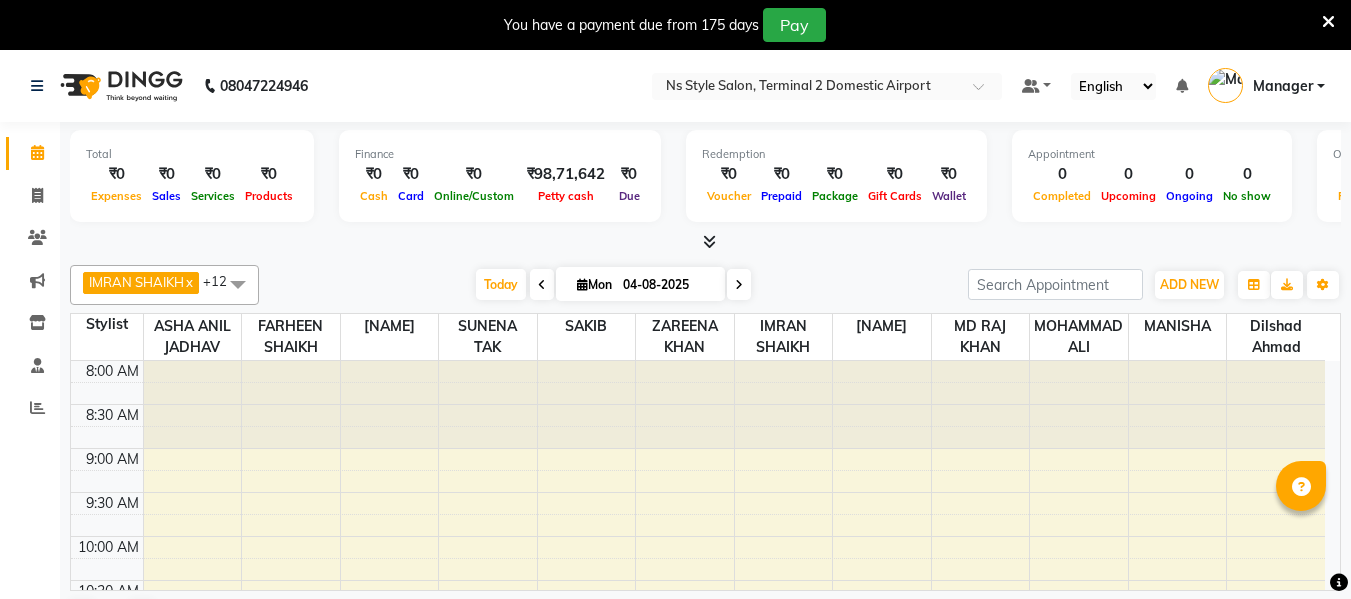 scroll, scrollTop: 0, scrollLeft: 0, axis: both 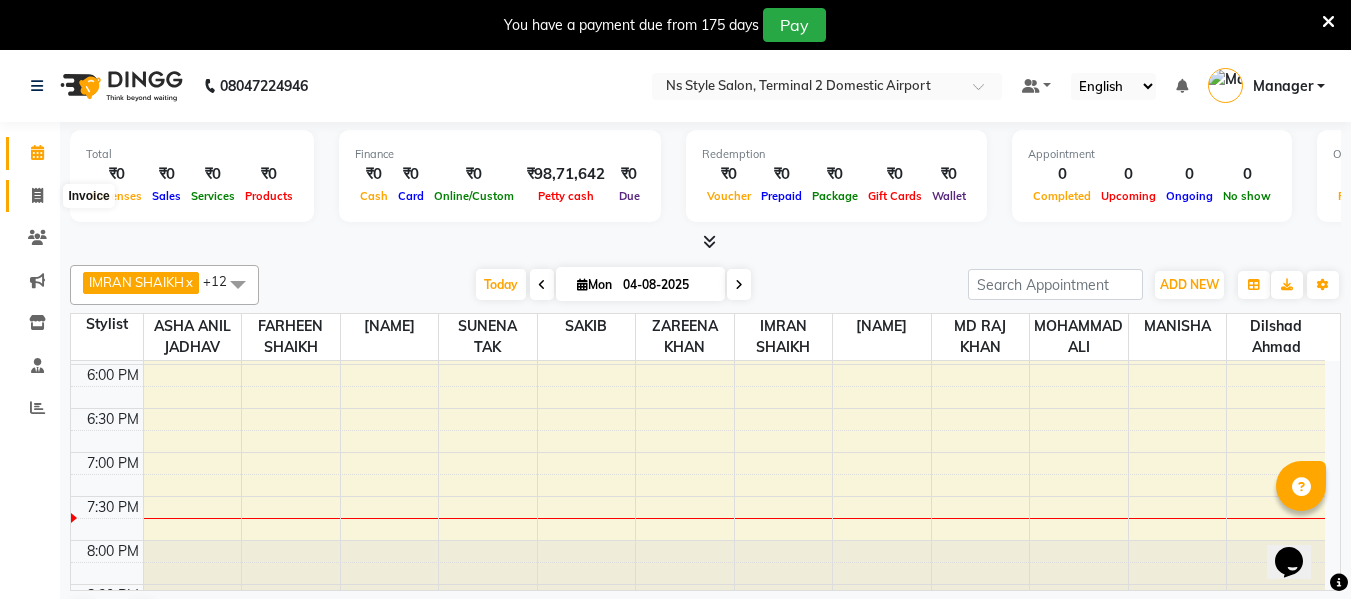click 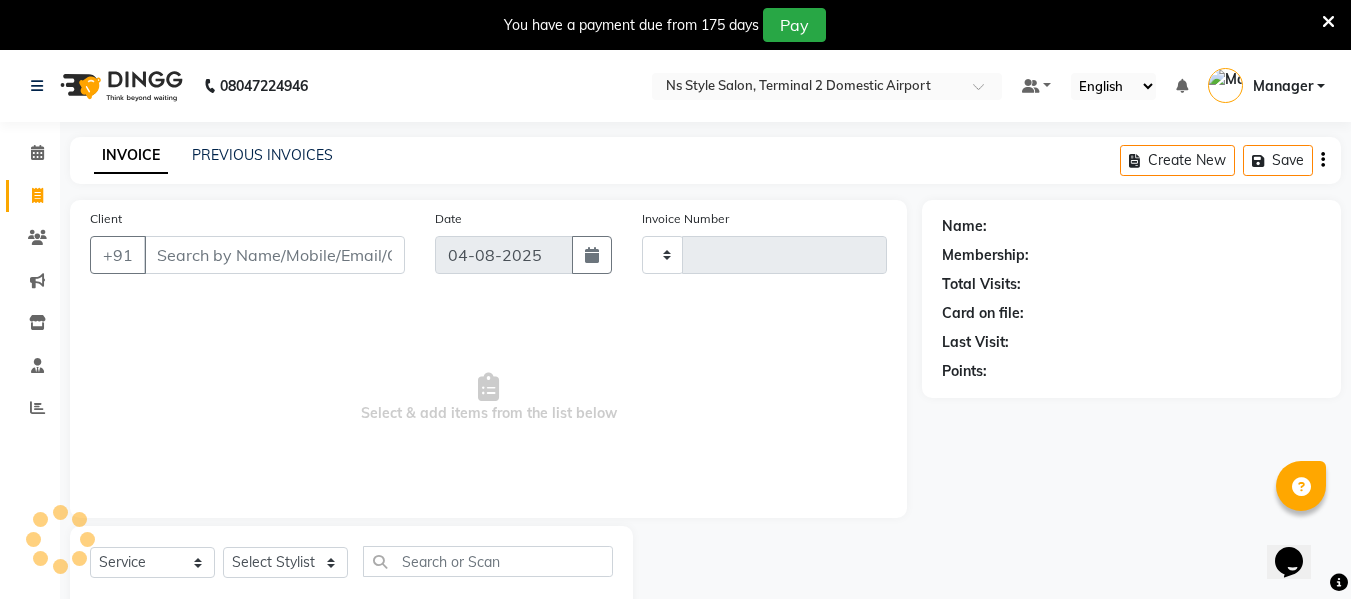 type on "1780" 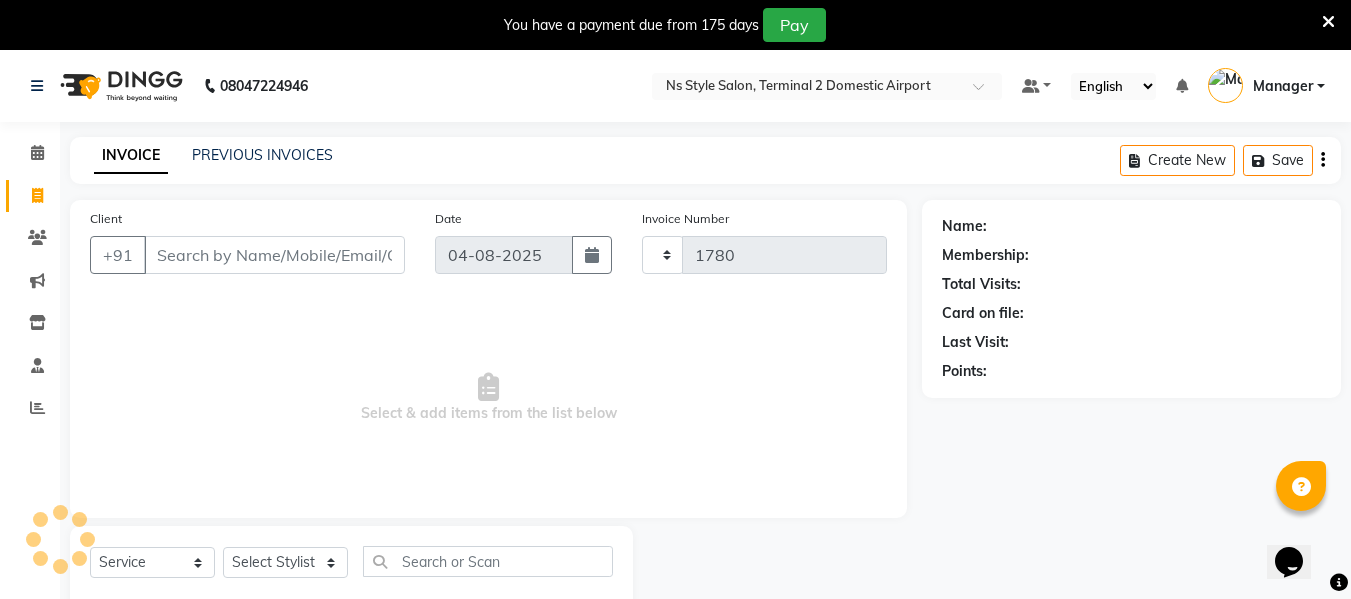 select on "5661" 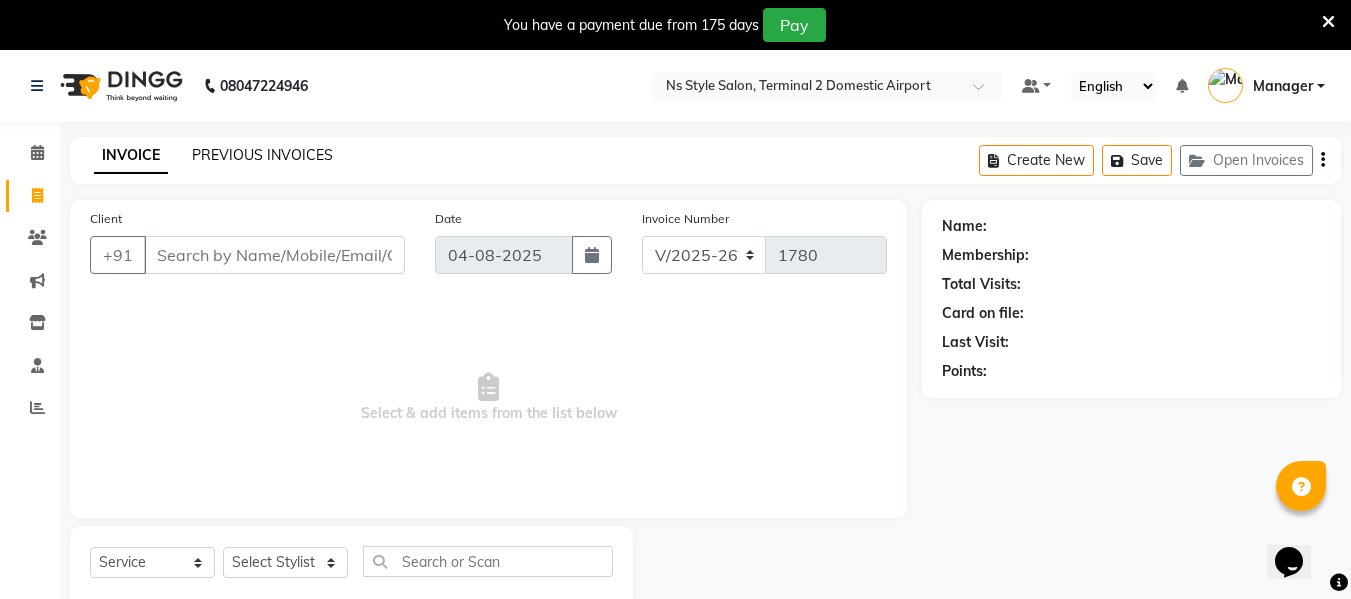 click on "PREVIOUS INVOICES" 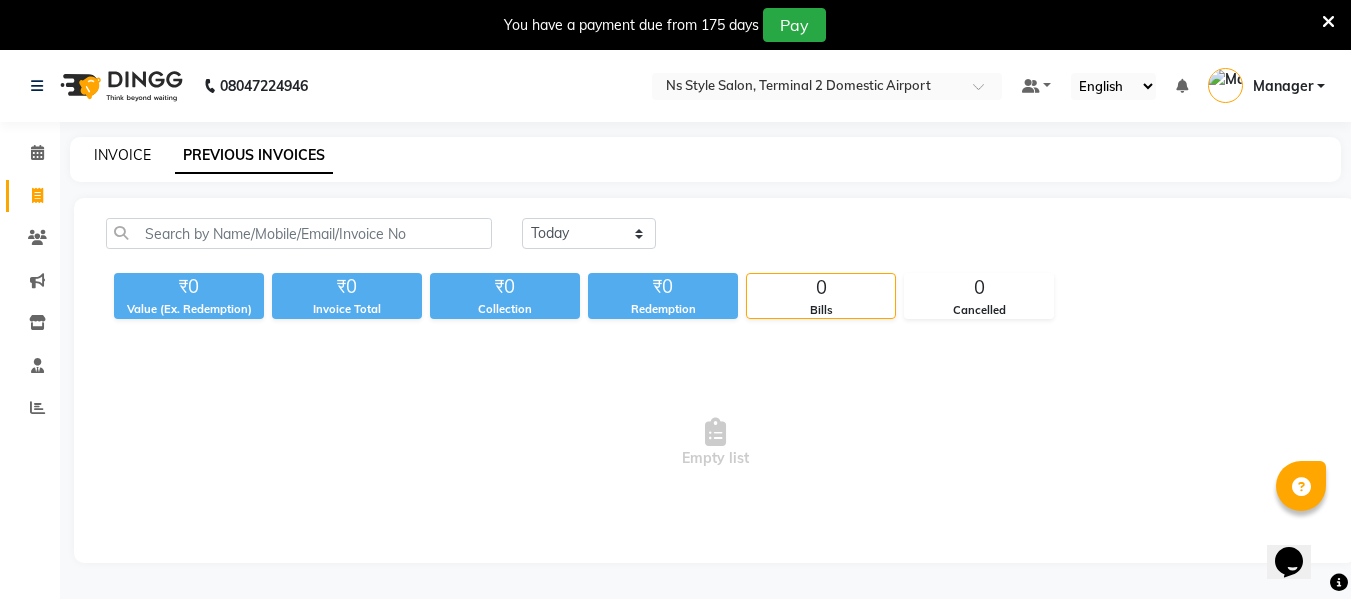 click on "INVOICE" 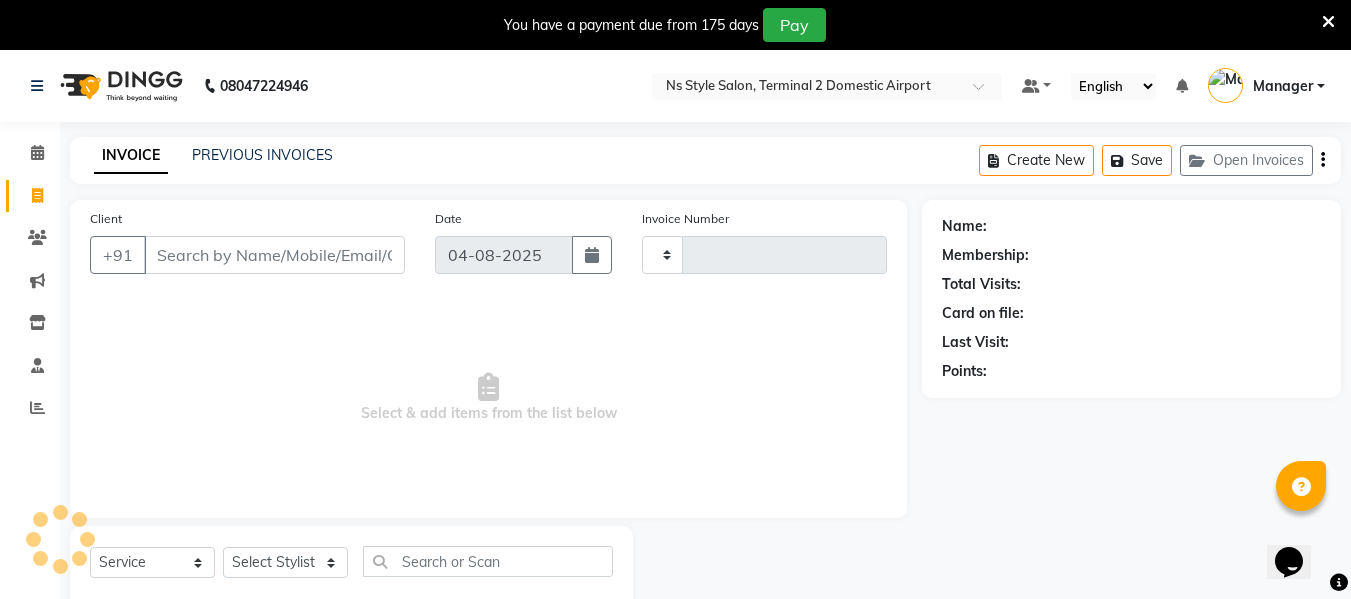 type on "1780" 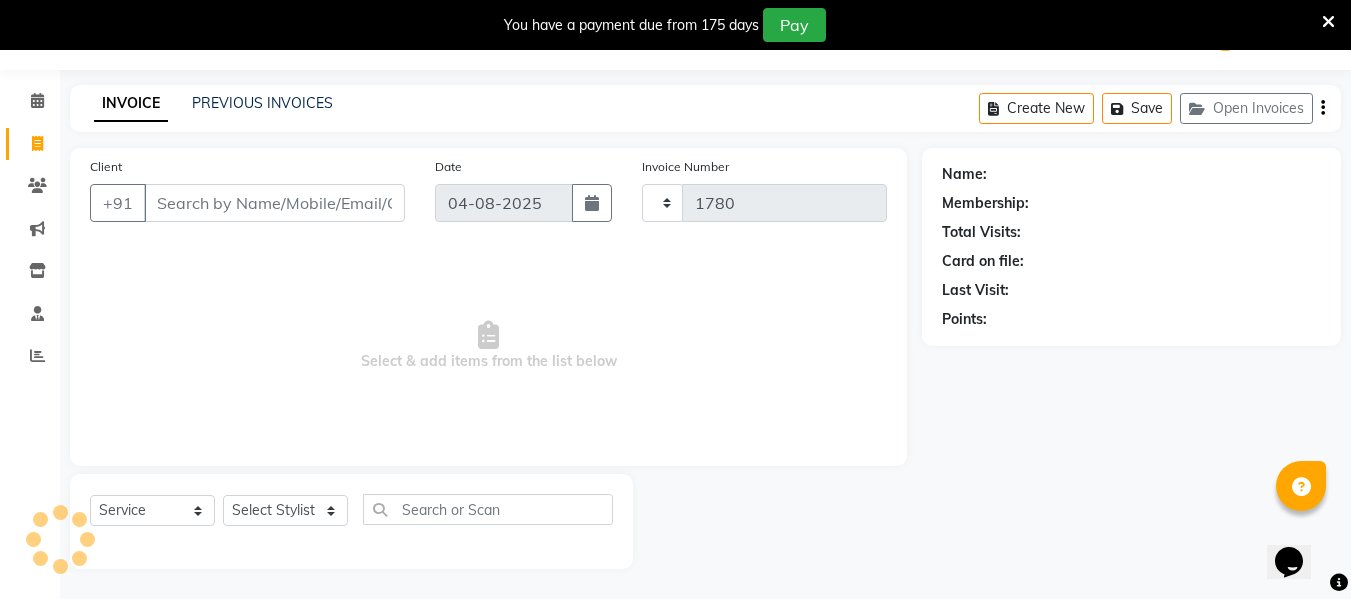 select on "5661" 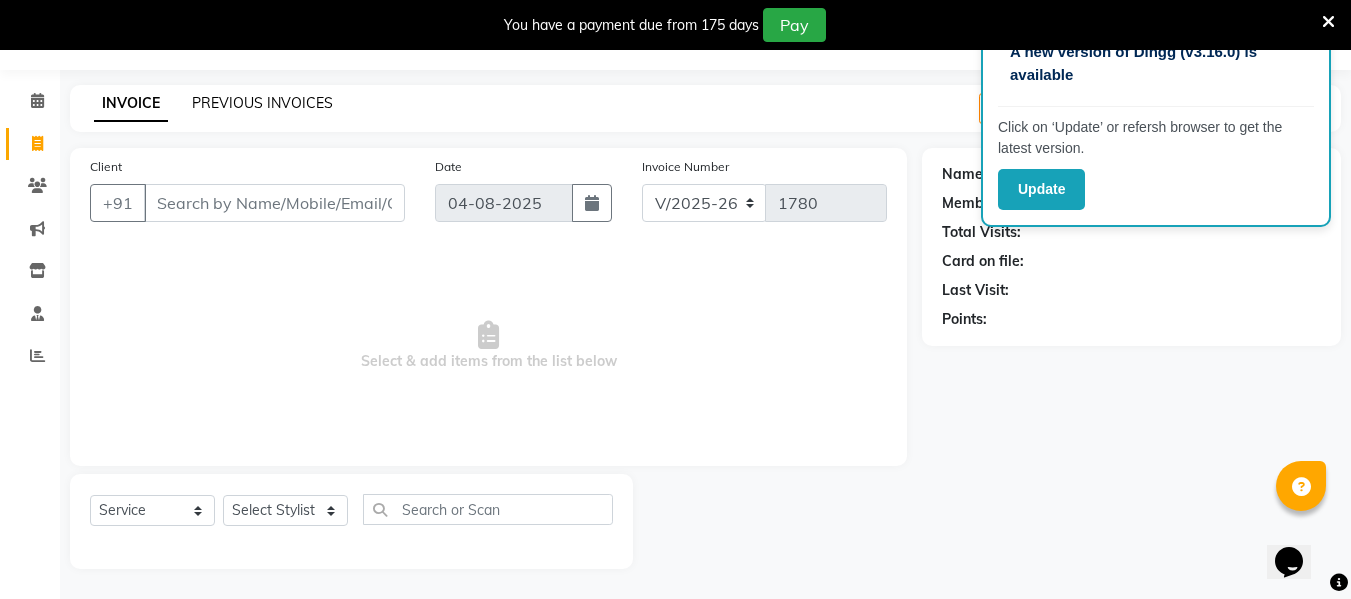 click on "PREVIOUS INVOICES" 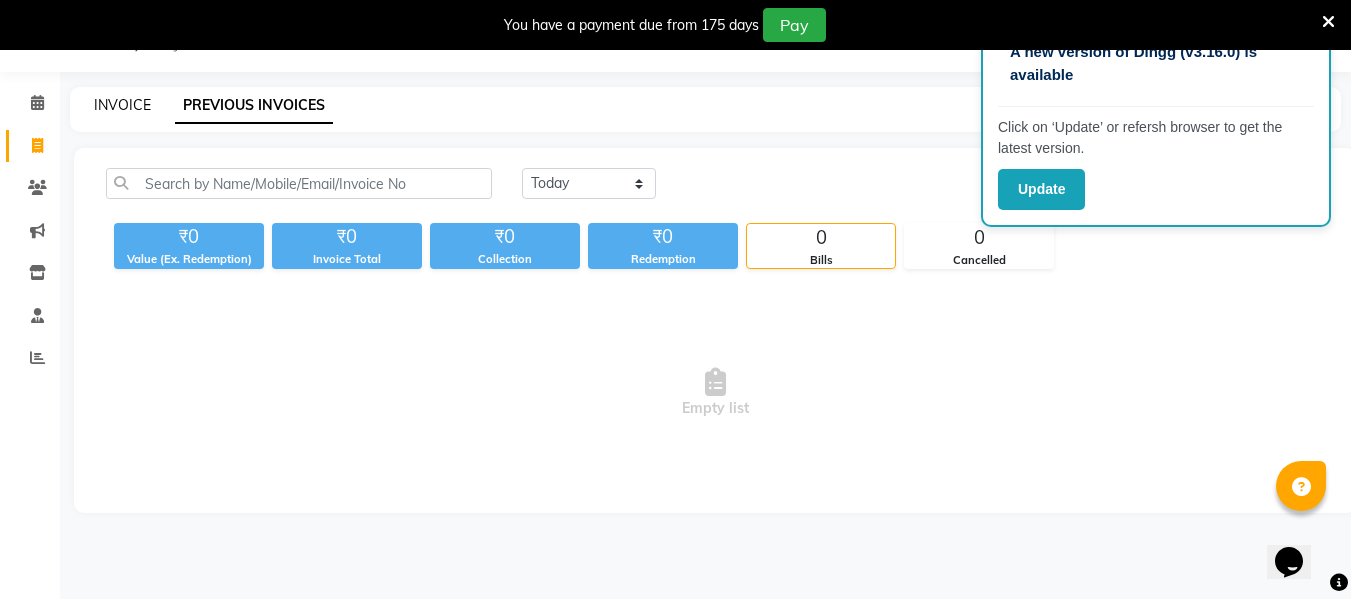 click on "INVOICE" 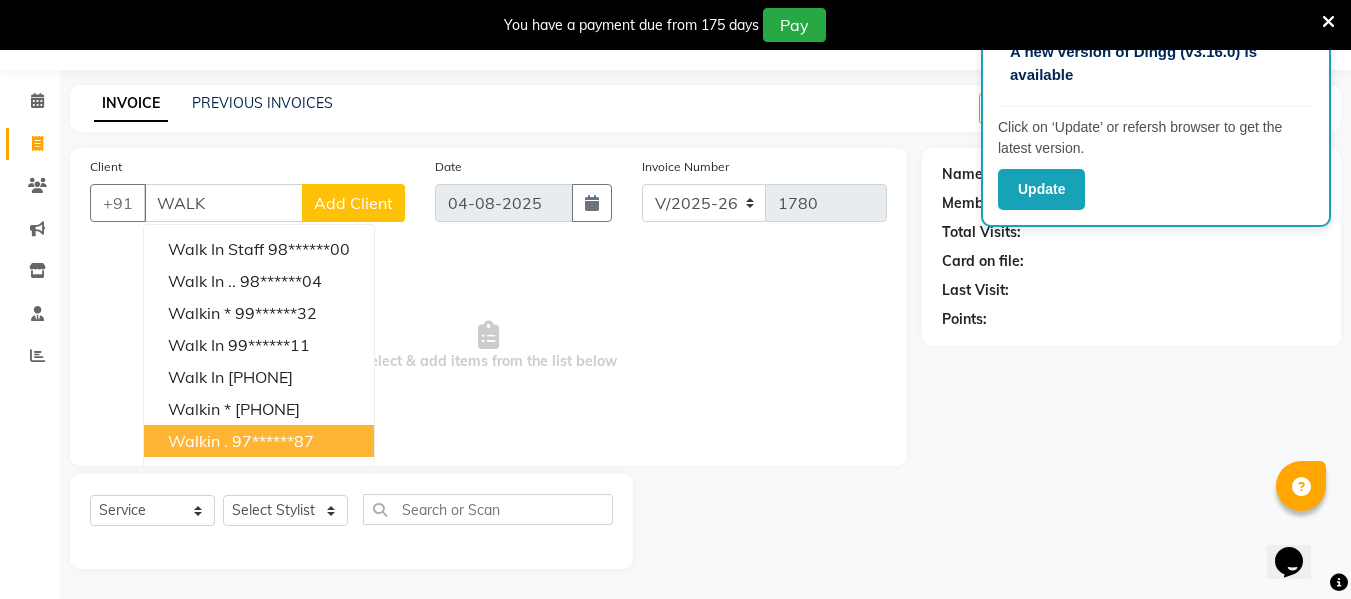 click on "97******87" at bounding box center [273, 441] 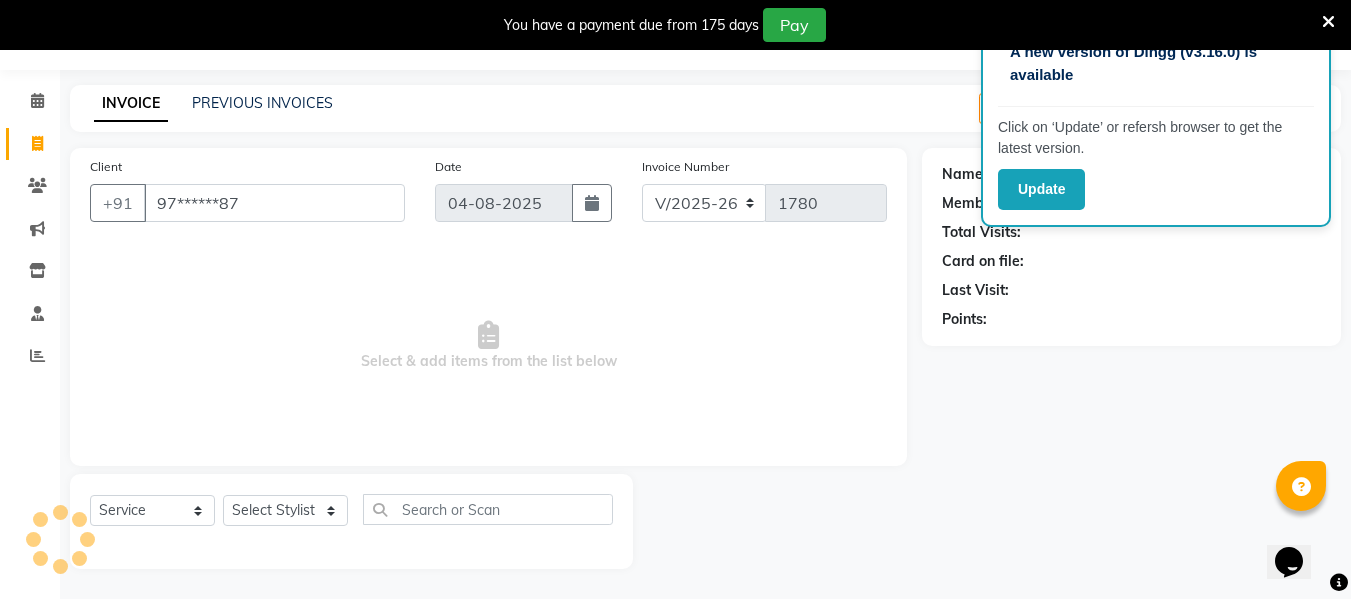 type on "97******87" 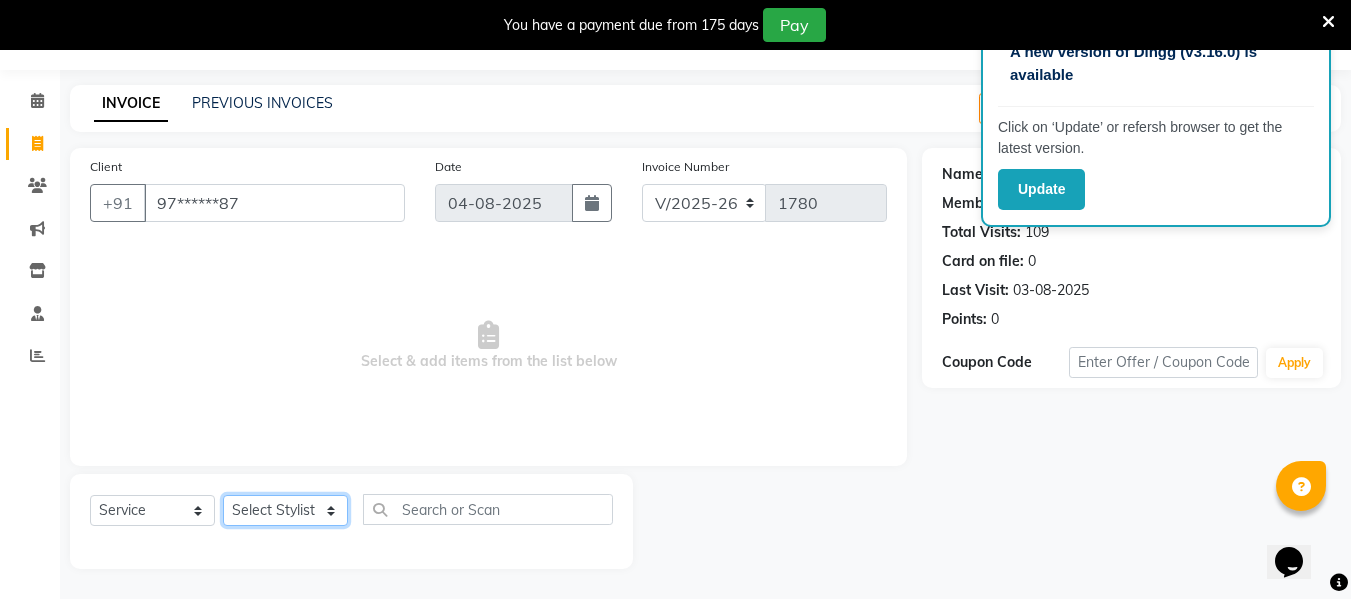 click on "Select Stylist ASHA ANIL JADHAV Dilshad Ahmad EHATESHAM ALI EVVA FARHEEN SHAIKH HEEBA ARIF SHAIKH HEER BAROT IMRAN SHAIKH Mamta  Manager MANISHA MD RAJ KHAN  MD SAMEER PARWEZ MOHAMMAD ALI RUPS SAKIB SUNENA TAK ZAREENA KHAN" 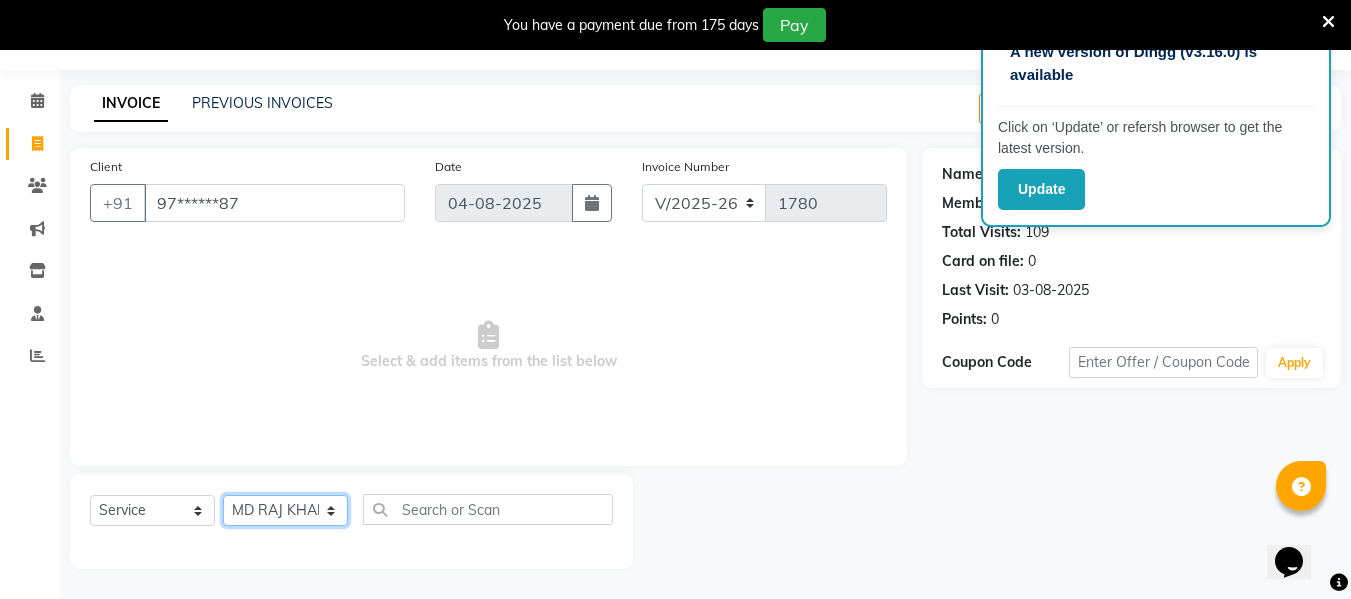 click on "Select Stylist ASHA ANIL JADHAV Dilshad Ahmad EHATESHAM ALI EVVA FARHEEN SHAIKH HEEBA ARIF SHAIKH HEER BAROT IMRAN SHAIKH Mamta  Manager MANISHA MD RAJ KHAN  MD SAMEER PARWEZ MOHAMMAD ALI RUPS SAKIB SUNENA TAK ZAREENA KHAN" 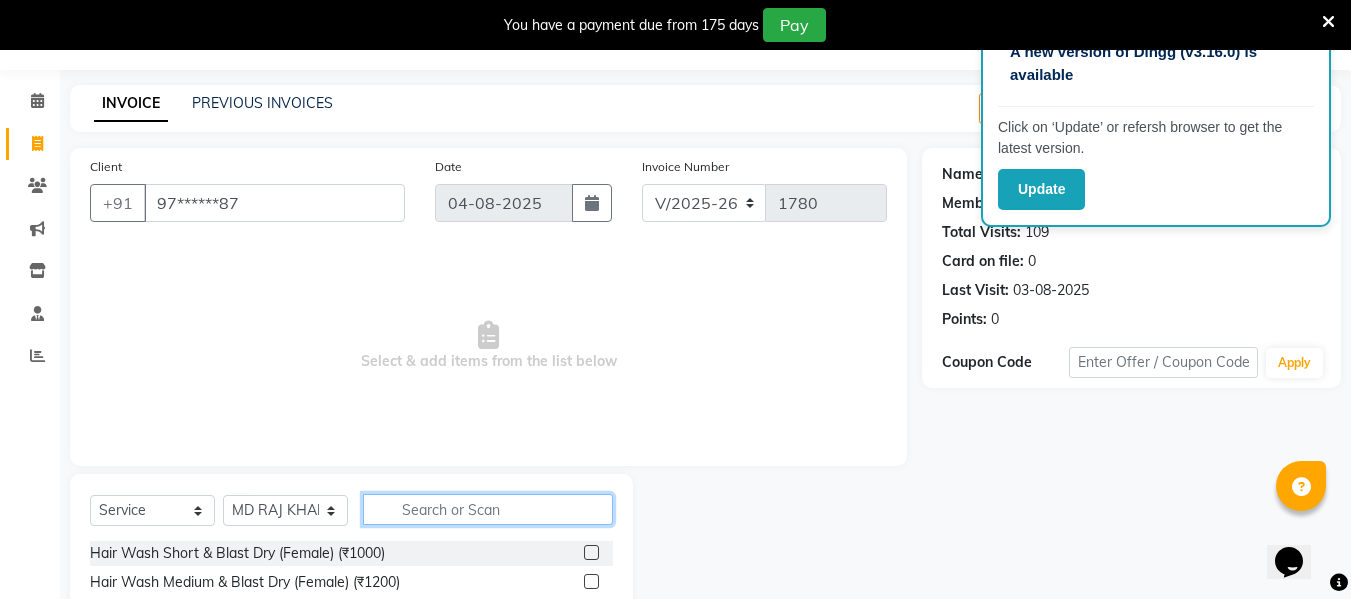 click 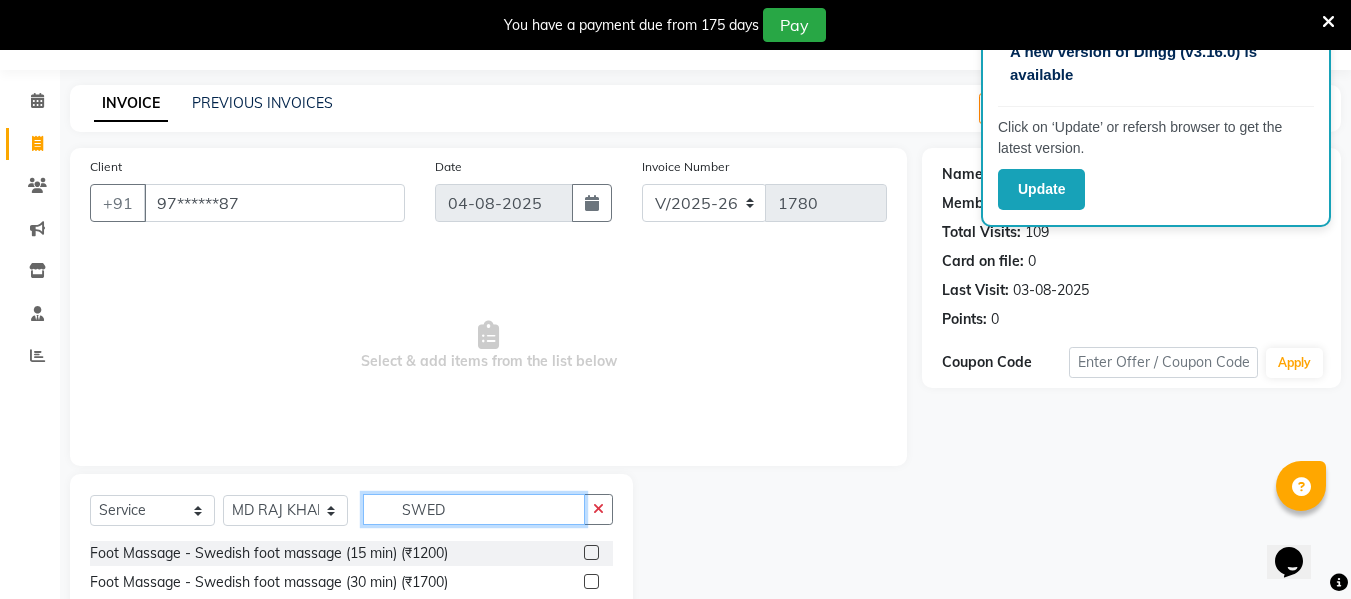 scroll, scrollTop: 139, scrollLeft: 0, axis: vertical 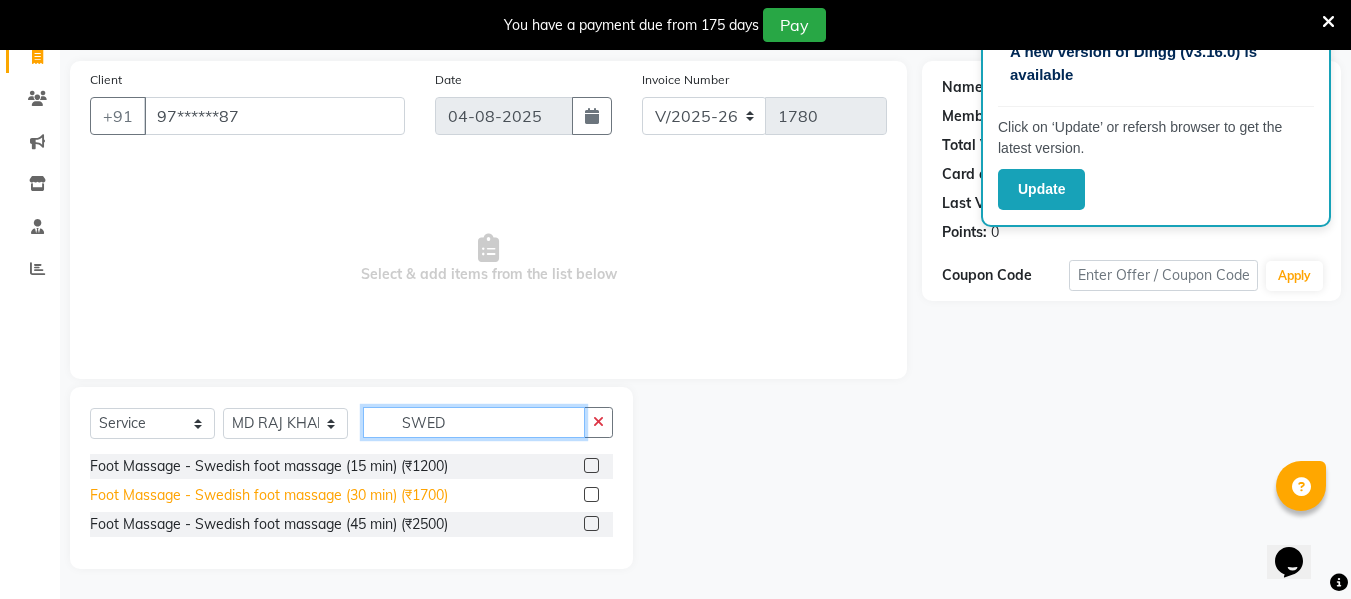 type on "SWED" 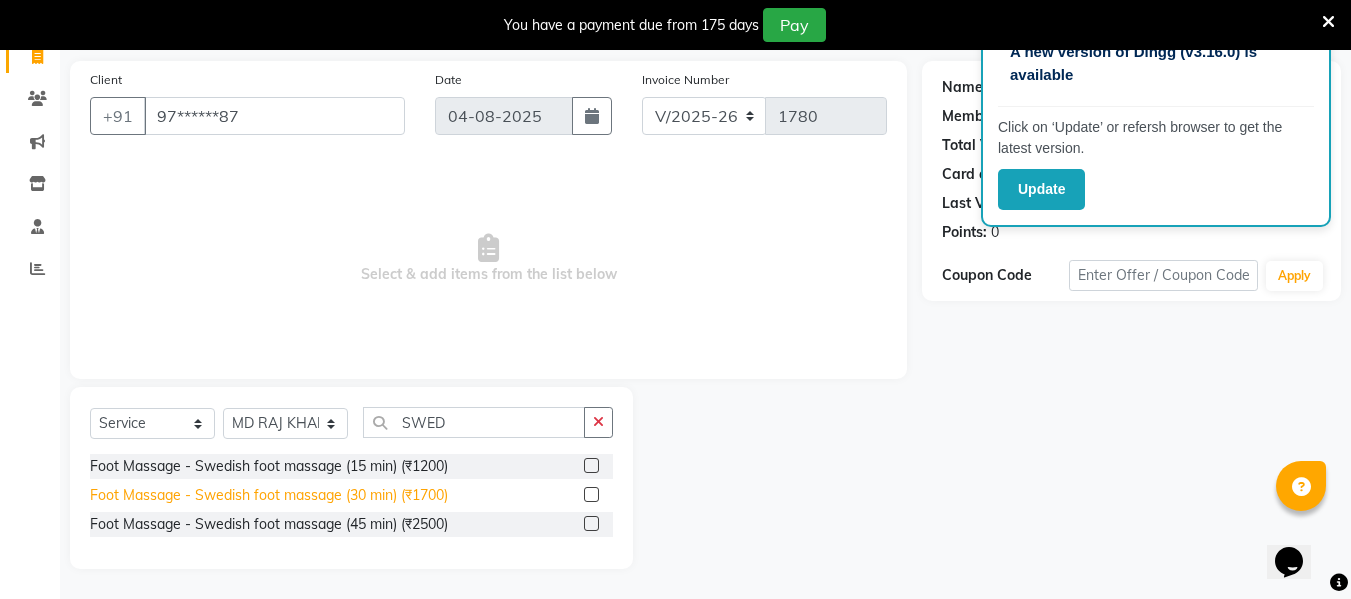 click on "Foot Massage - Swedish foot massage (30 min) (₹1700)" 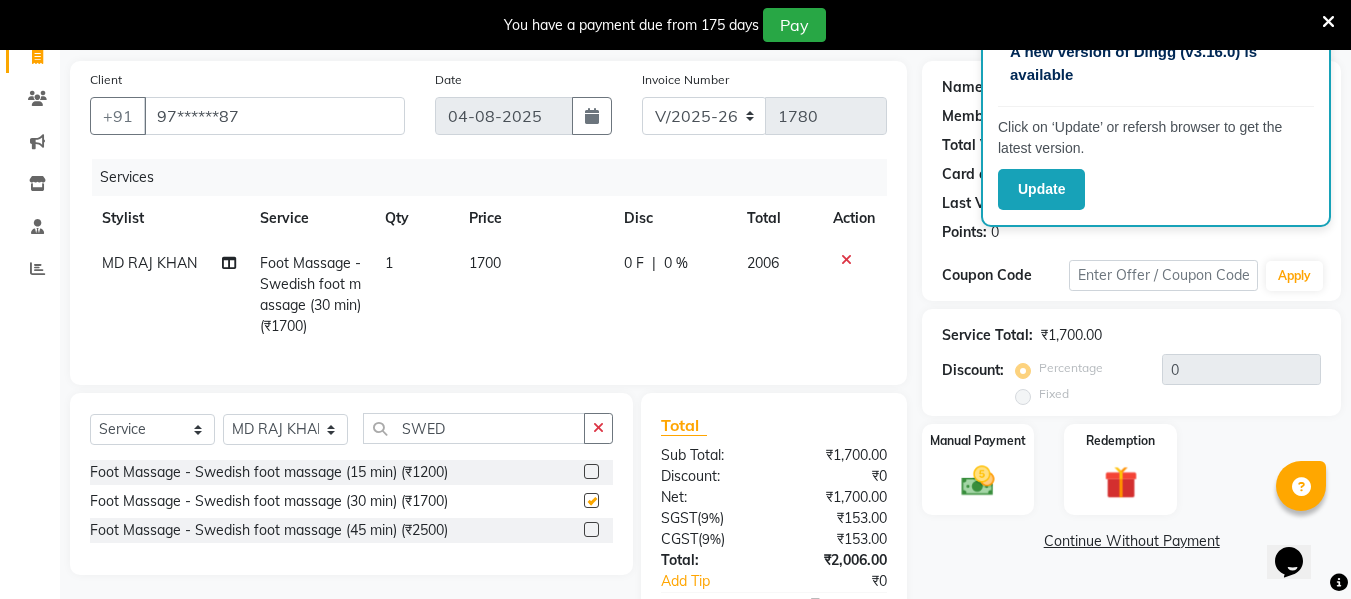 checkbox on "false" 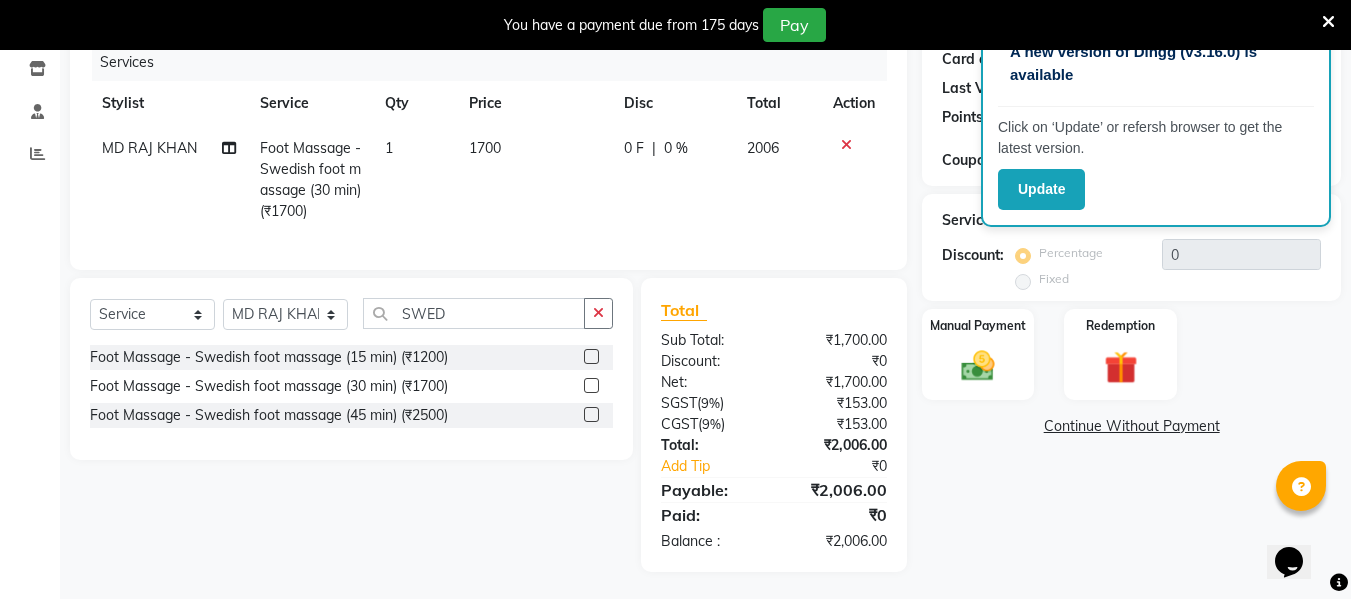 scroll, scrollTop: 272, scrollLeft: 0, axis: vertical 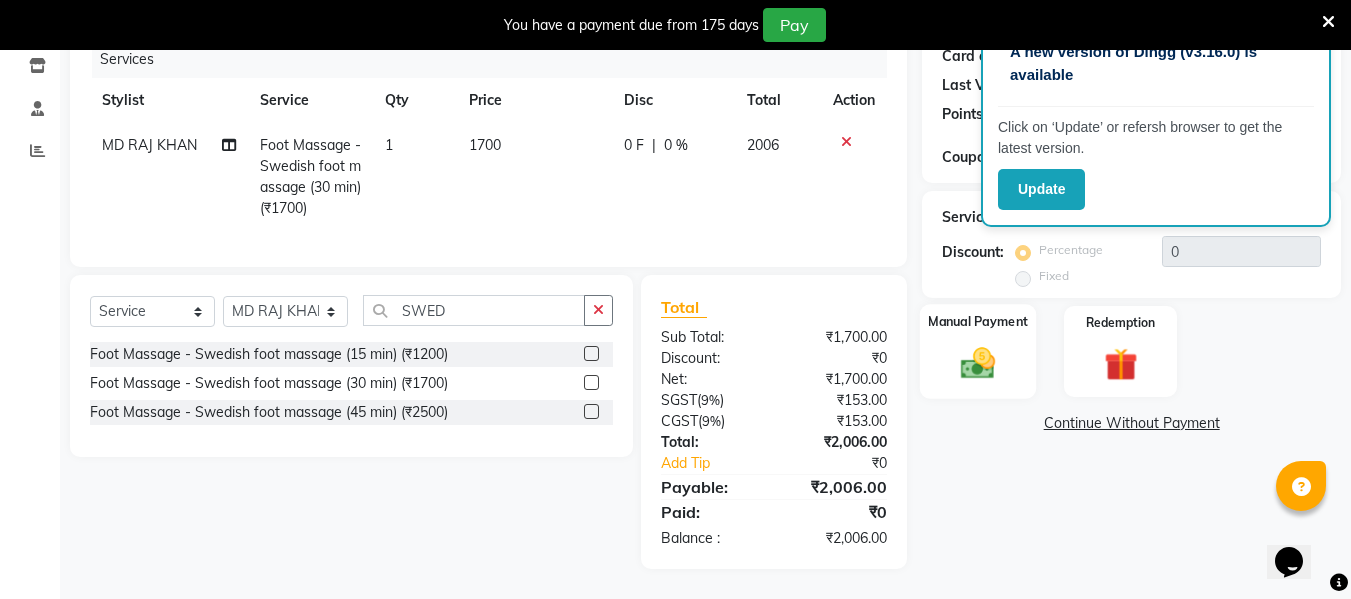 click 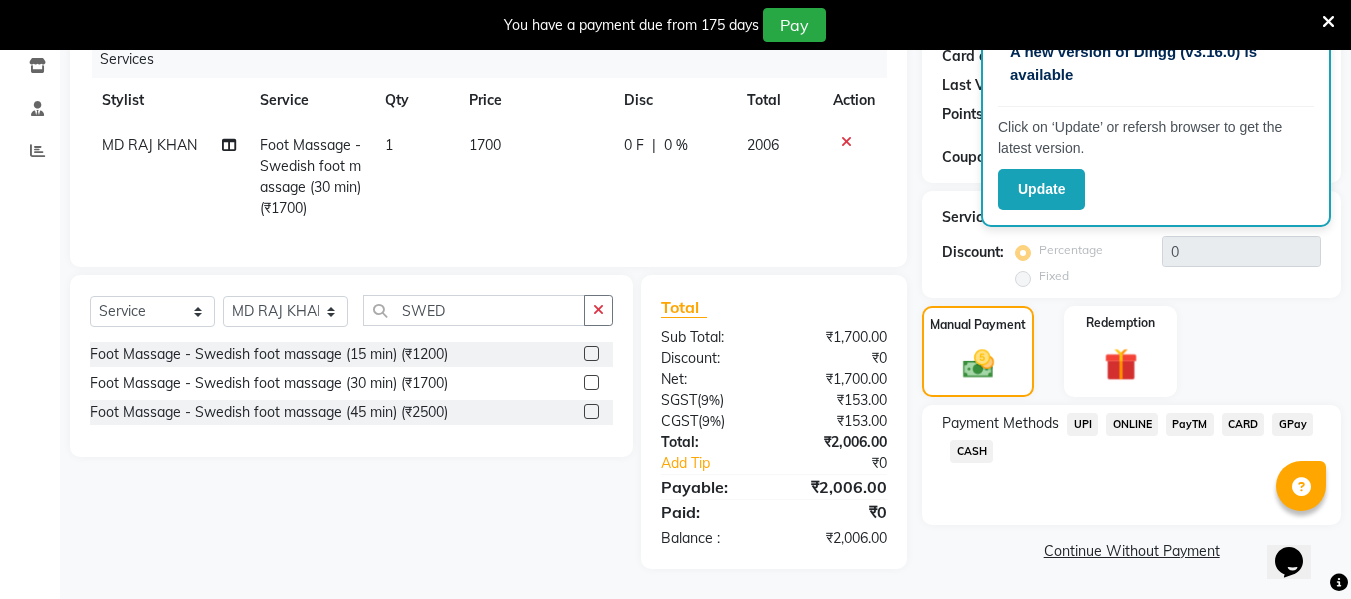 click at bounding box center (1328, 22) 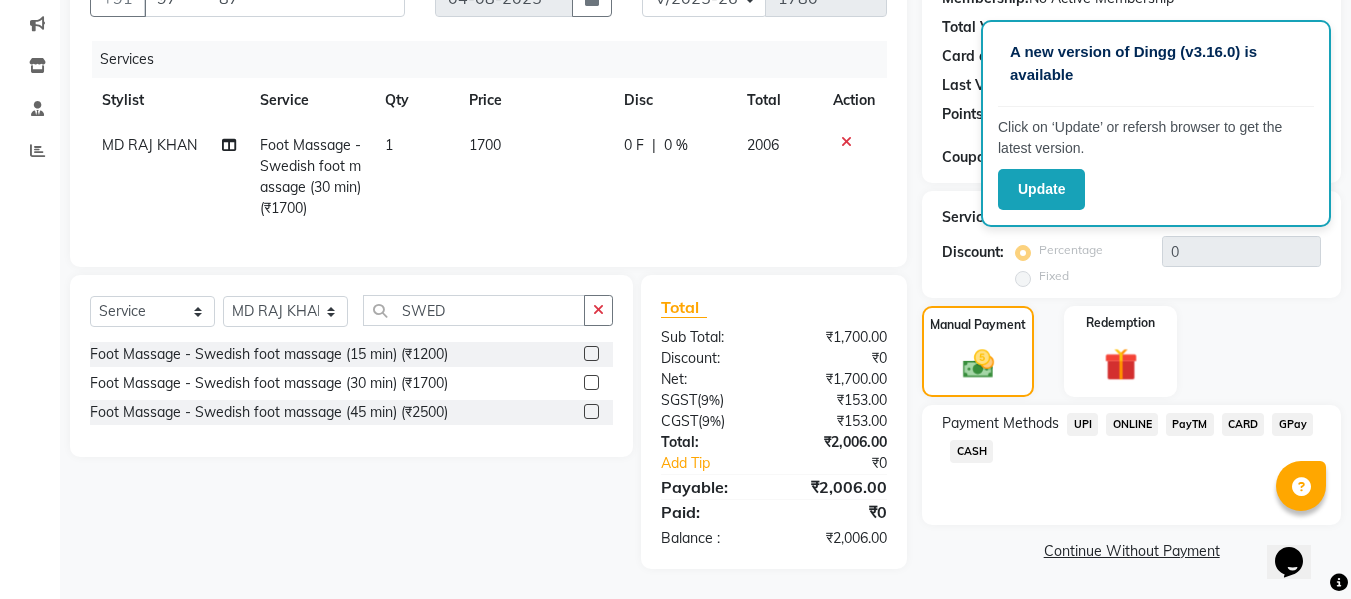 scroll, scrollTop: 222, scrollLeft: 0, axis: vertical 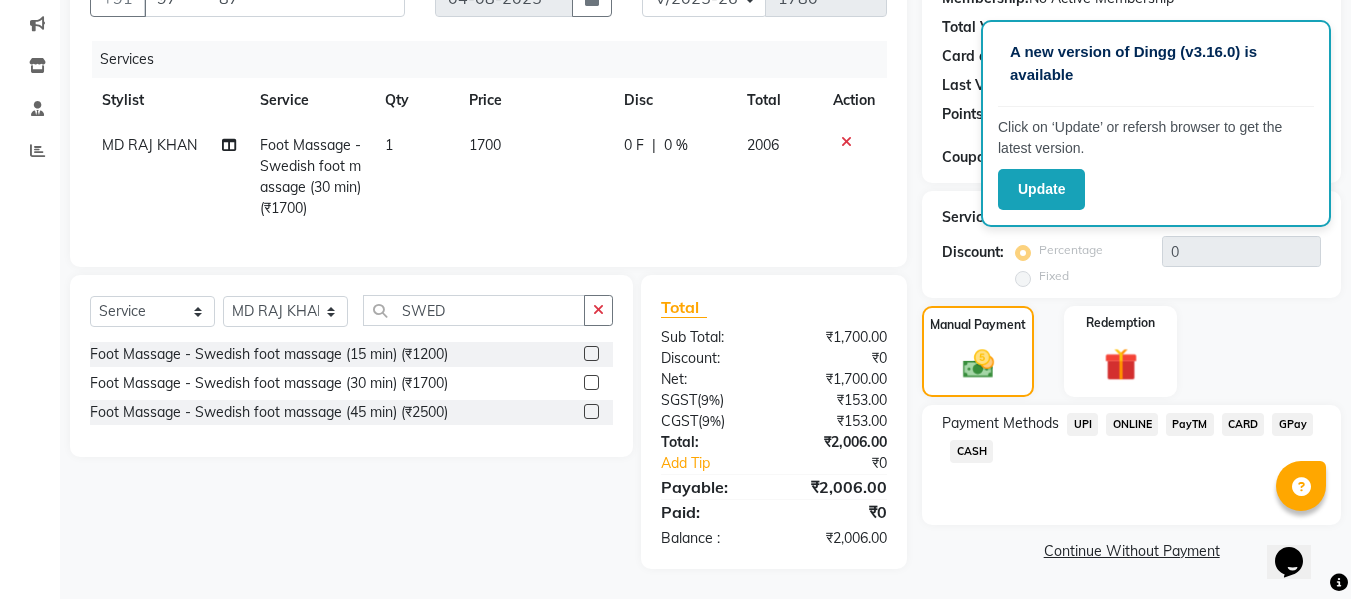 click on "CARD" 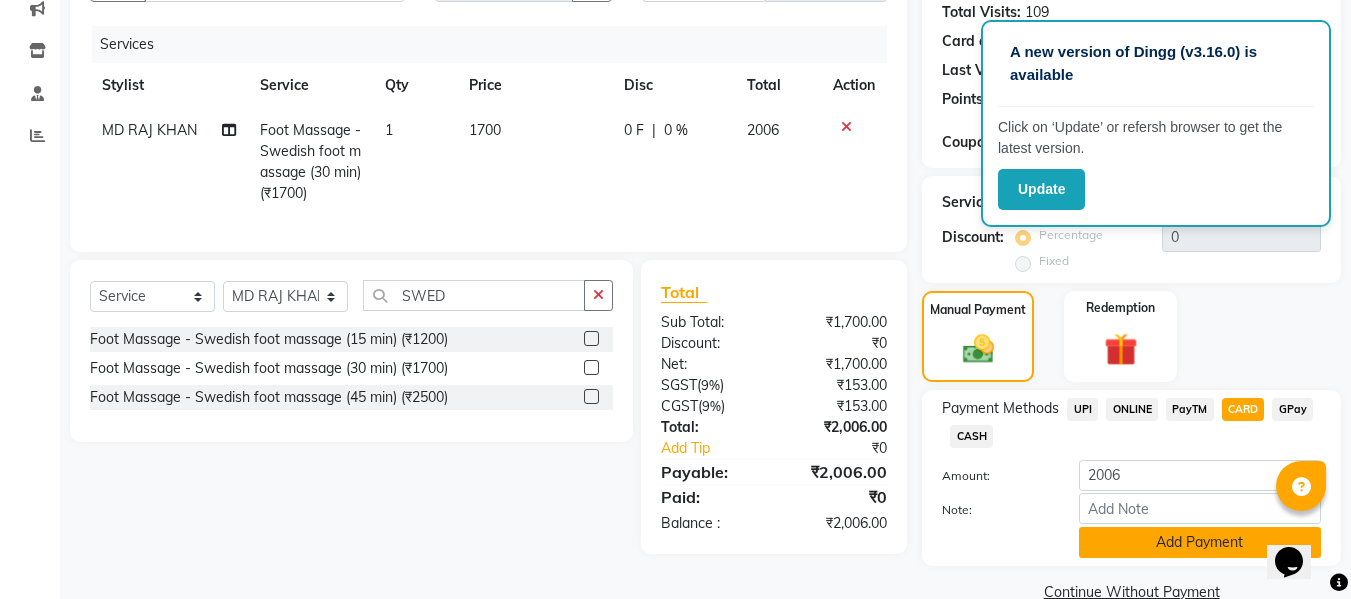 click on "Add Payment" 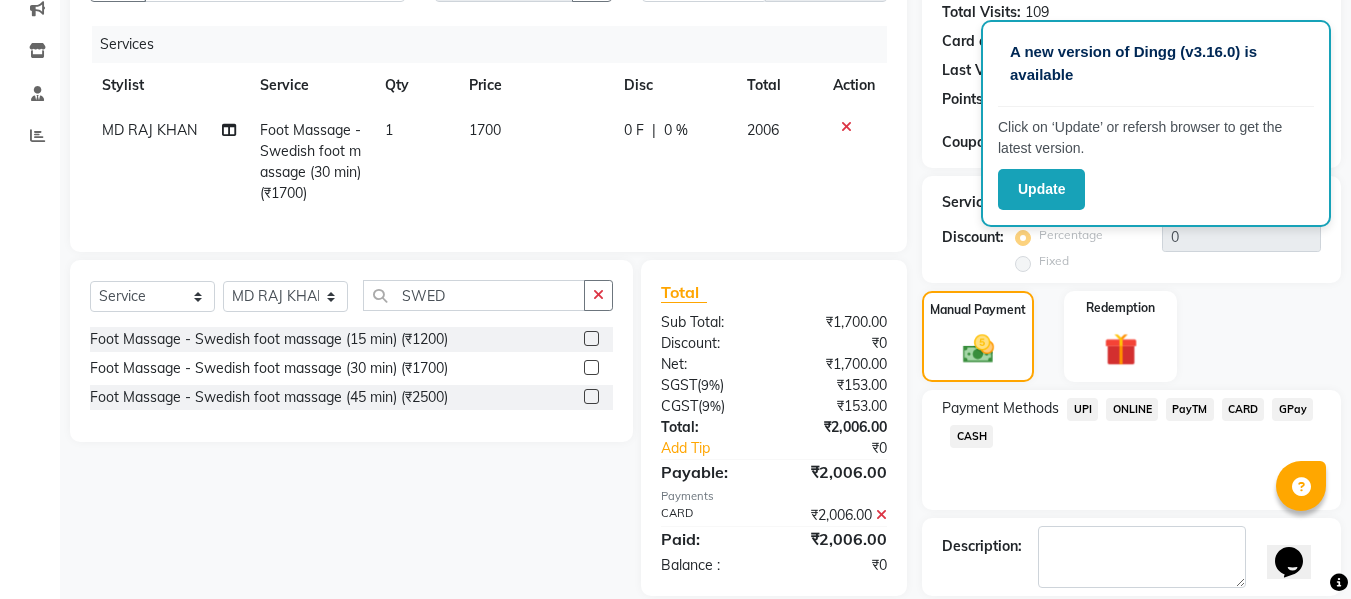 scroll, scrollTop: 317, scrollLeft: 0, axis: vertical 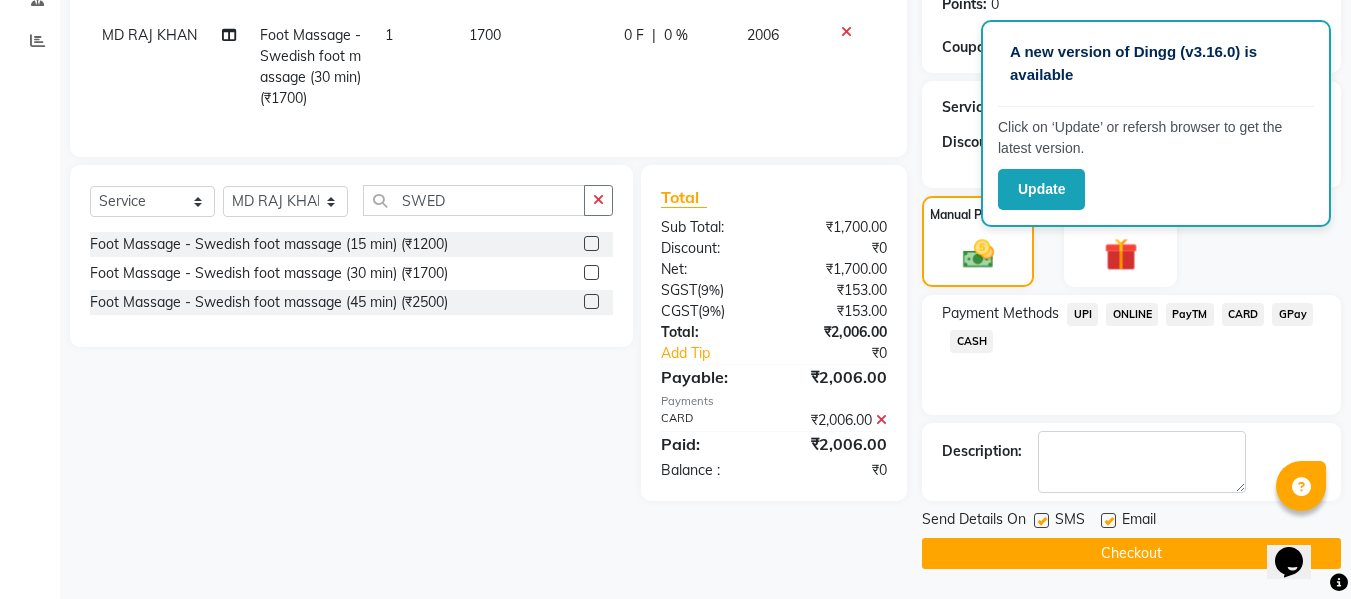 click on "Checkout" 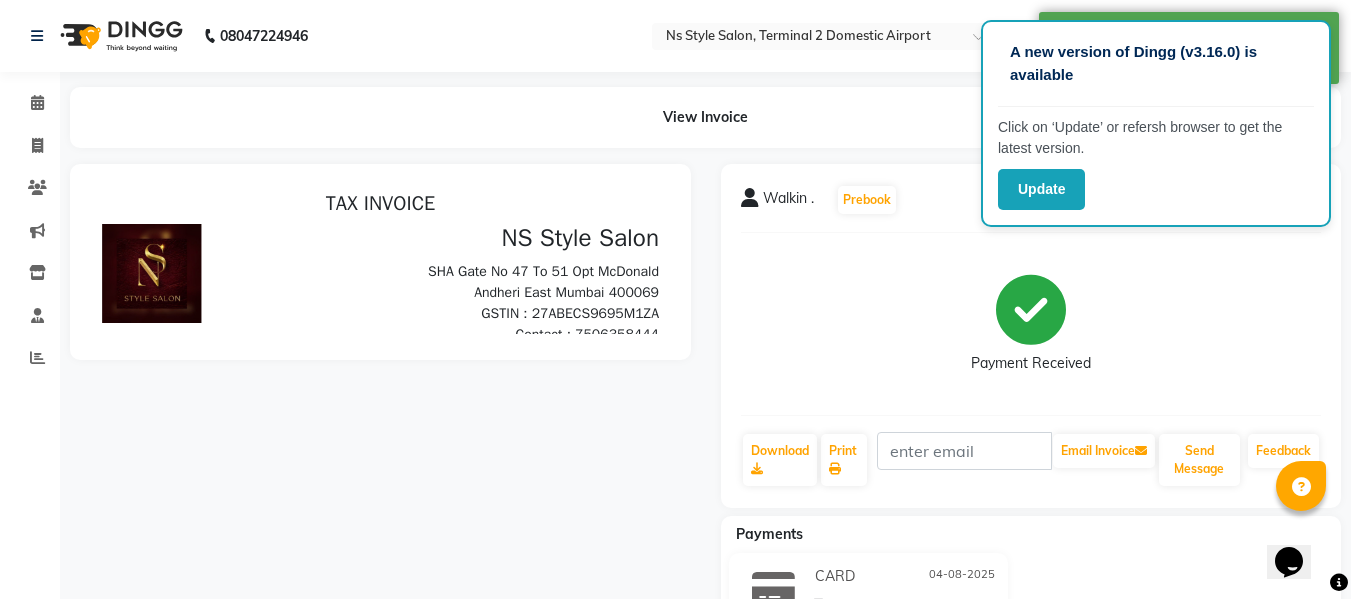 scroll, scrollTop: 0, scrollLeft: 0, axis: both 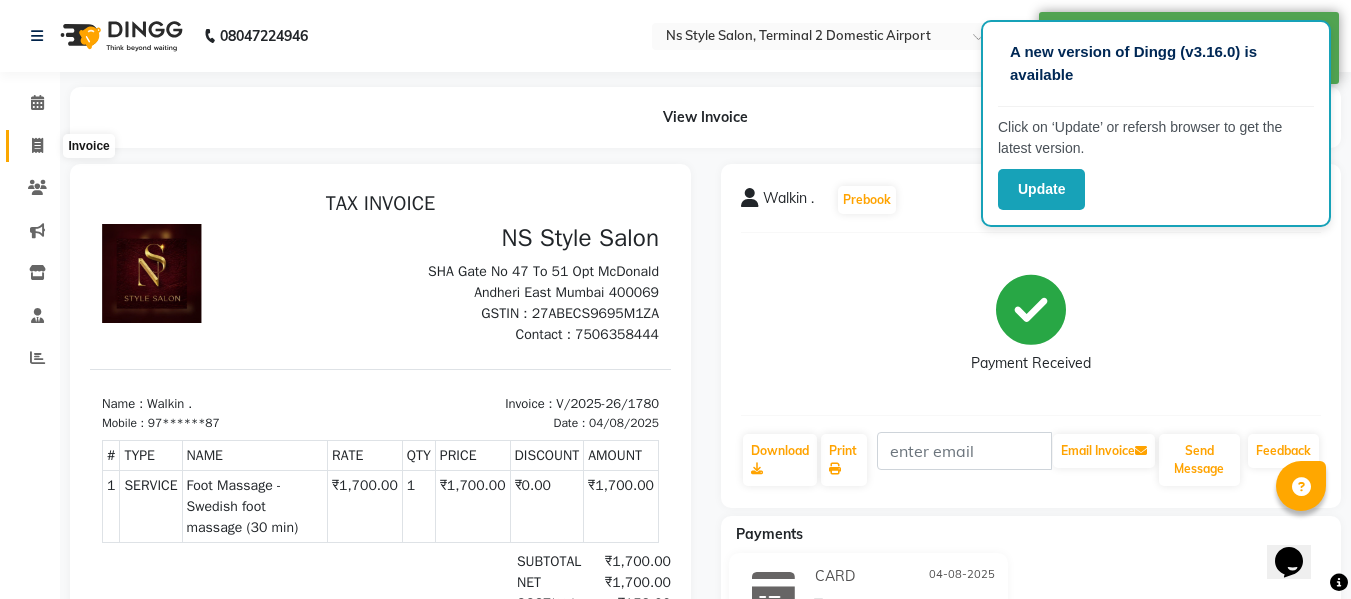 click 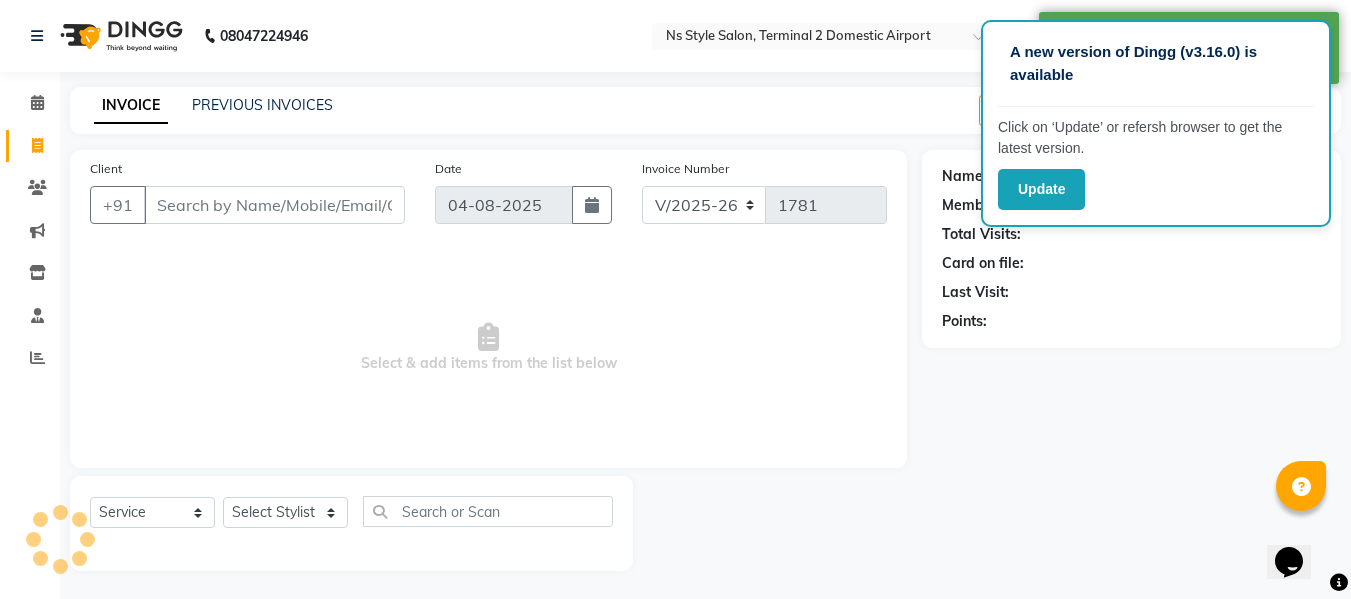 scroll, scrollTop: 2, scrollLeft: 0, axis: vertical 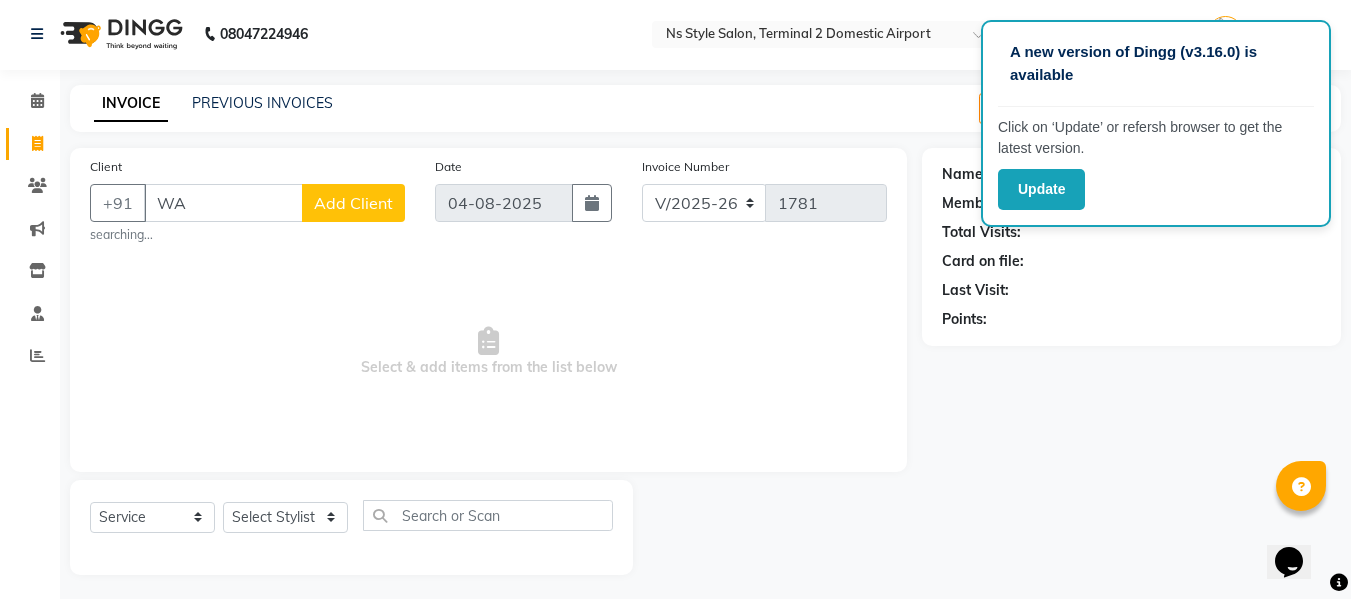 type on "W" 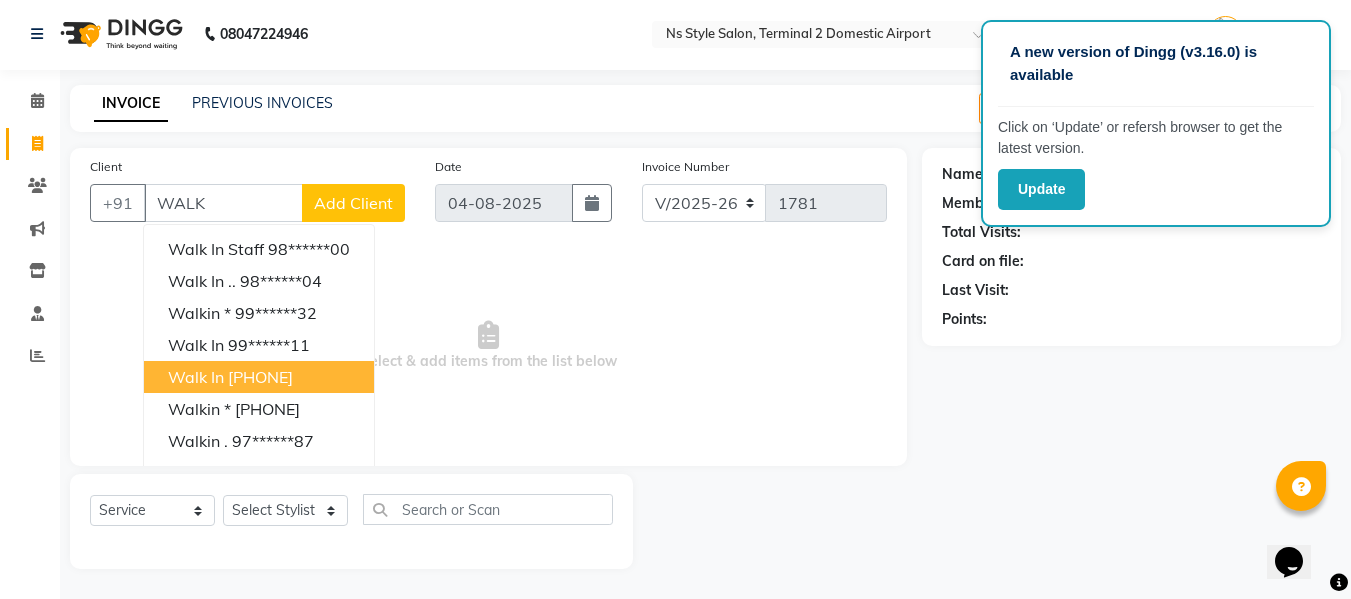 click on "Walk In  [PHONE]" at bounding box center (259, 377) 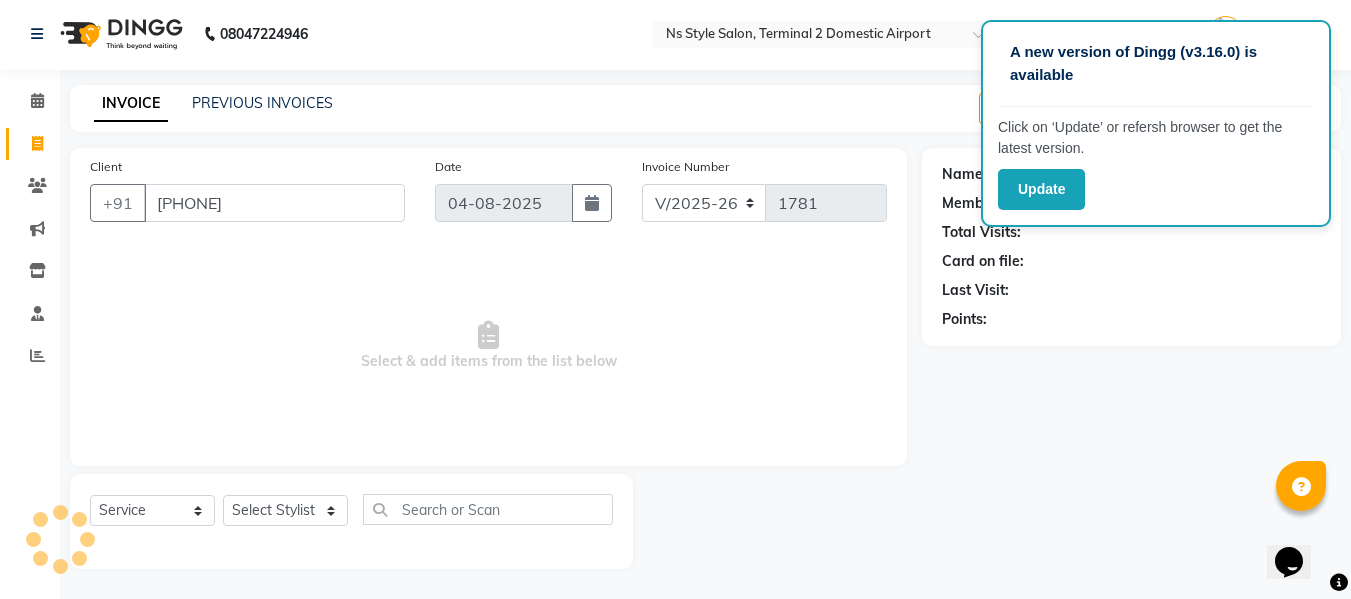 type on "[PHONE]" 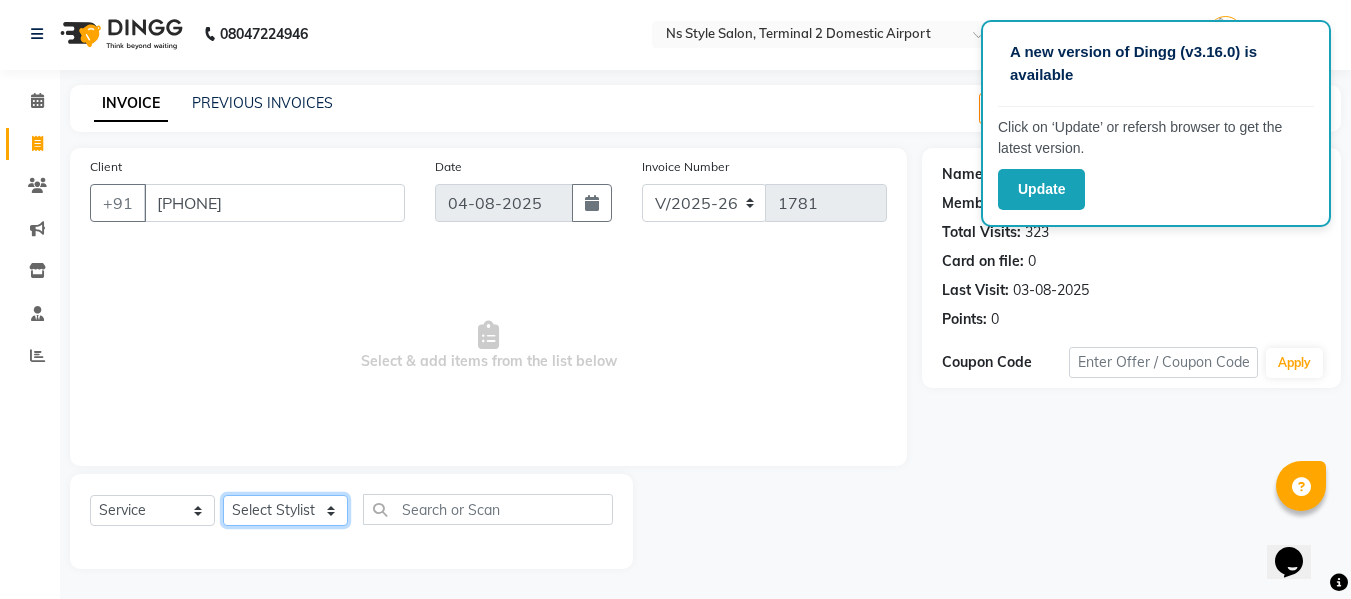 click on "Select Stylist ASHA ANIL JADHAV Dilshad Ahmad EHATESHAM ALI EVVA FARHEEN SHAIKH HEEBA ARIF SHAIKH HEER BAROT IMRAN SHAIKH Mamta  Manager MANISHA MD RAJ KHAN  MD SAMEER PARWEZ MOHAMMAD ALI RUPS SAKIB SUNENA TAK ZAREENA KHAN" 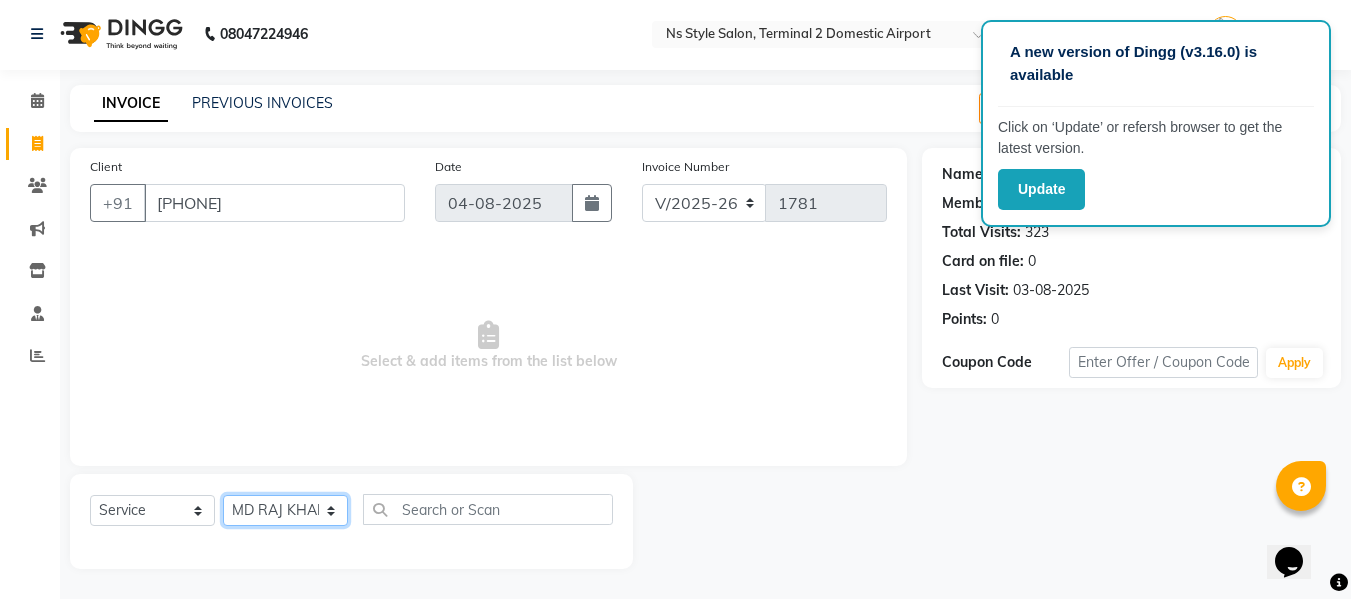 click on "Select Stylist ASHA ANIL JADHAV Dilshad Ahmad EHATESHAM ALI EVVA FARHEEN SHAIKH HEEBA ARIF SHAIKH HEER BAROT IMRAN SHAIKH Mamta  Manager MANISHA MD RAJ KHAN  MD SAMEER PARWEZ MOHAMMAD ALI RUPS SAKIB SUNENA TAK ZAREENA KHAN" 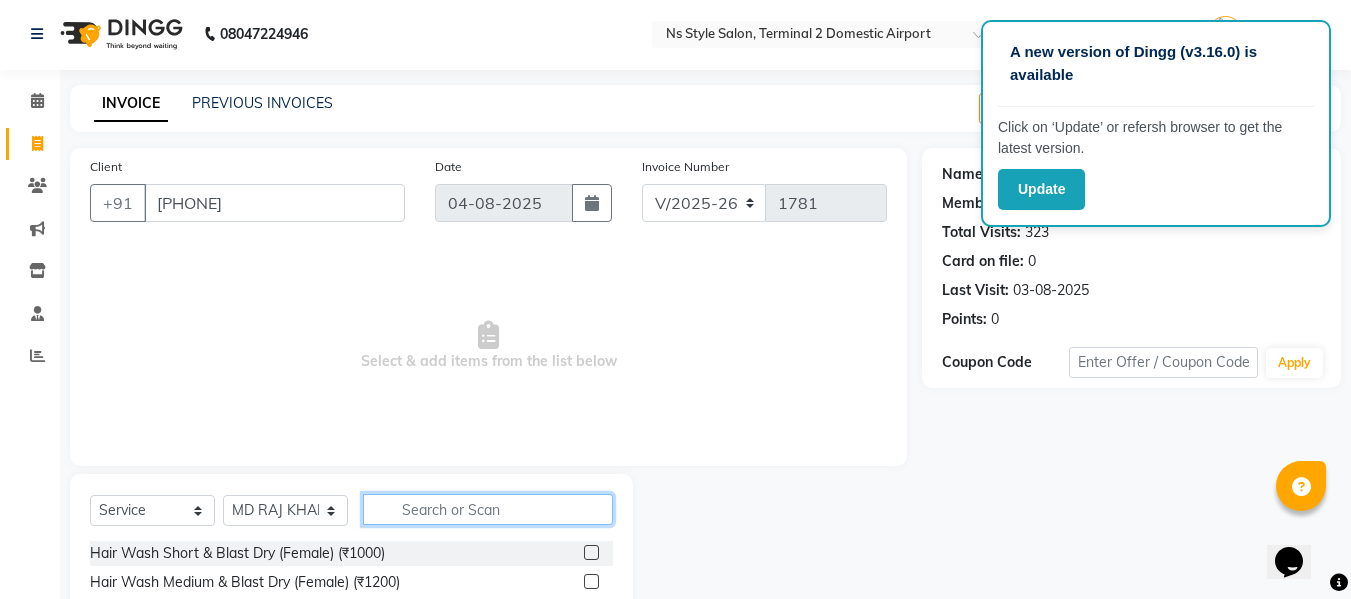 click 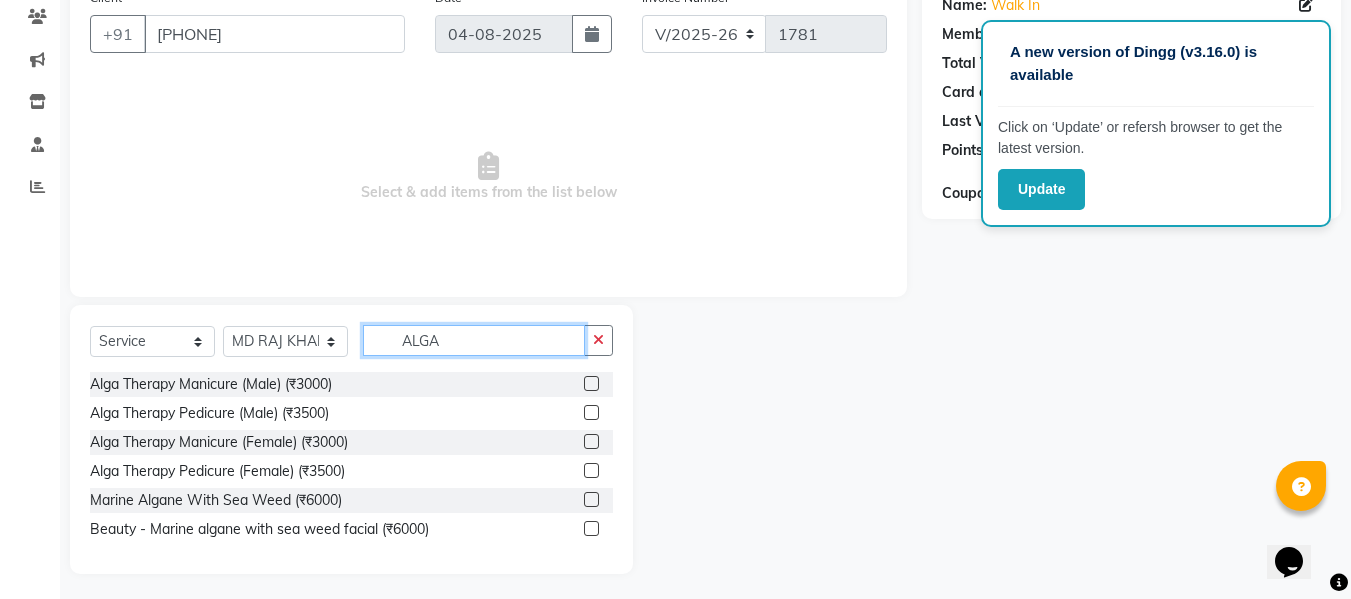 scroll, scrollTop: 176, scrollLeft: 0, axis: vertical 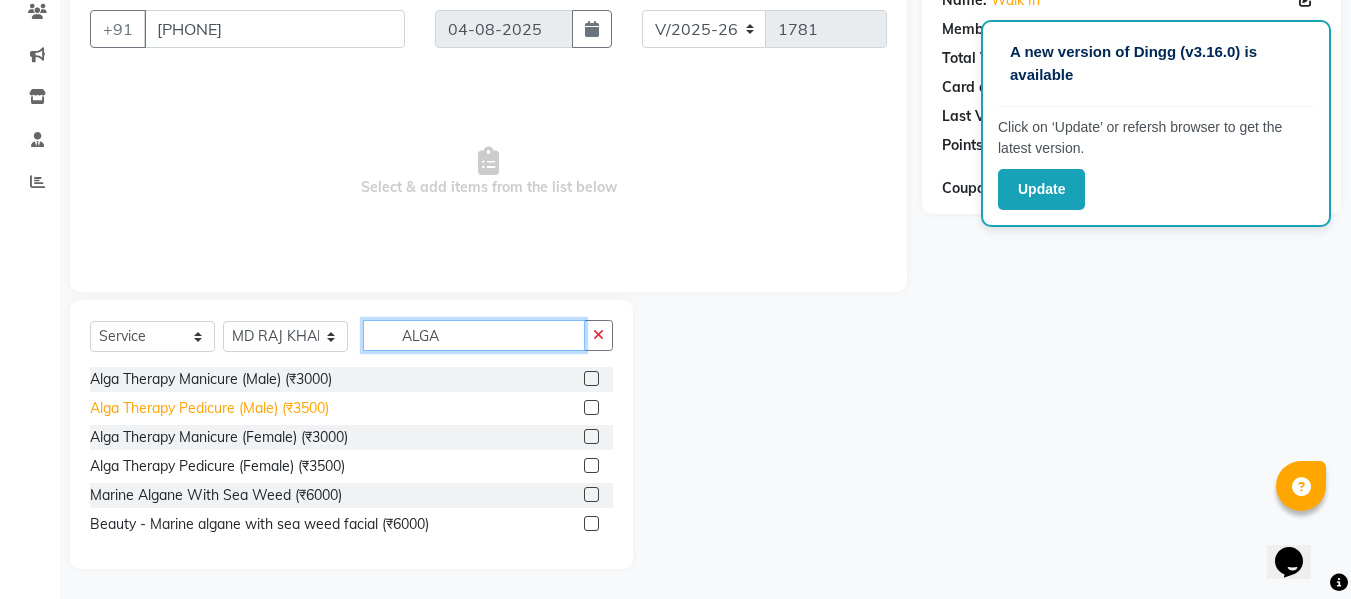 type on "ALGA" 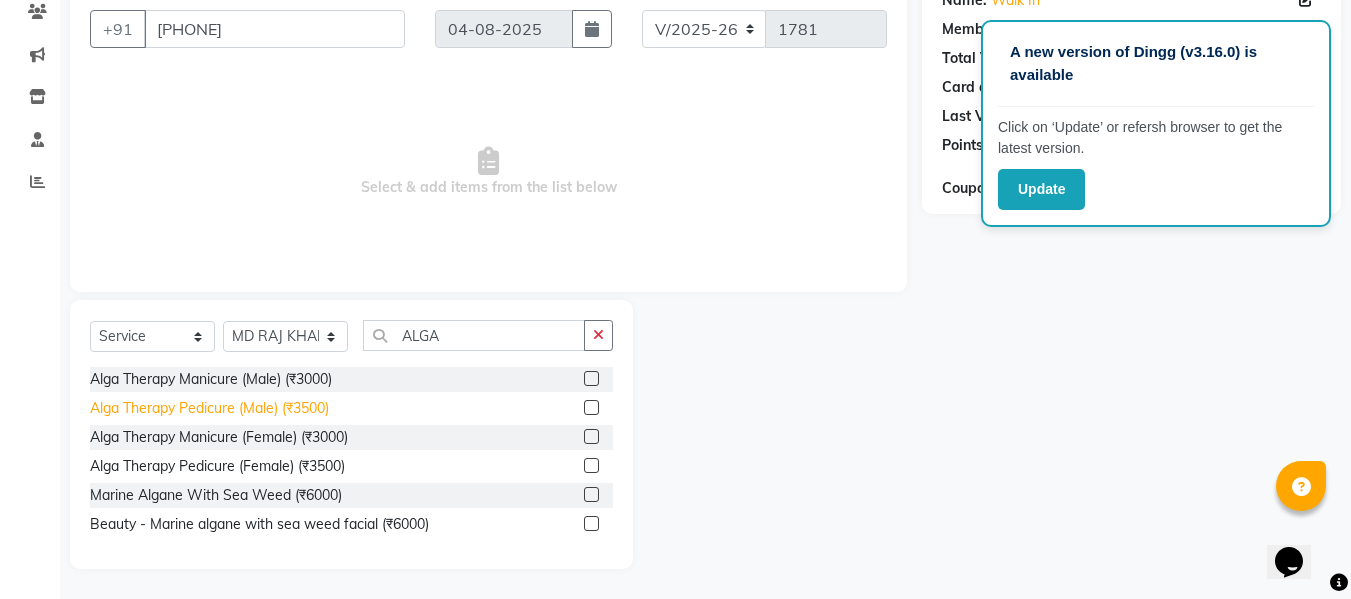 click on "Alga Therapy Pedicure (Male) (₹3500)" 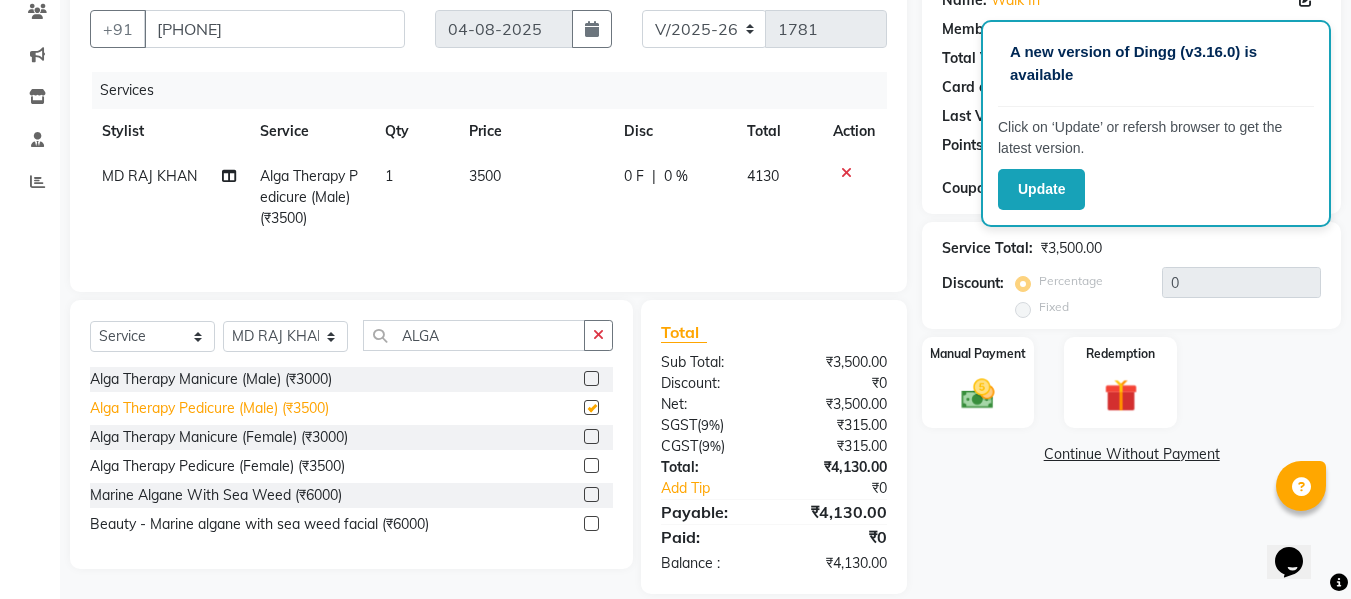 checkbox on "false" 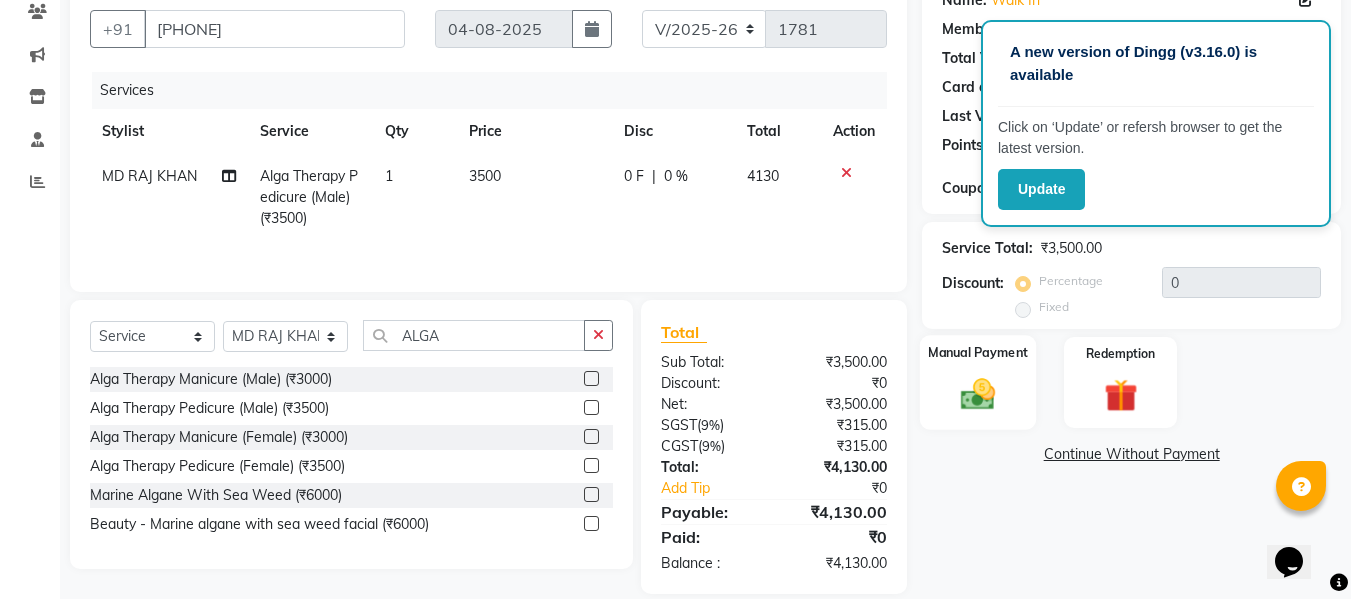 click on "Manual Payment" 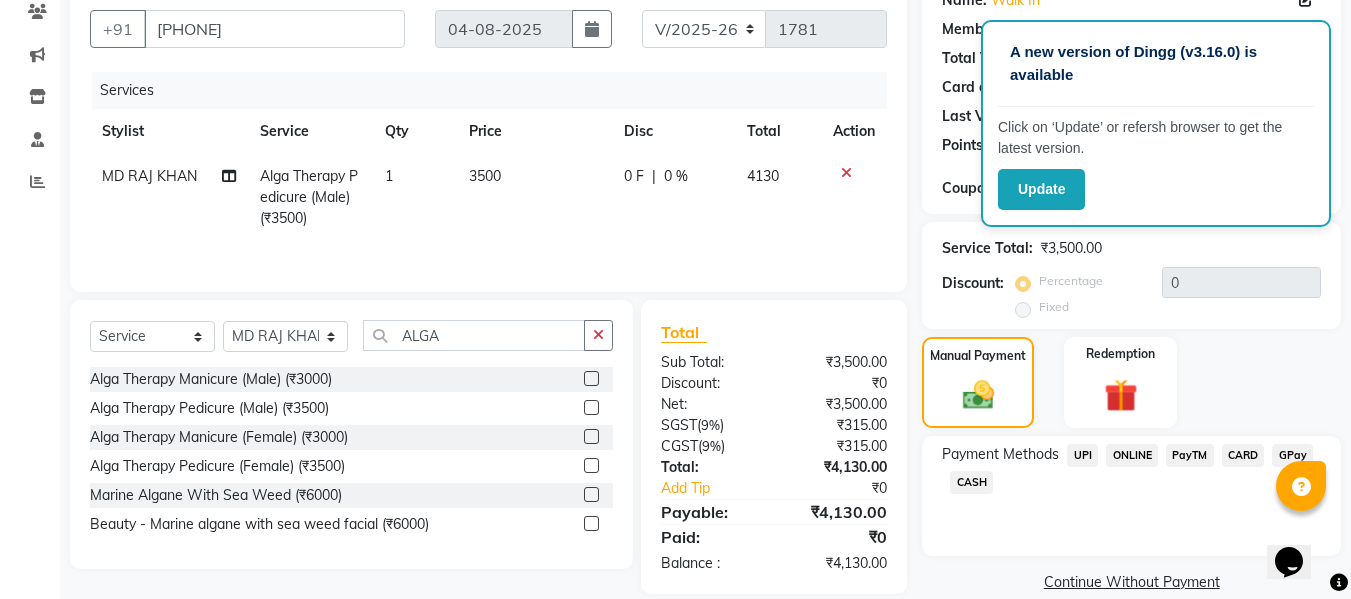 click on "CASH" 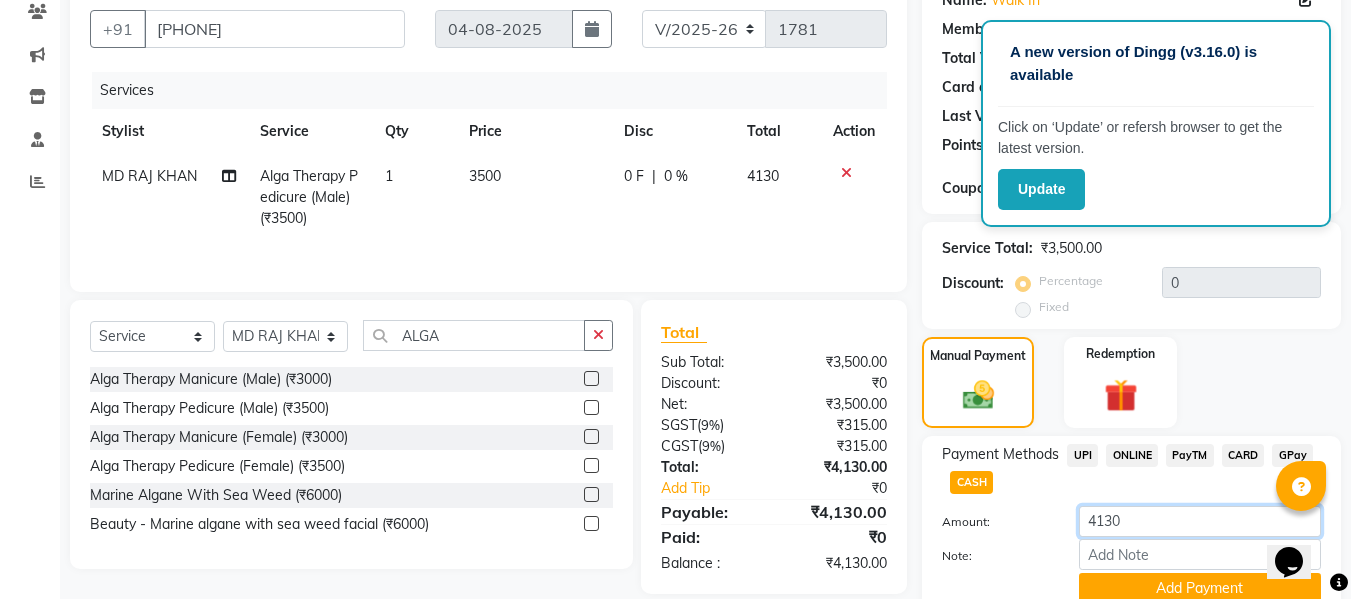 click on "4130" 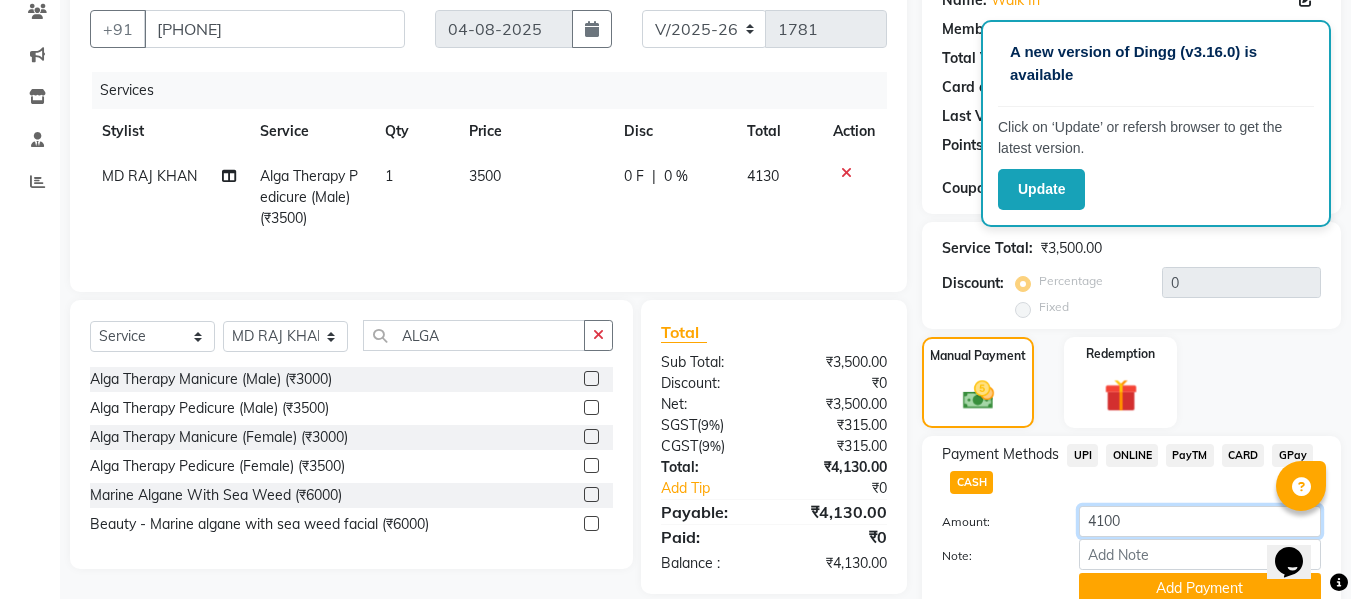 scroll, scrollTop: 260, scrollLeft: 0, axis: vertical 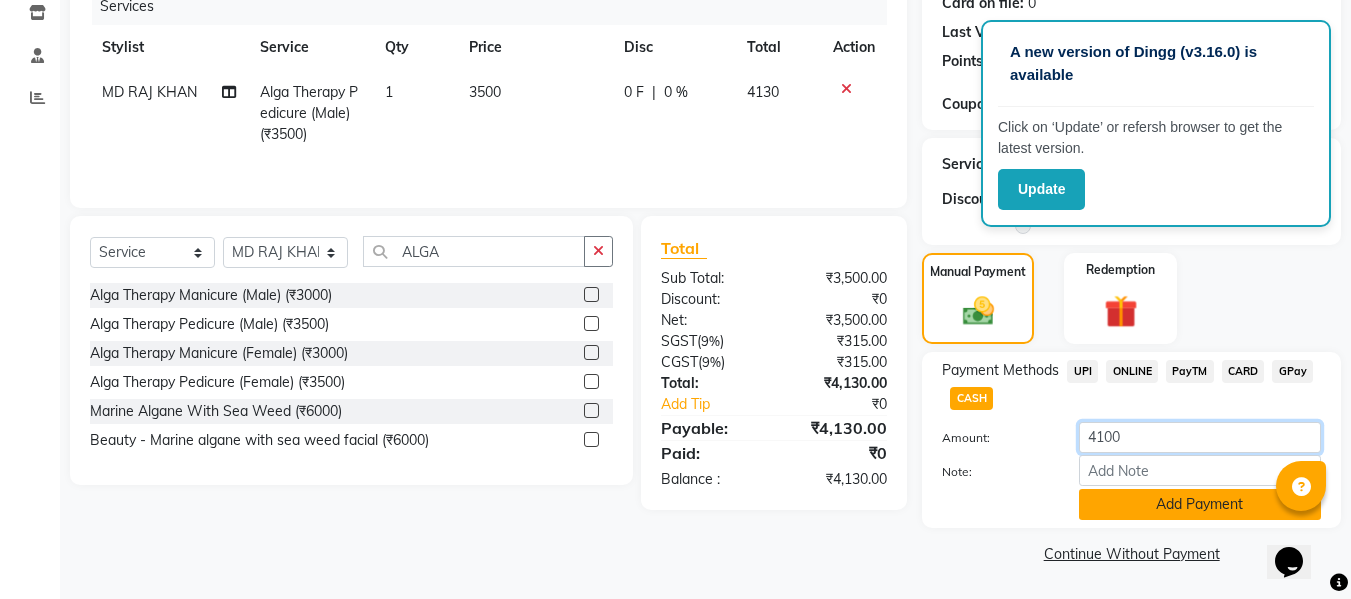 type on "4100" 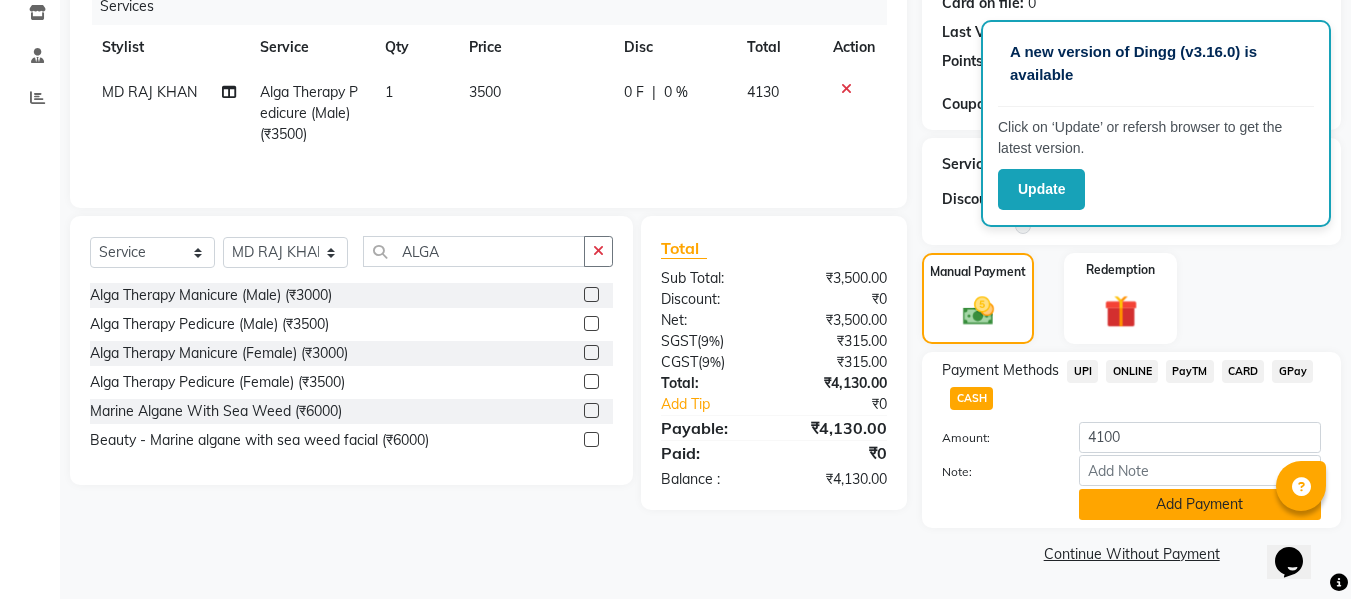 click on "Add Payment" 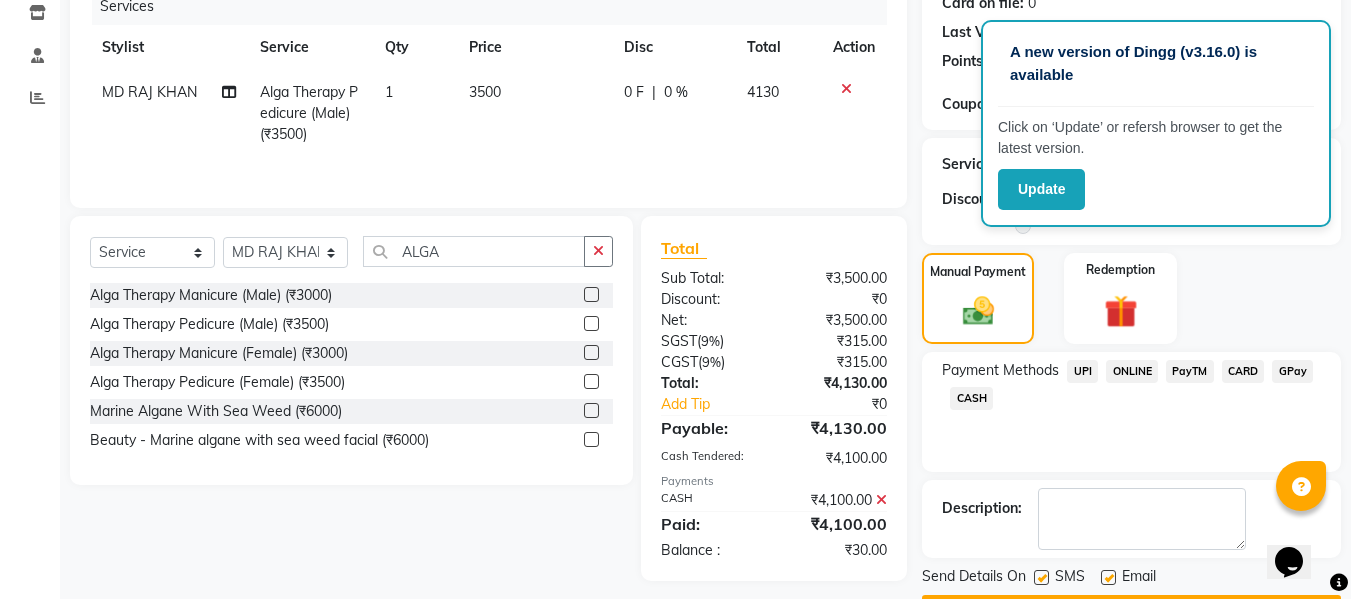 click on "CARD" 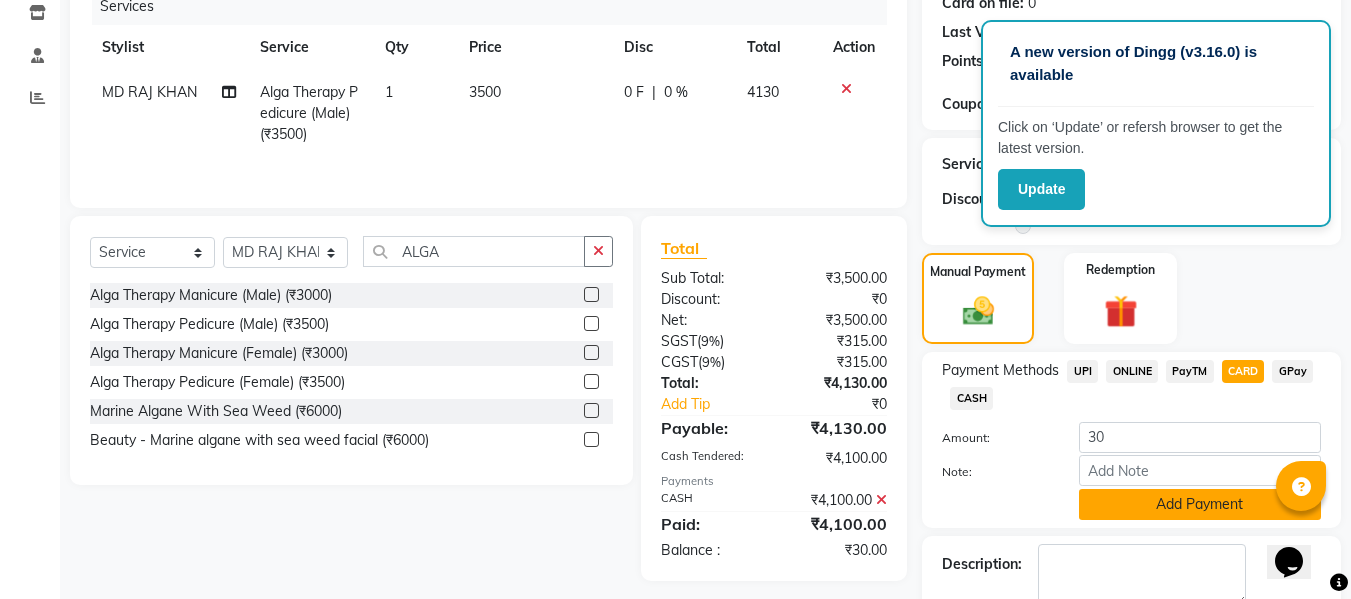 click on "Add Payment" 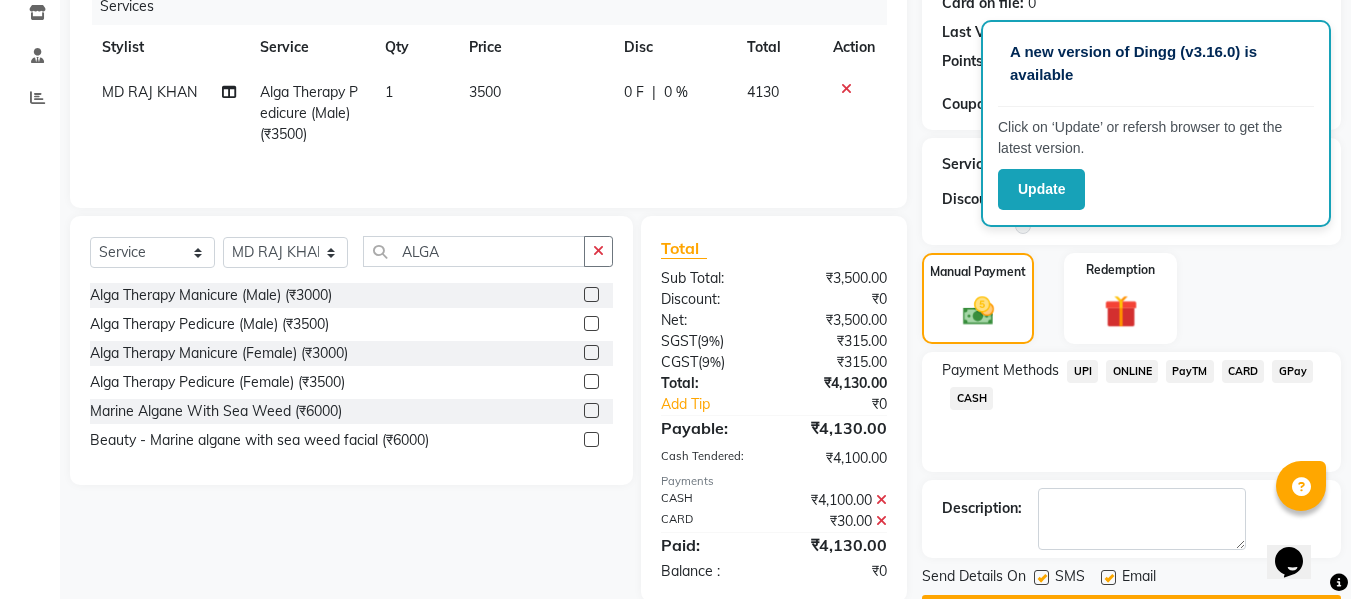 scroll, scrollTop: 317, scrollLeft: 0, axis: vertical 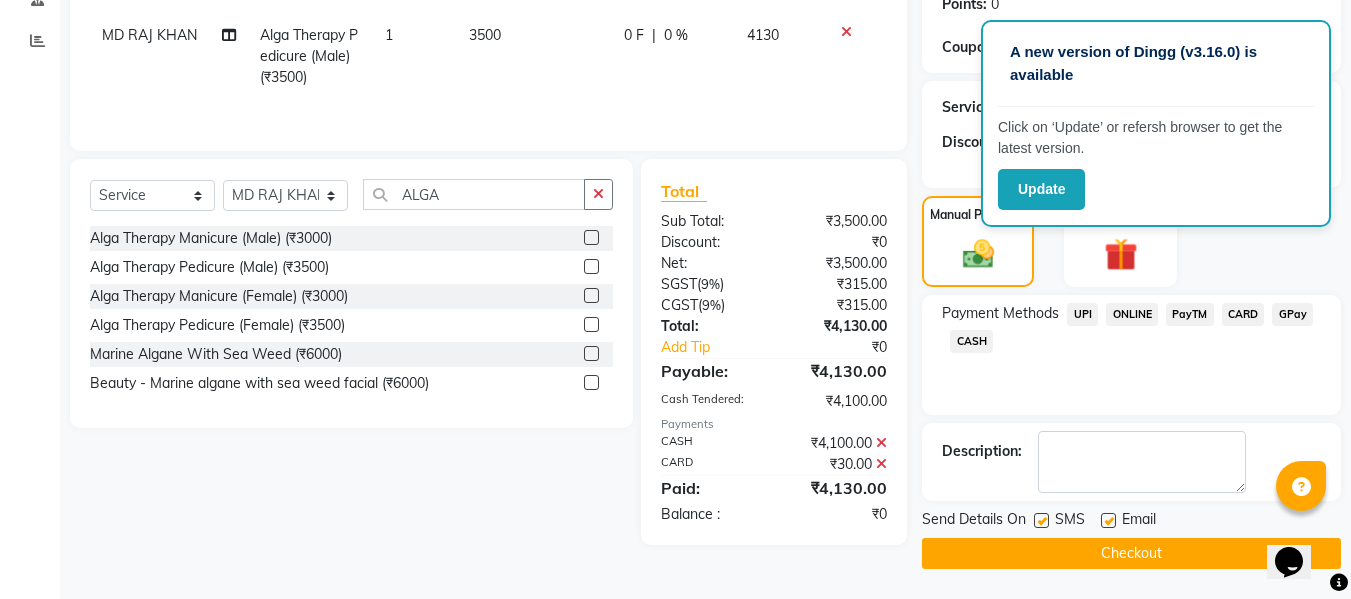 click on "Checkout" 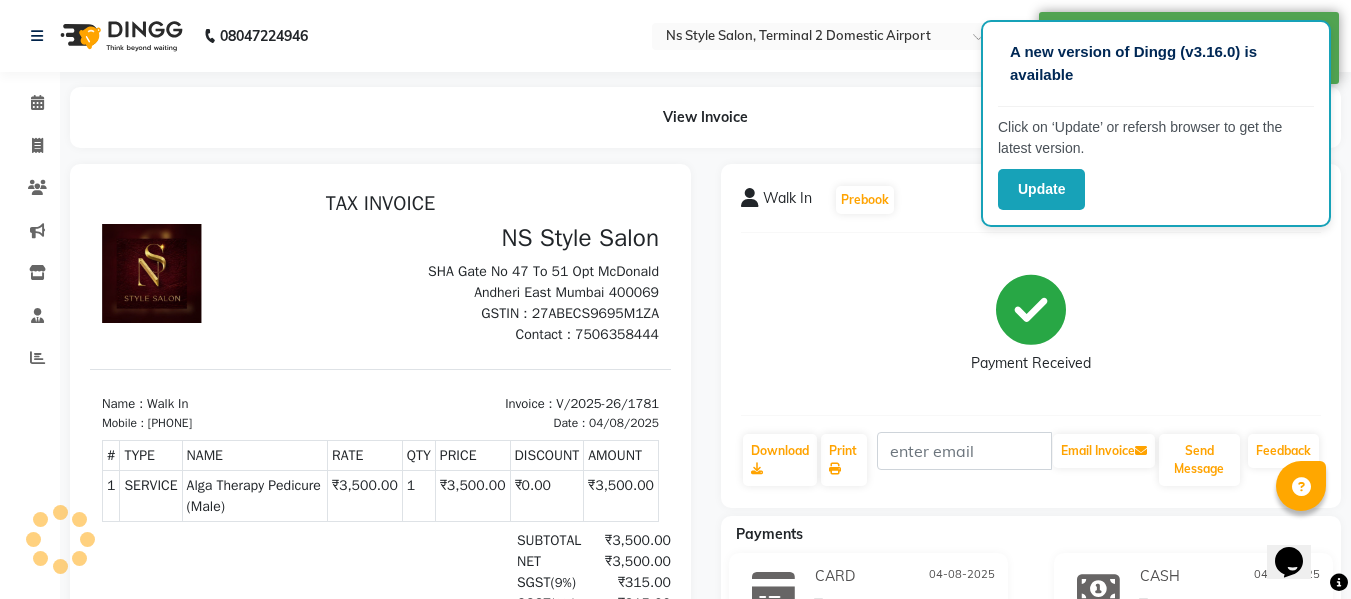 scroll, scrollTop: 0, scrollLeft: 0, axis: both 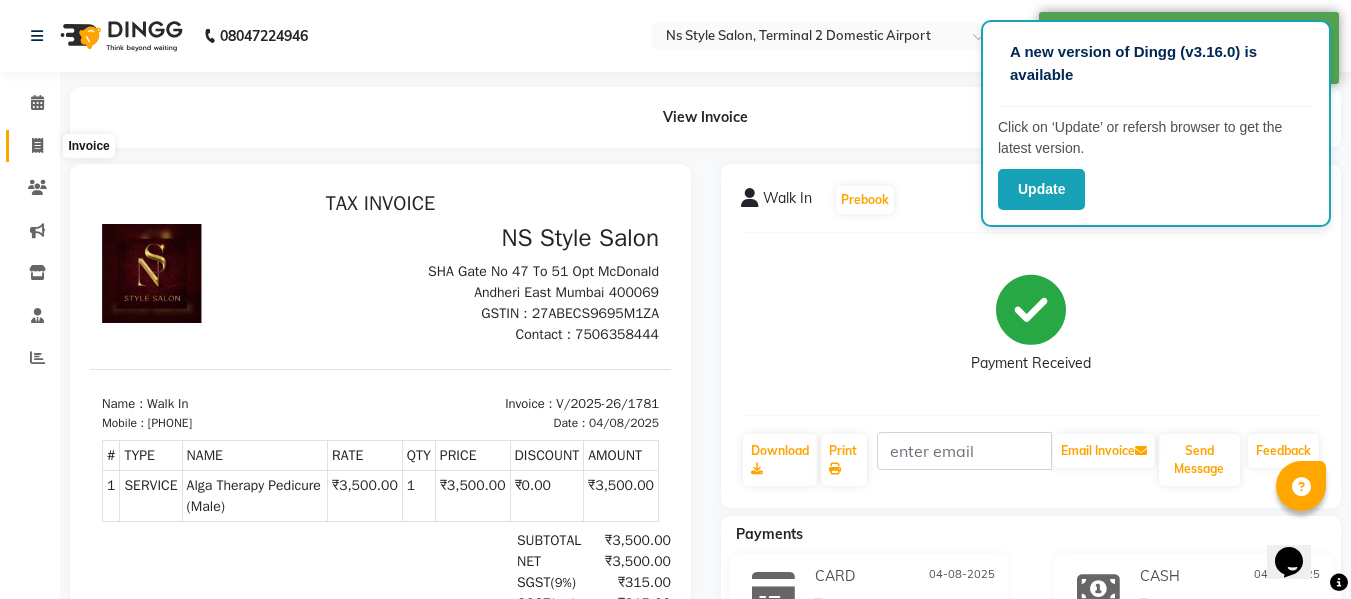 click 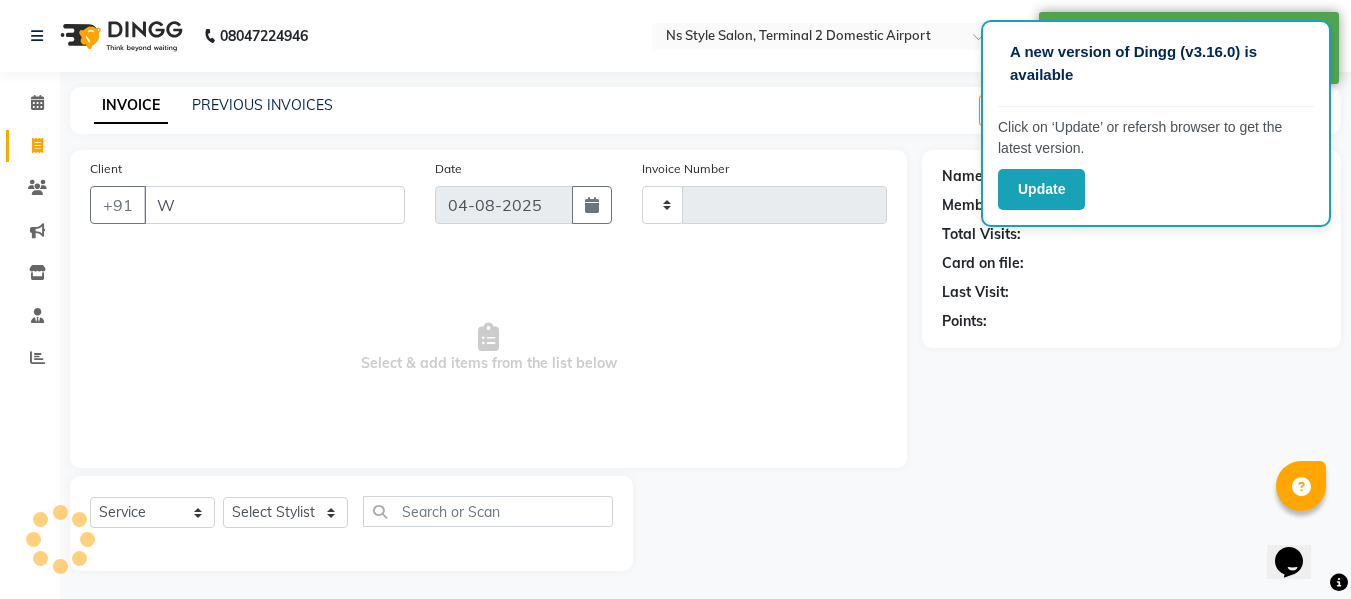 type on "1782" 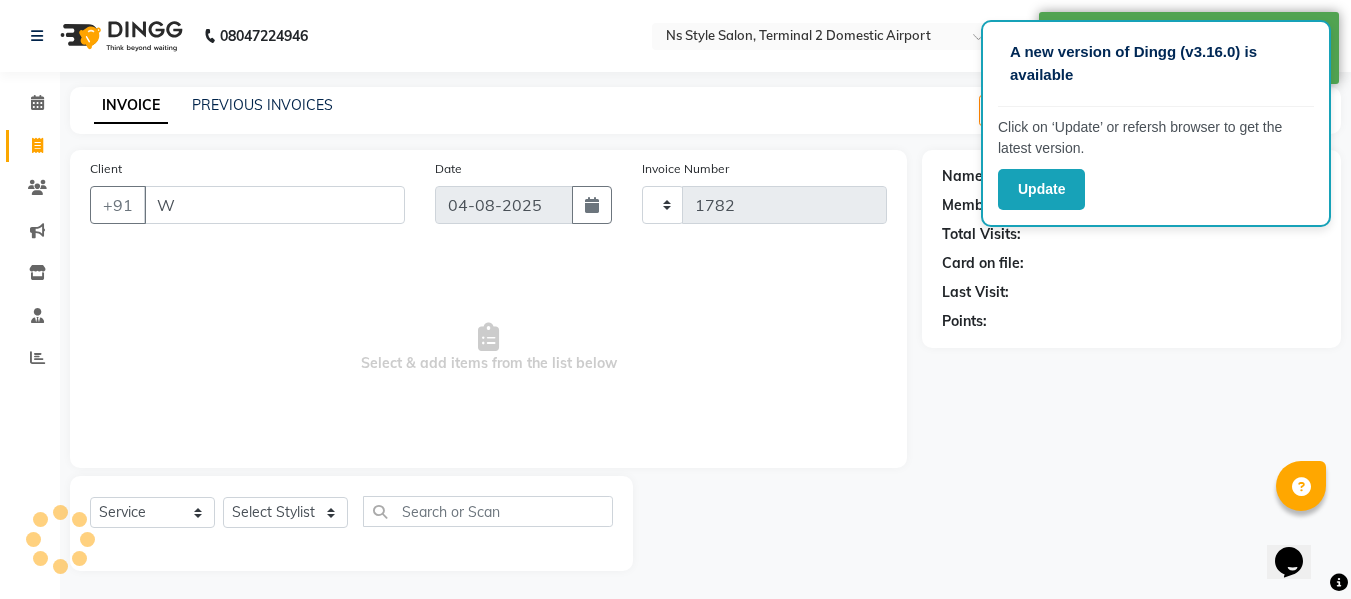 scroll, scrollTop: 2, scrollLeft: 0, axis: vertical 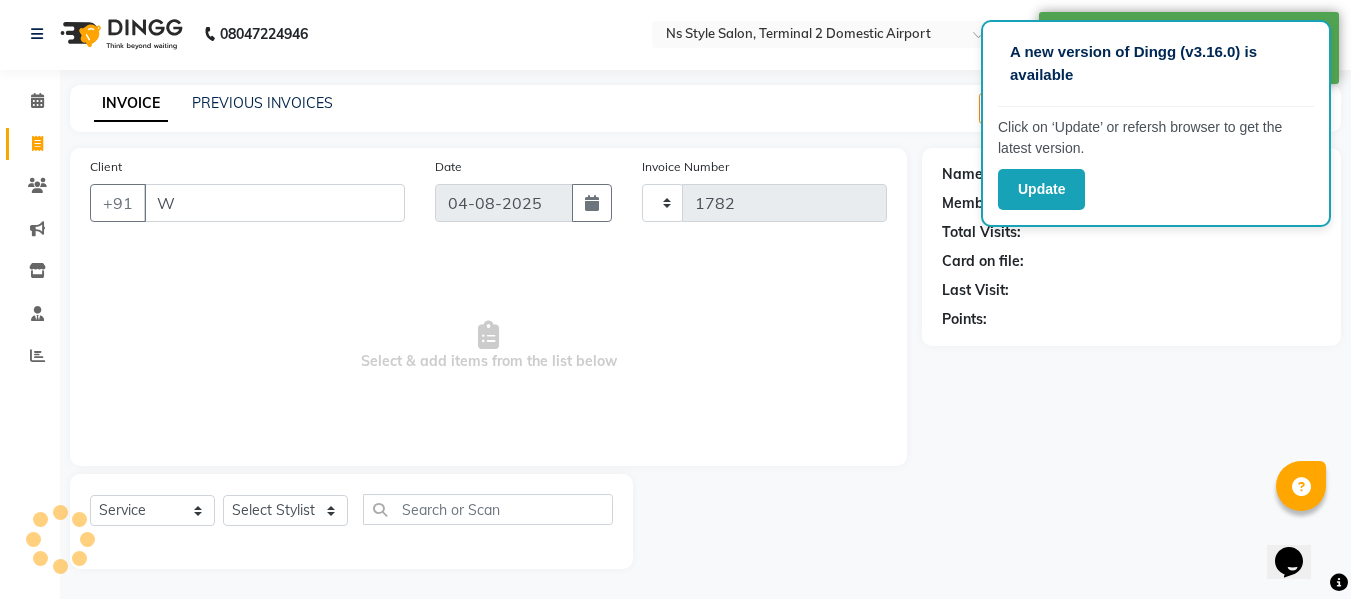 type on "WA" 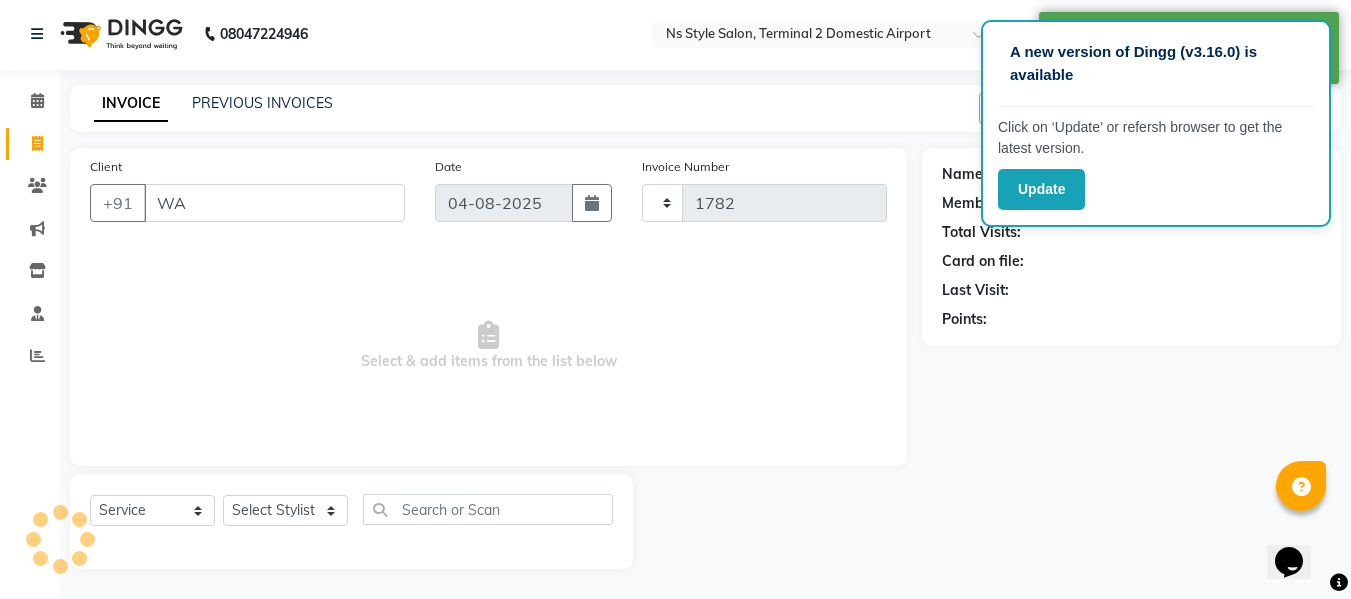 select on "5661" 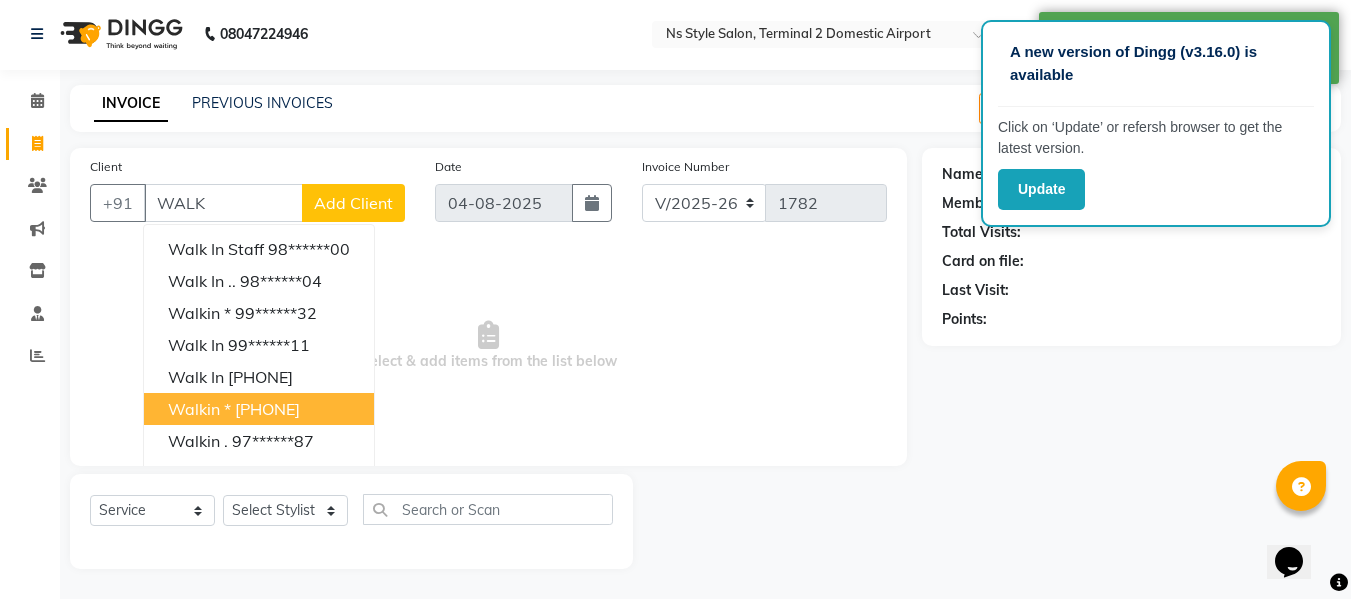 click on "Walkin *" at bounding box center [199, 409] 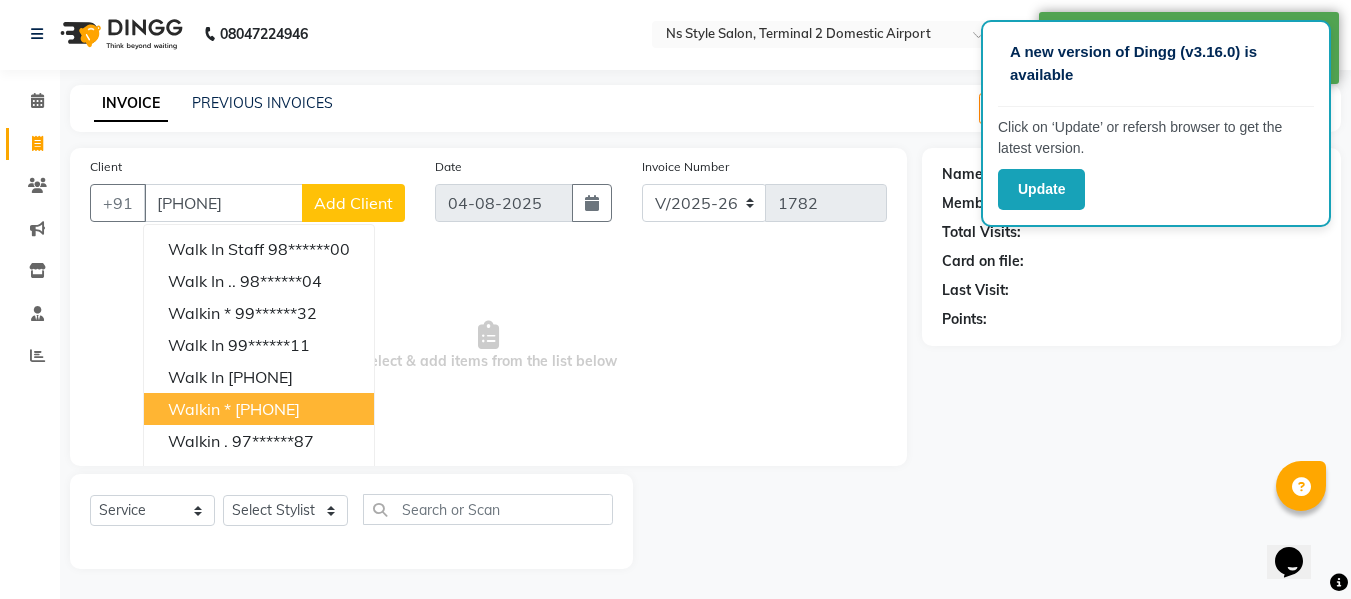 type on "[PHONE]" 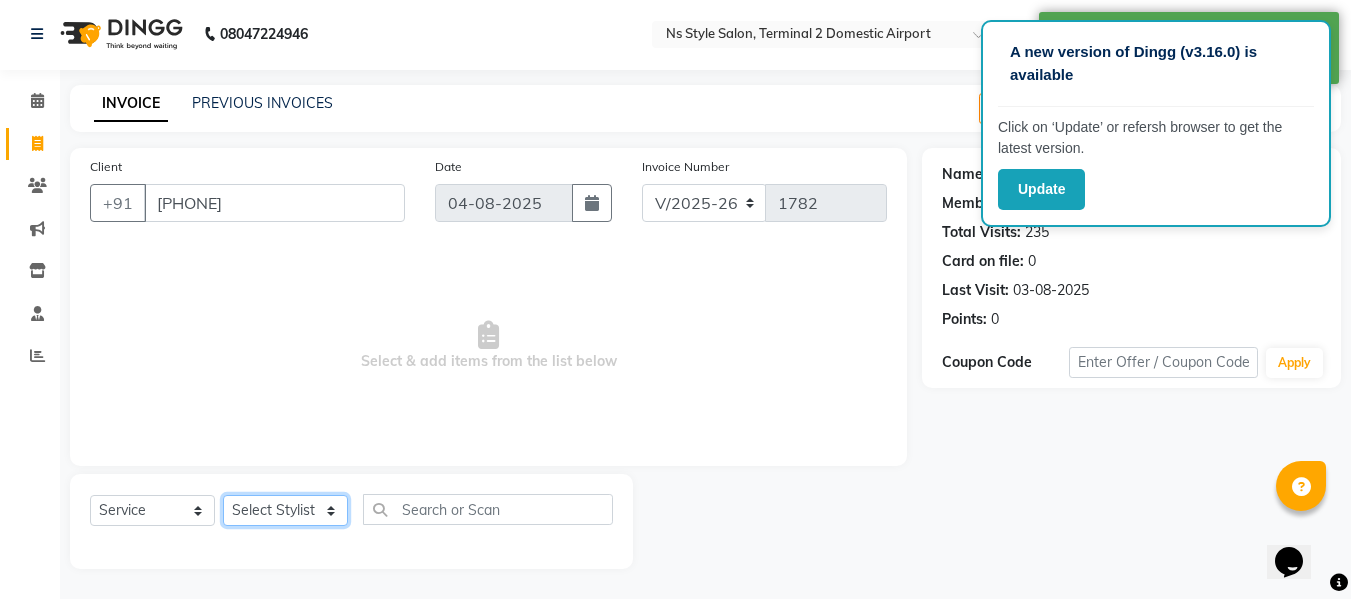 click on "Select Stylist ASHA ANIL JADHAV Dilshad Ahmad EHATESHAM ALI EVVA FARHEEN SHAIKH HEEBA ARIF SHAIKH HEER BAROT IMRAN SHAIKH Mamta  Manager MANISHA MD RAJ KHAN  MD SAMEER PARWEZ MOHAMMAD ALI RUPS SAKIB SUNENA TAK ZAREENA KHAN" 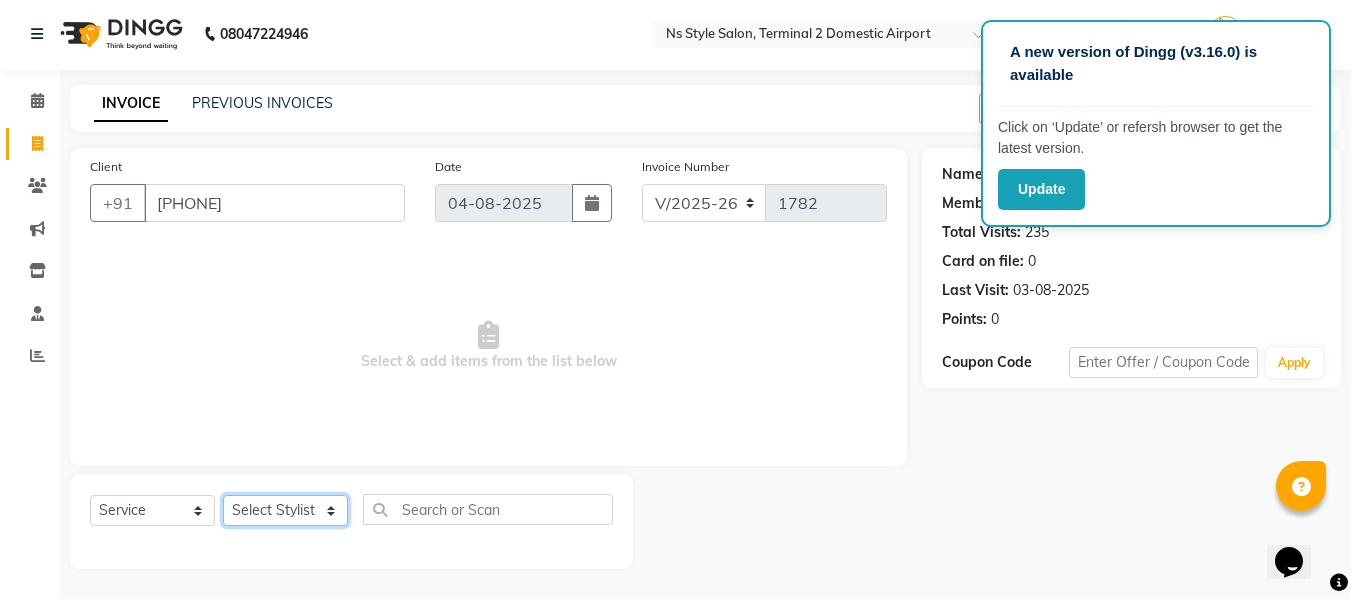 select on "39697" 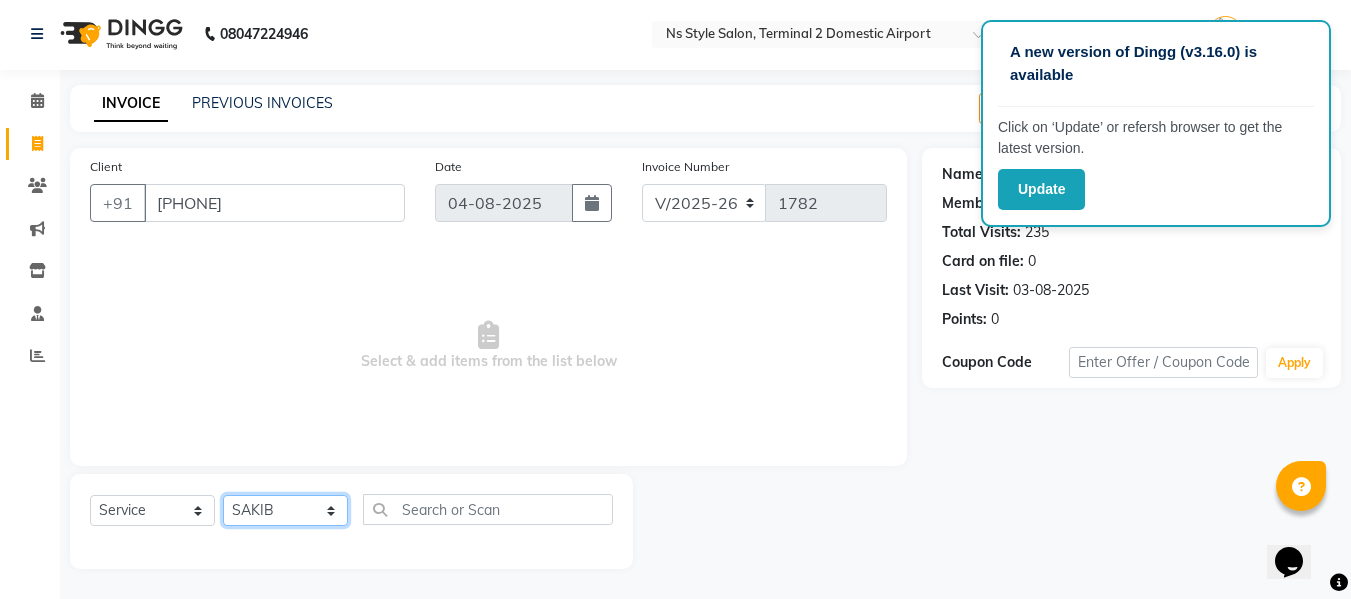 click on "Select Stylist ASHA ANIL JADHAV Dilshad Ahmad EHATESHAM ALI EVVA FARHEEN SHAIKH HEEBA ARIF SHAIKH HEER BAROT IMRAN SHAIKH Mamta  Manager MANISHA MD RAJ KHAN  MD SAMEER PARWEZ MOHAMMAD ALI RUPS SAKIB SUNENA TAK ZAREENA KHAN" 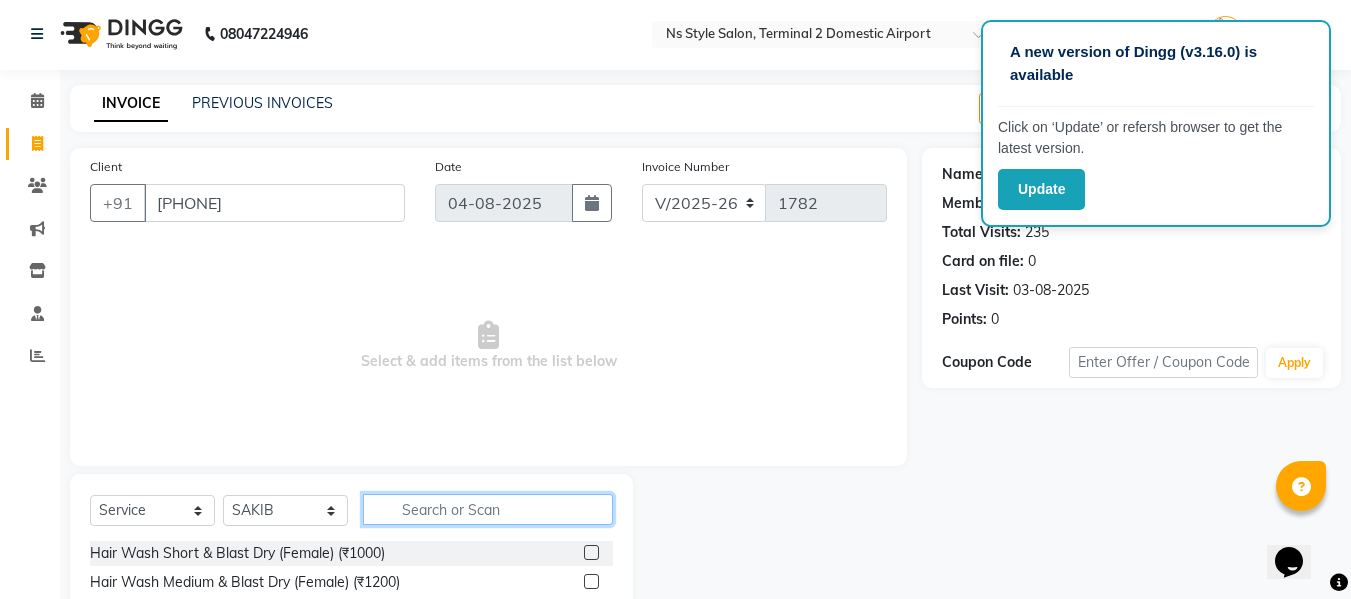 click 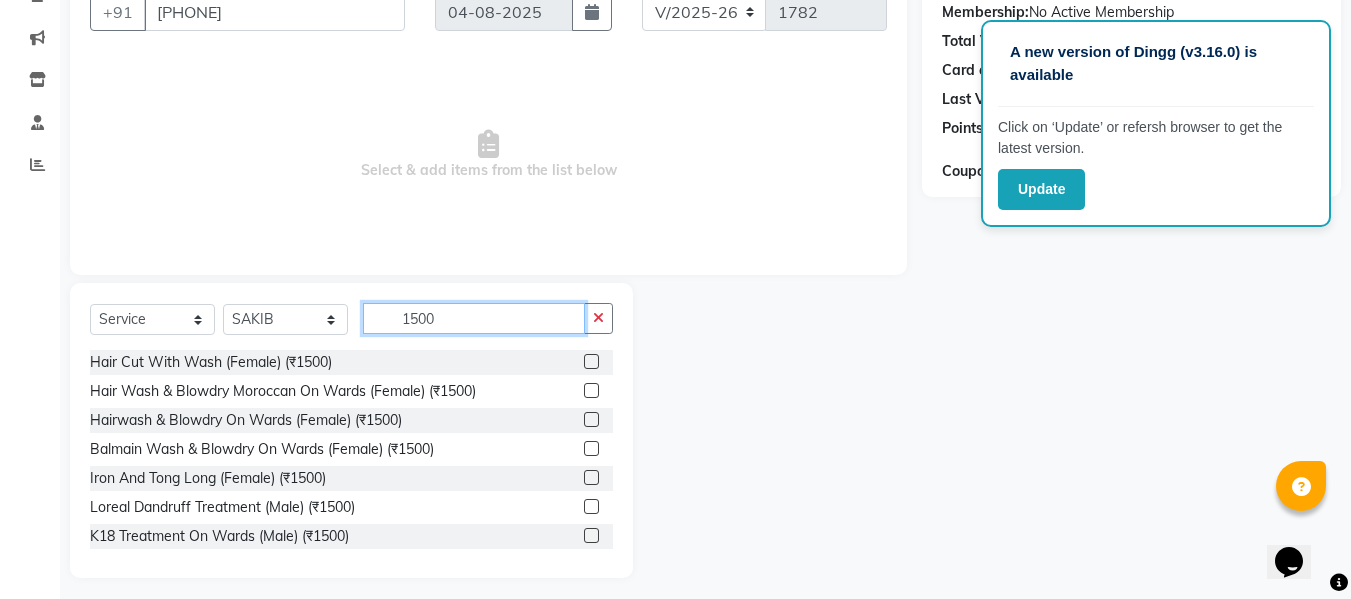 scroll, scrollTop: 194, scrollLeft: 0, axis: vertical 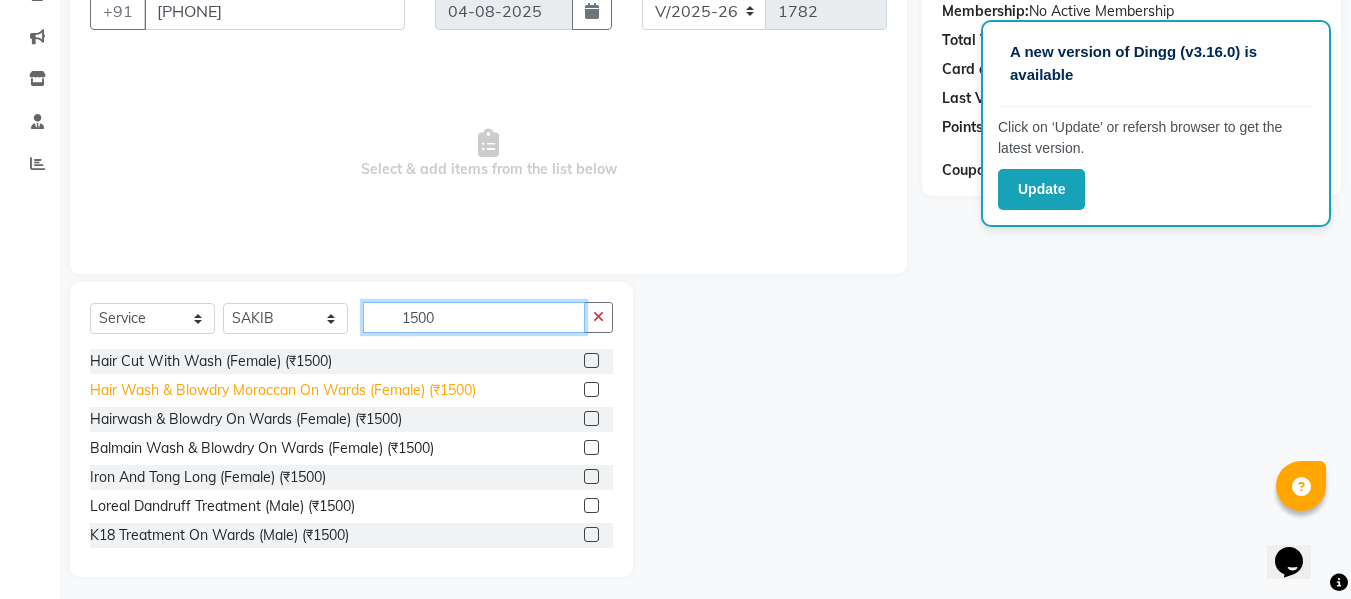 type on "1500" 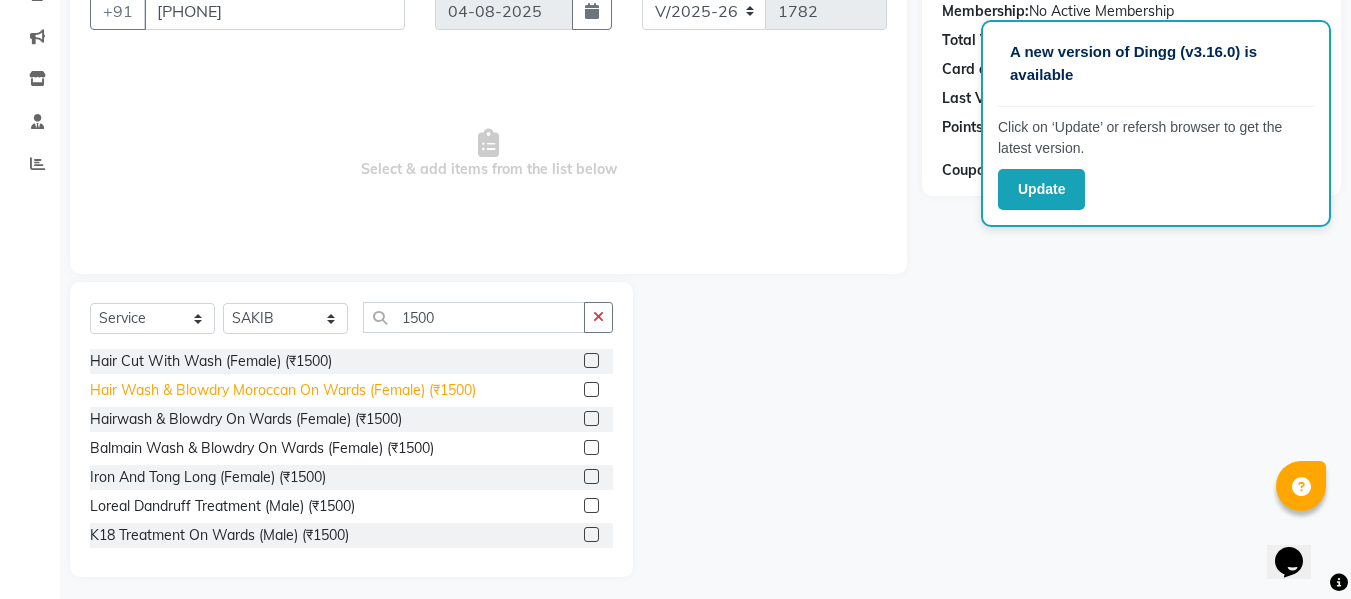 click on "Hair Wash & Blowdry Moroccan On Wards (Female) (₹1500)" 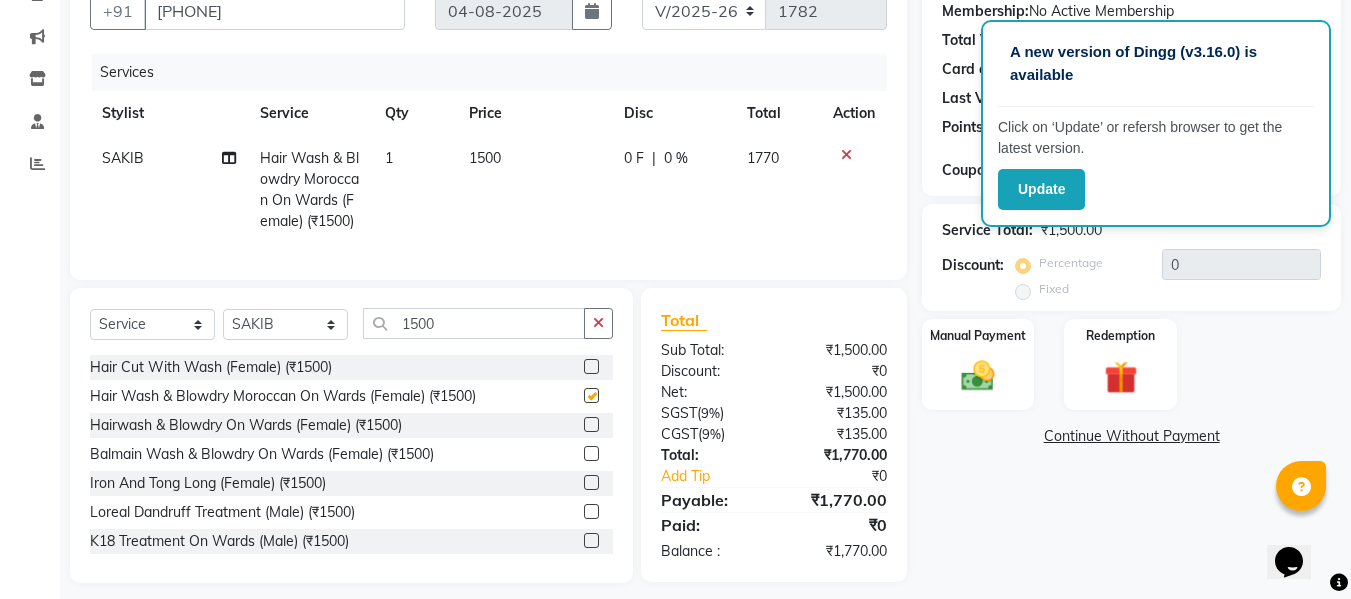 checkbox on "false" 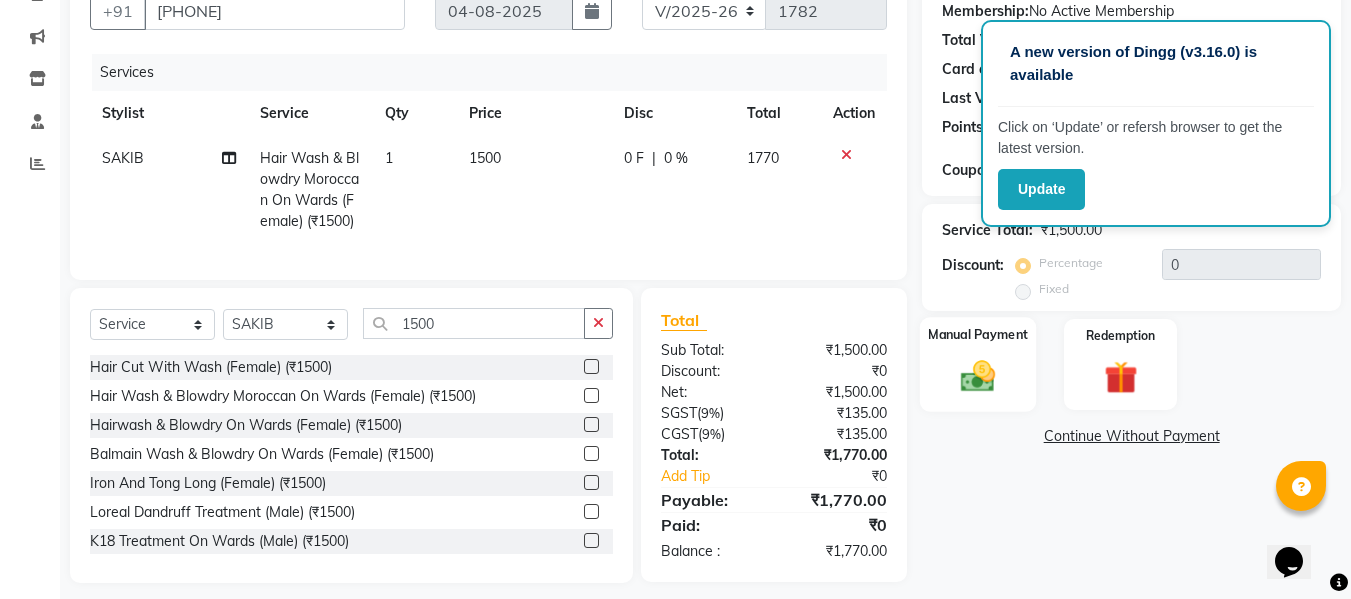 click on "Manual Payment" 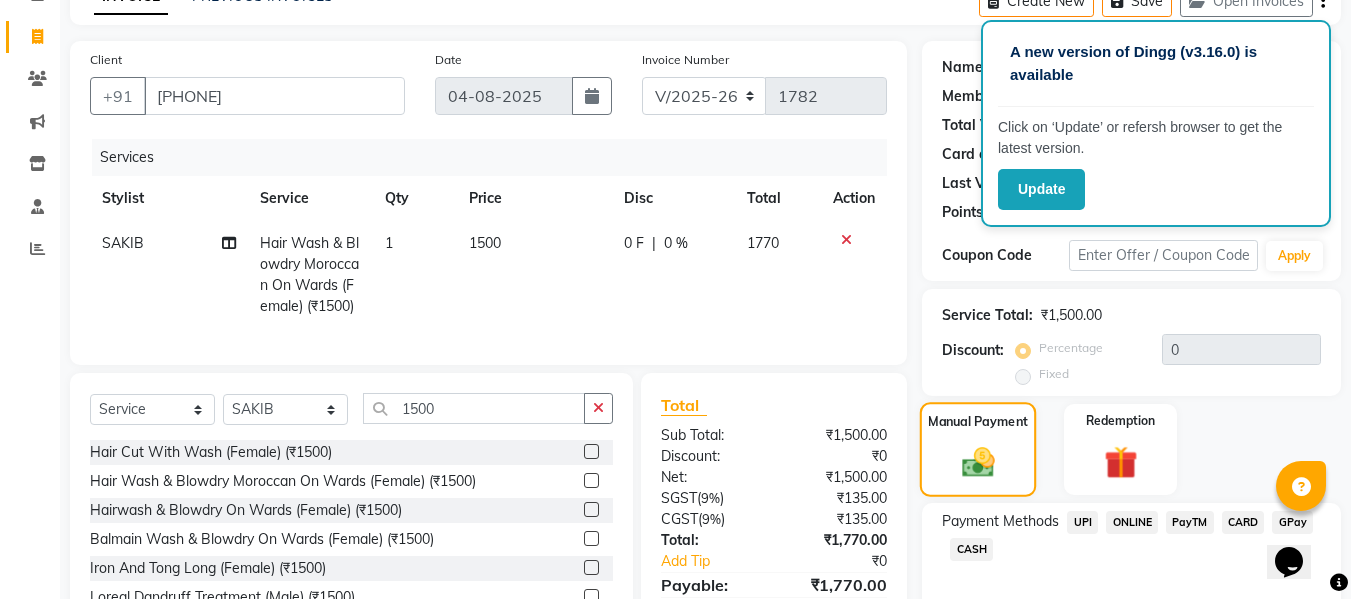 scroll, scrollTop: 223, scrollLeft: 0, axis: vertical 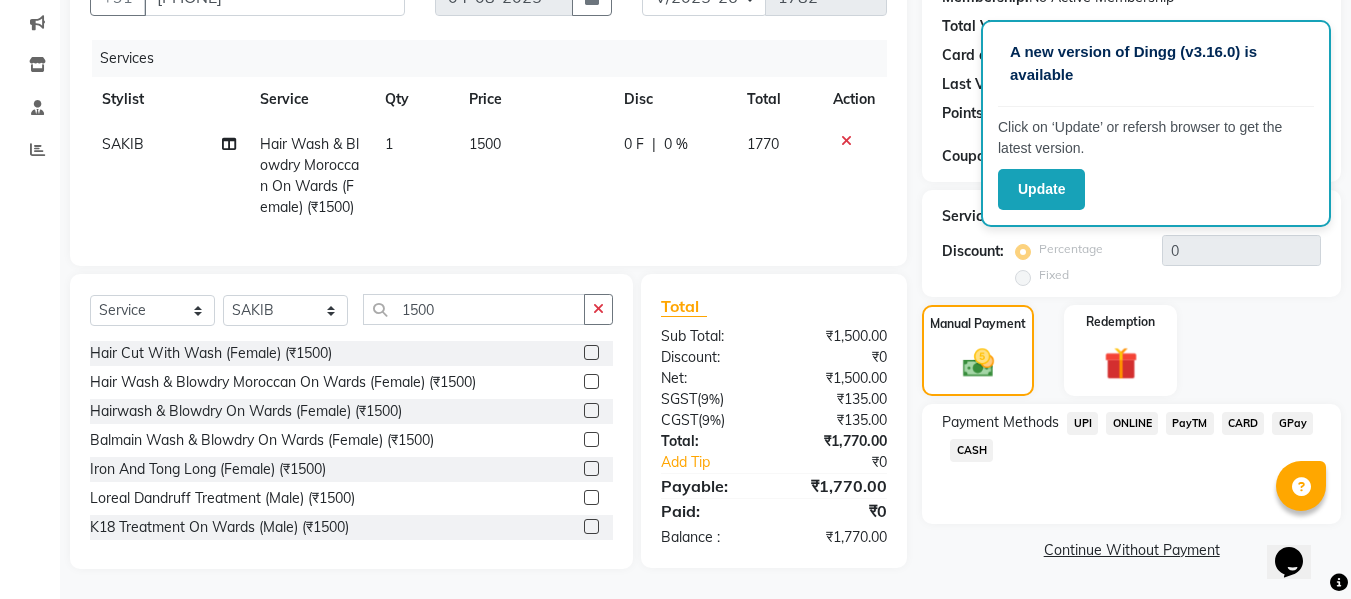 click on "CASH" 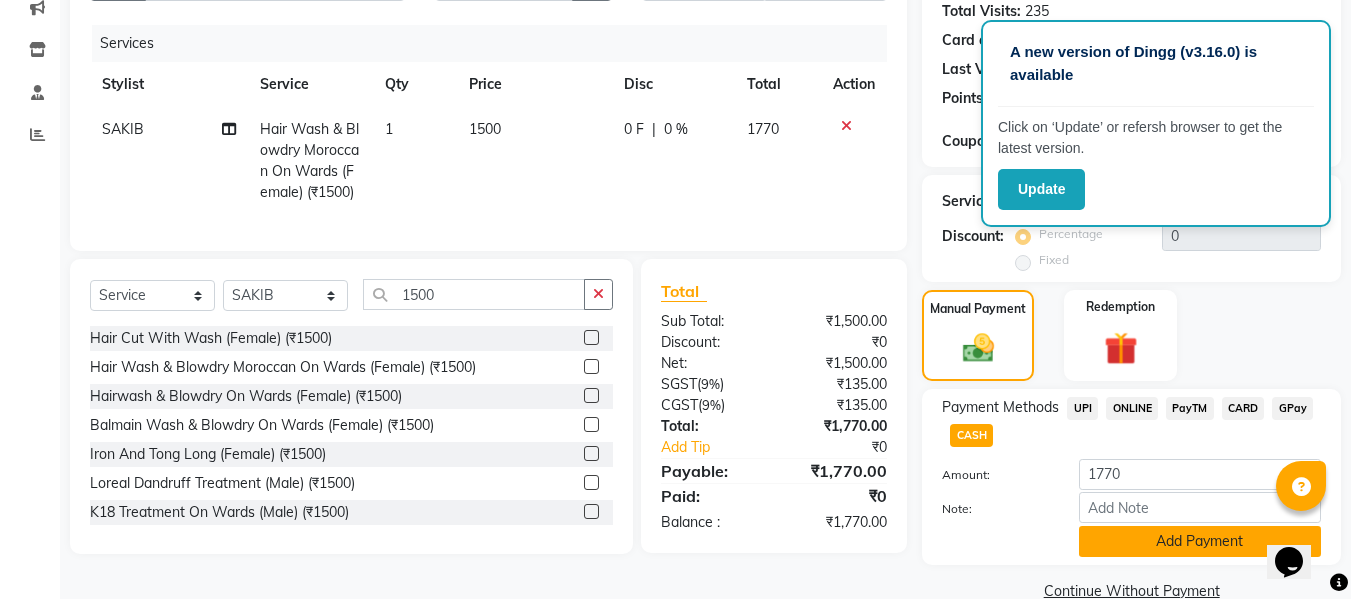 click on "Add Payment" 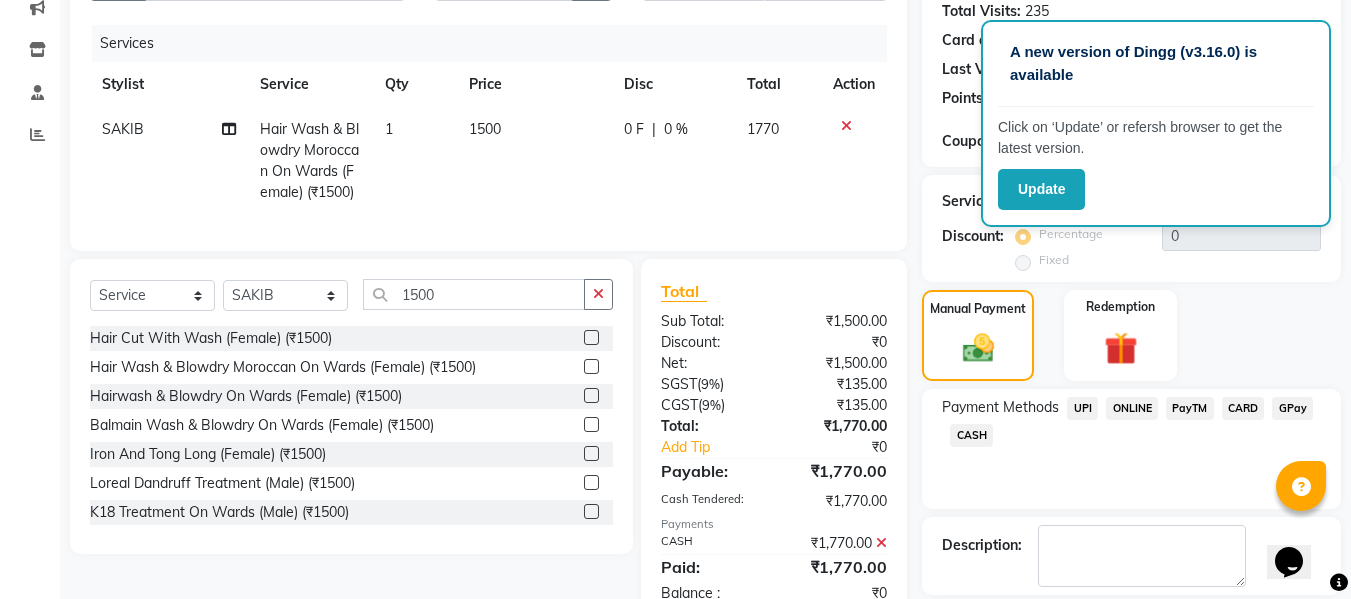 scroll, scrollTop: 317, scrollLeft: 0, axis: vertical 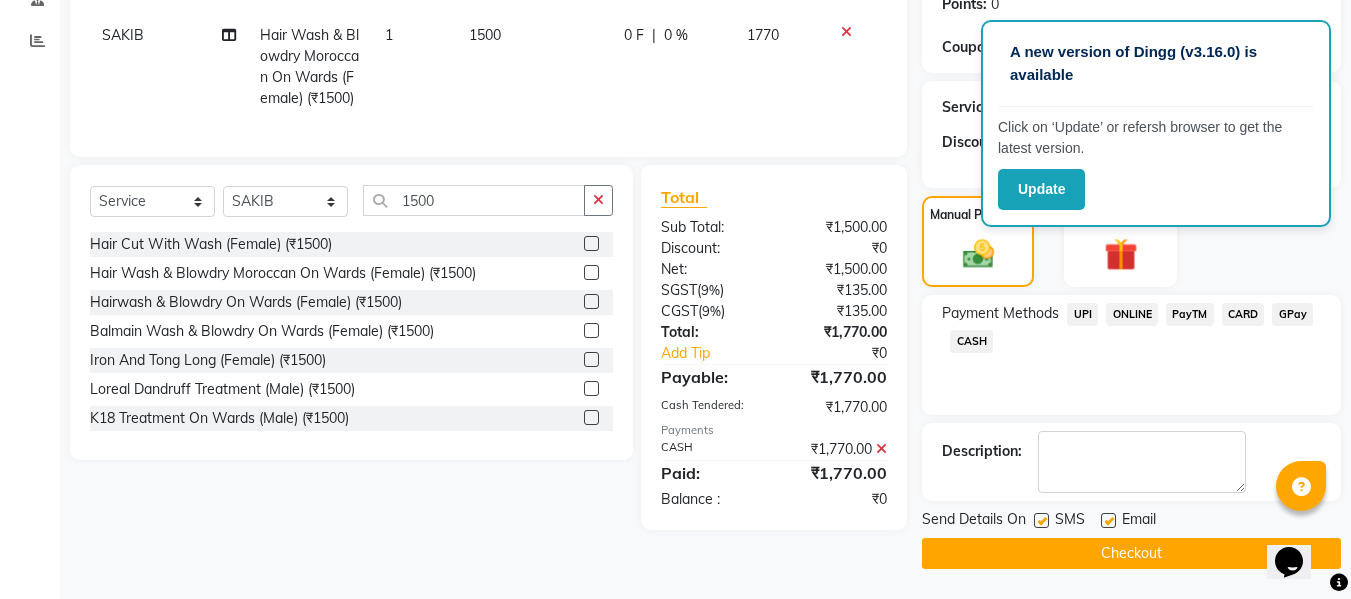 click on "Checkout" 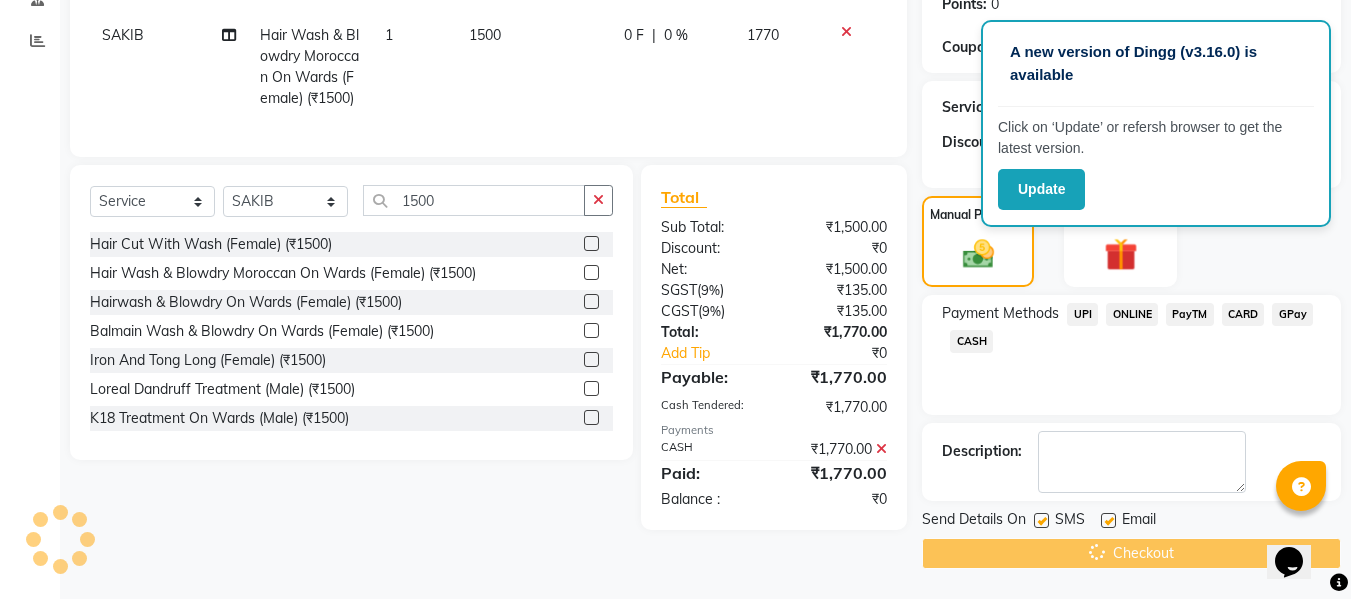 scroll, scrollTop: 0, scrollLeft: 0, axis: both 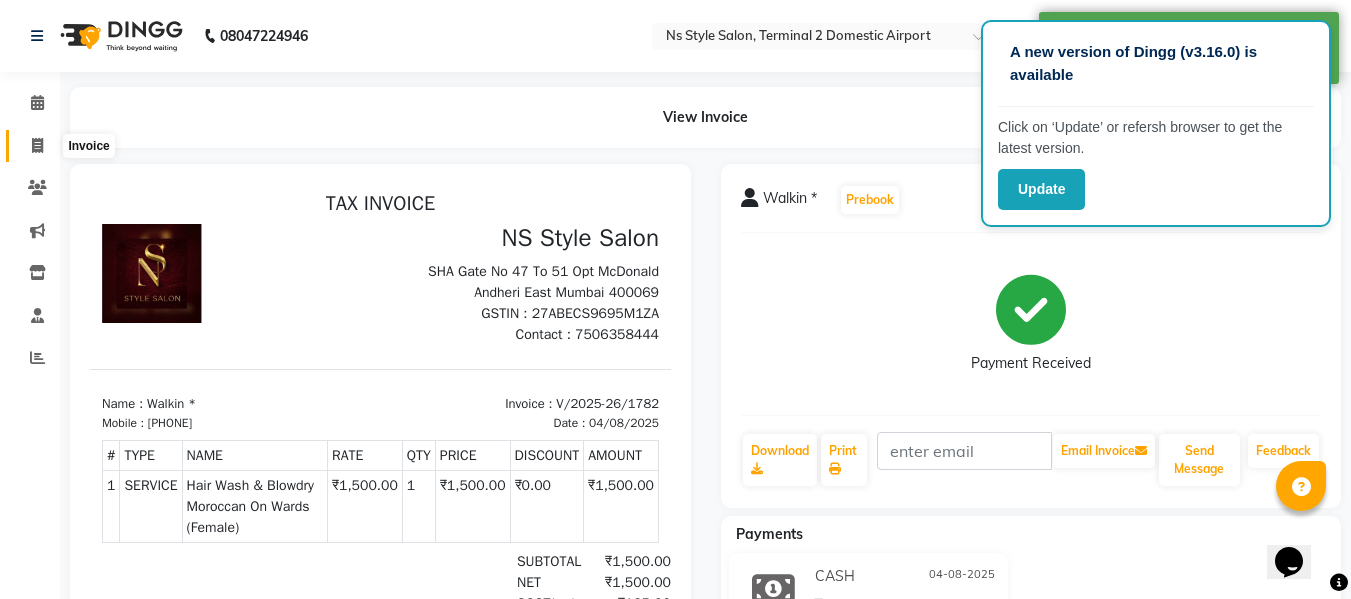 click 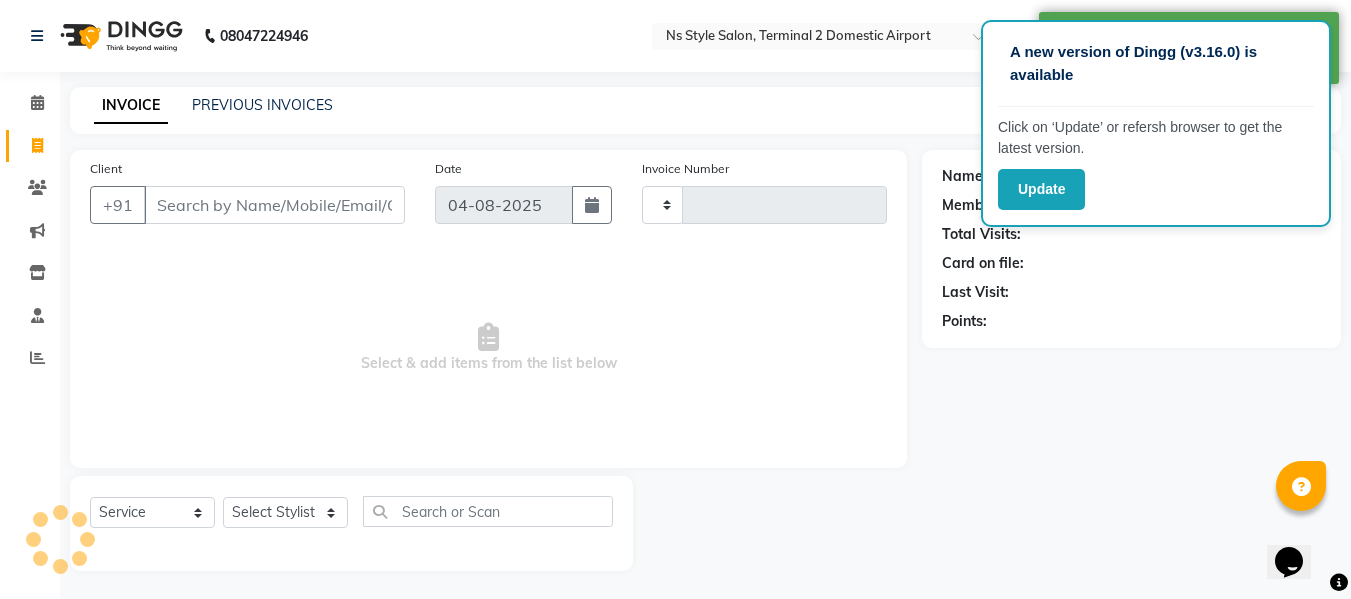 scroll, scrollTop: 2, scrollLeft: 0, axis: vertical 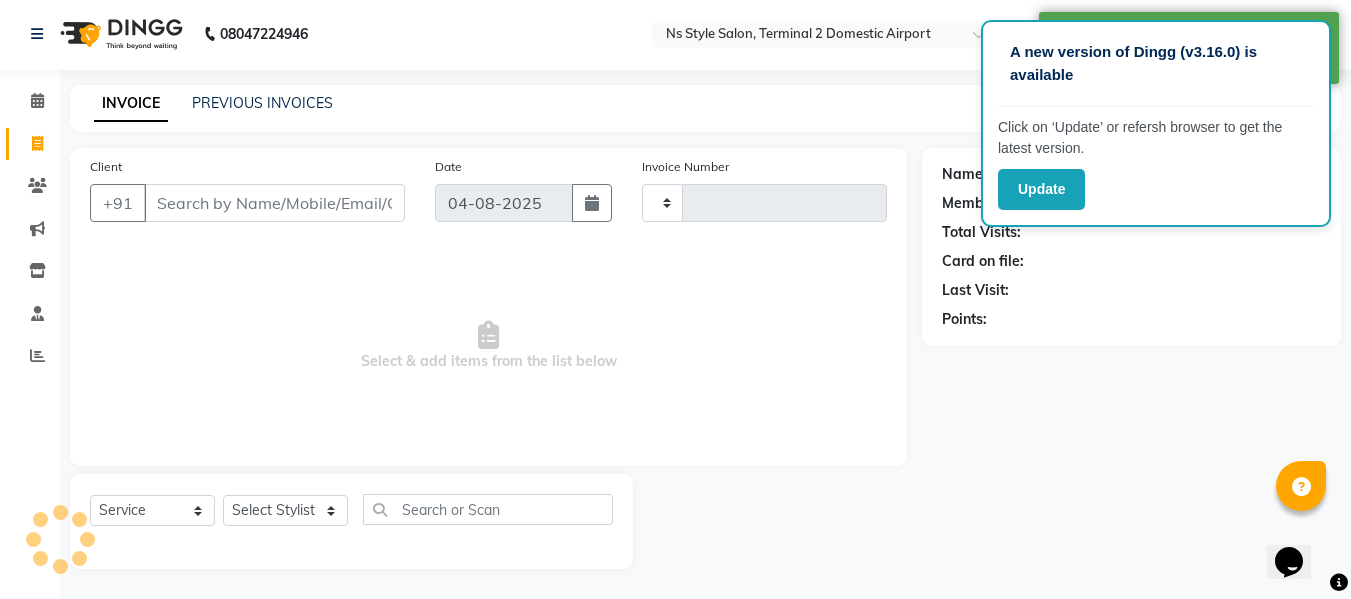 type on "1783" 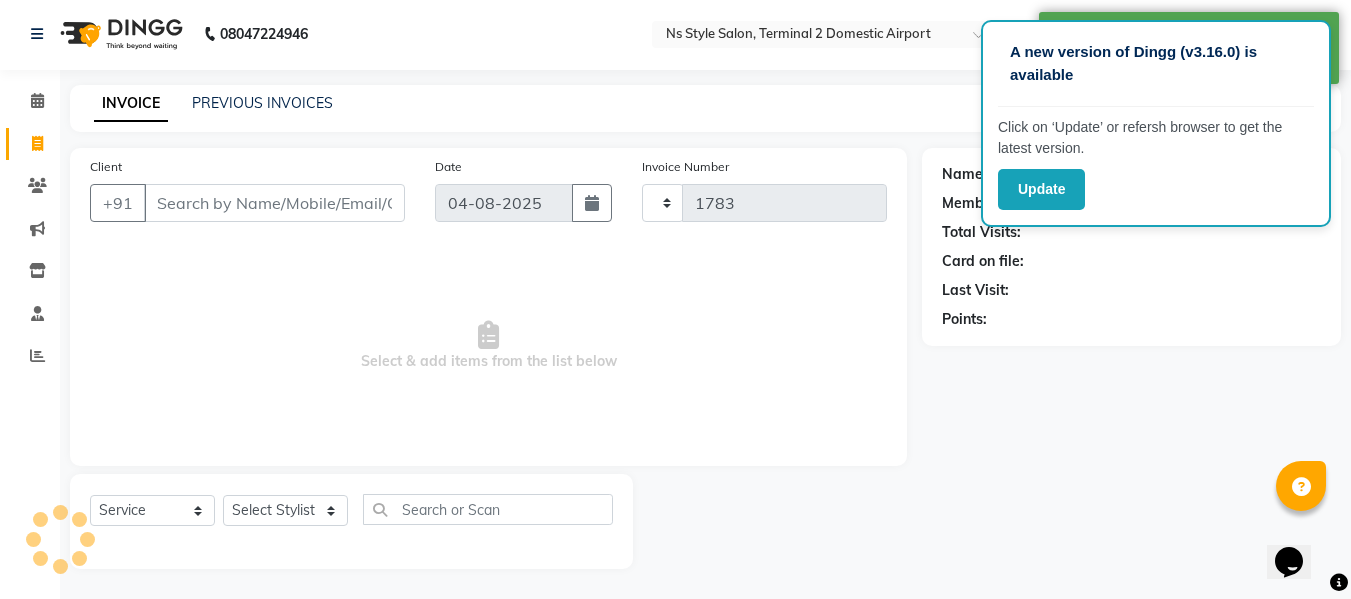 select on "5661" 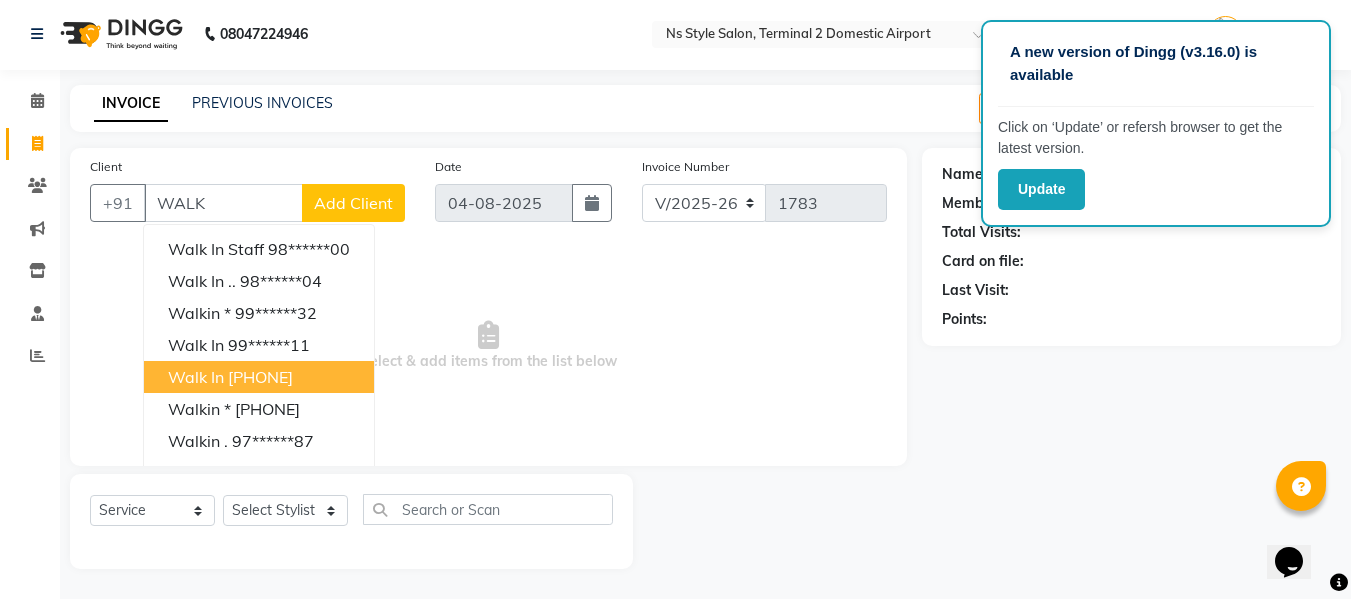 click on "Walk In  [PHONE]" at bounding box center (259, 377) 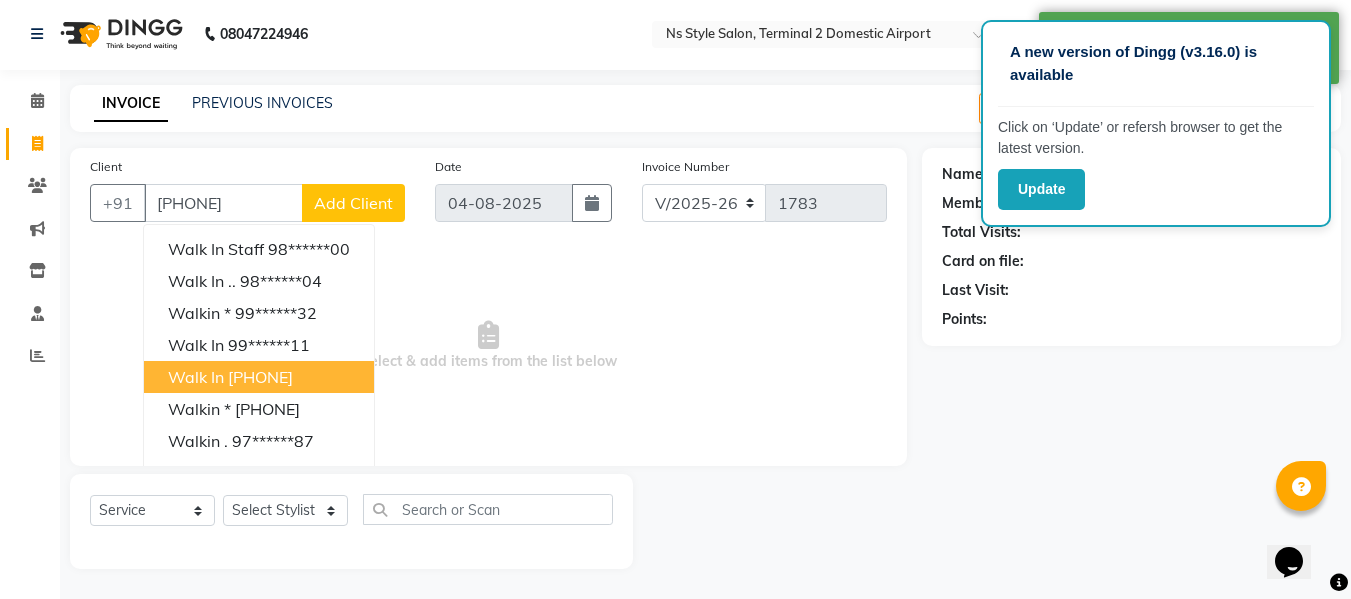 type on "[PHONE]" 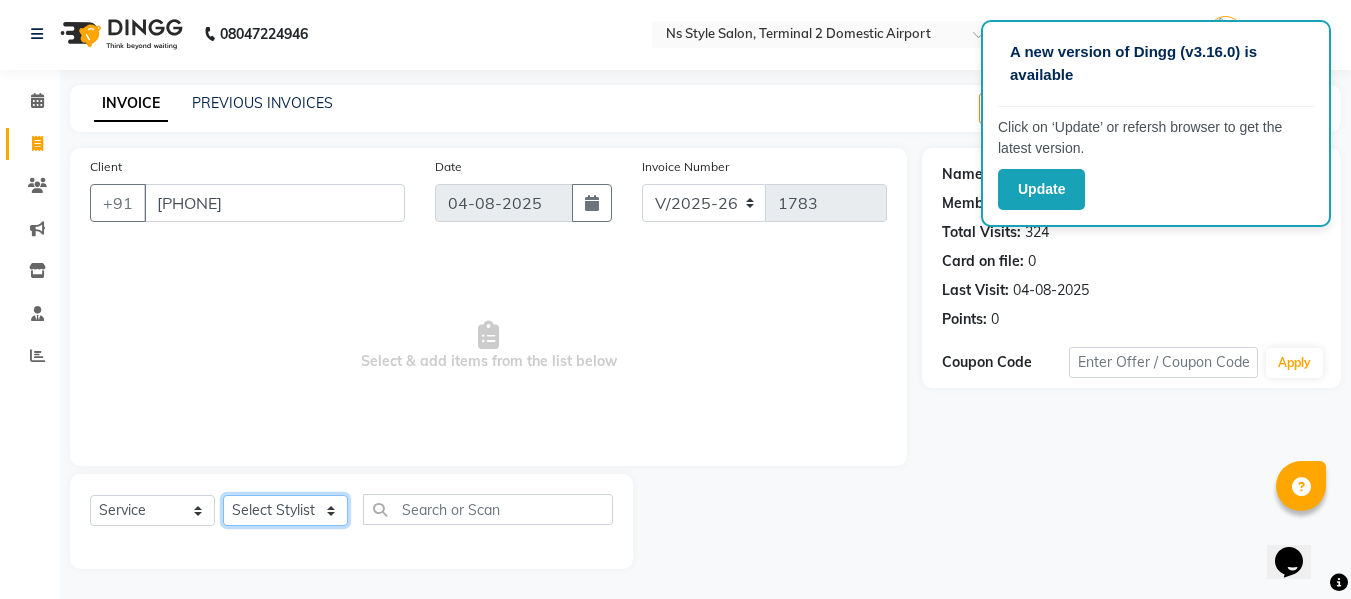 click on "Select Stylist ASHA ANIL JADHAV Dilshad Ahmad EHATESHAM ALI EVVA FARHEEN SHAIKH HEEBA ARIF SHAIKH HEER BAROT IMRAN SHAIKH Mamta  Manager MANISHA MD RAJ KHAN  MD SAMEER PARWEZ MOHAMMAD ALI RUPS SAKIB SUNENA TAK ZAREENA KHAN" 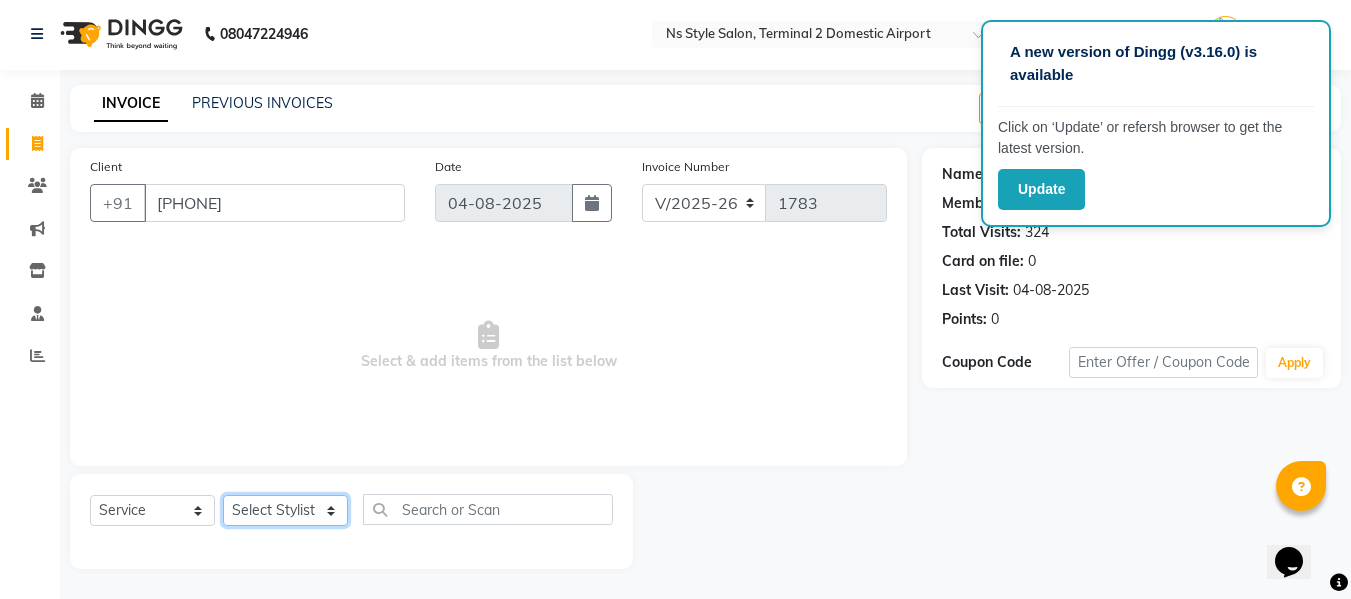 select on "39697" 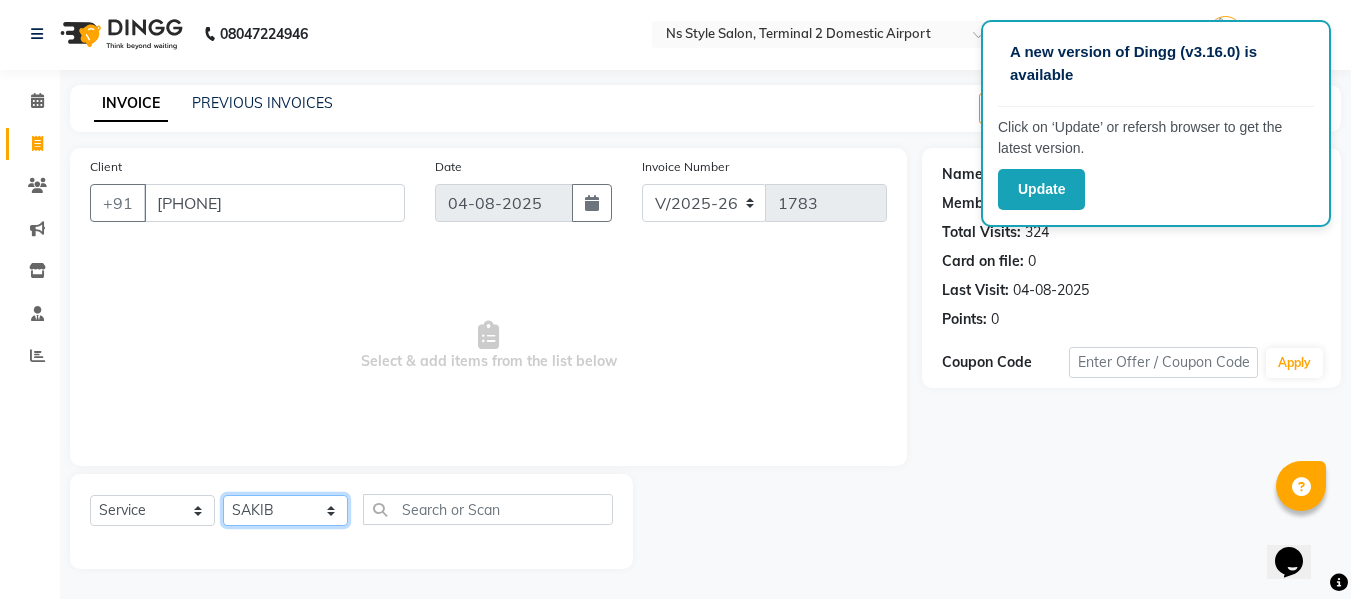 click on "Select Stylist ASHA ANIL JADHAV Dilshad Ahmad EHATESHAM ALI EVVA FARHEEN SHAIKH HEEBA ARIF SHAIKH HEER BAROT IMRAN SHAIKH Mamta  Manager MANISHA MD RAJ KHAN  MD SAMEER PARWEZ MOHAMMAD ALI RUPS SAKIB SUNENA TAK ZAREENA KHAN" 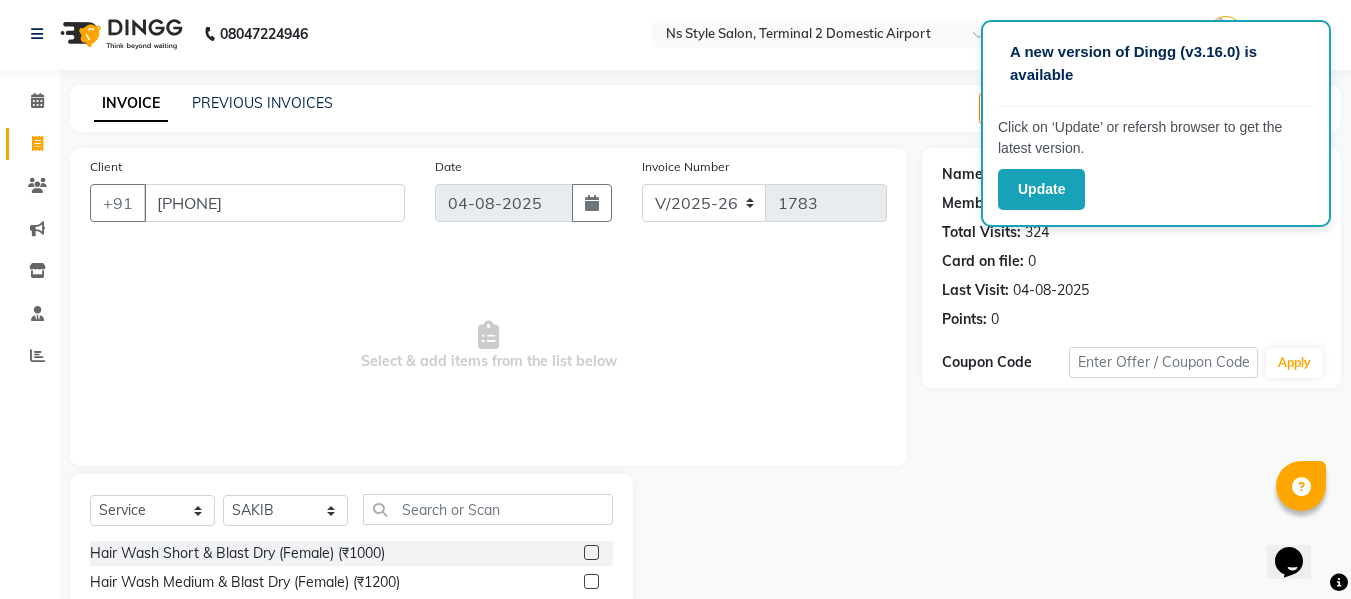 click on "Select  Service  Product  Membership  Package Voucher Prepaid Gift Card  Select Stylist [NAME] [NAME] [NAME] [NAME] [NAME] [NAME] [NAME] [NAME] [NAME] [NAME] [NAME] [NAME] [NAME] [NAME] [NAME] [NAME] [NAME]  Hair Wash Short & Blast Dry (Female) (₹1000)  Hair Wash Medium & Blast Dry (Female) (₹1200)  Hair Wash Long & Blast Dry (Female) (₹1400)  Blow Outs Short (Female) (₹800)  Blow Outs Meduim (Female) (₹1000)  Blow Outs Long (Female) (₹1200)  Kids Hair Cut (Female) (₹600)  Hair Cut (Female) (₹1300)  Hair Cut With Wash (Female) (₹1500)  Hair Cut With Wash Moroccan (Female) (₹1800)  Hair Wash & Blowdry Moroccan On Wards (Female) (₹1500)  Hair Wash & Blowdry Morccan Long (Female) (₹2200)  Hair Wash & Blowdry On Wards (Female) (₹1200)  Hairwash & Blowdry On Wards (Female) (₹1500)  Balmain Wash & Blowdry On Wards (Female) (₹1500)  Iron And Tong Short (Female) (₹1000)  Hair Cut (Male) (₹700)" 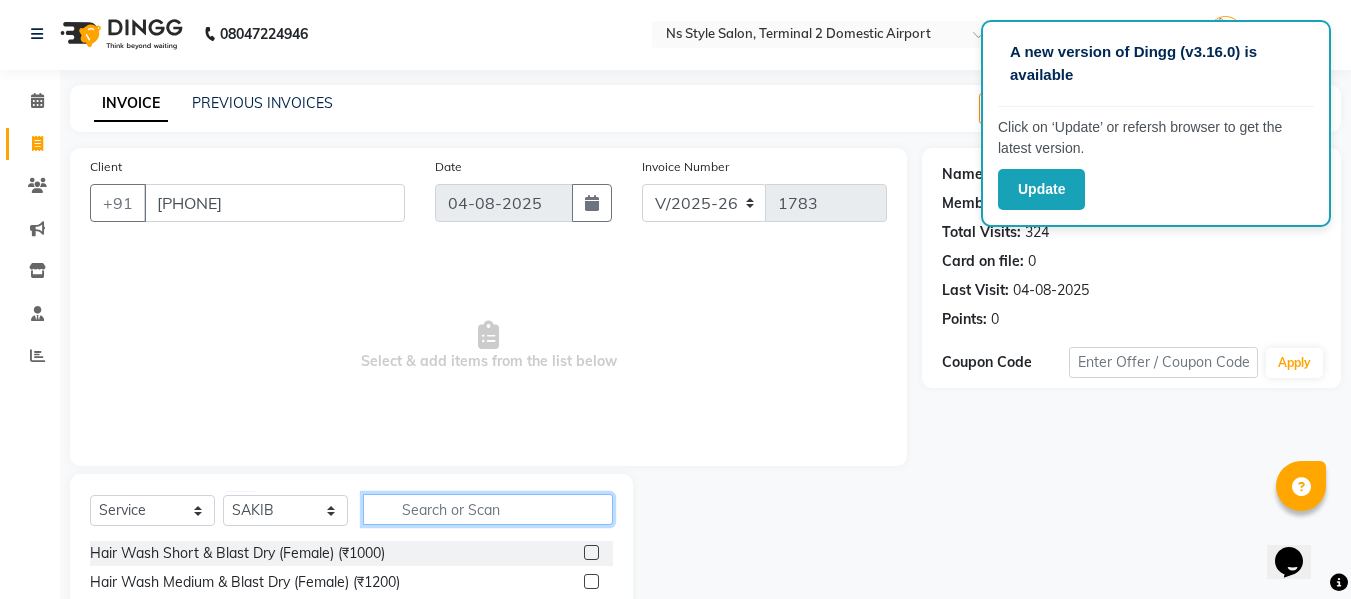 click 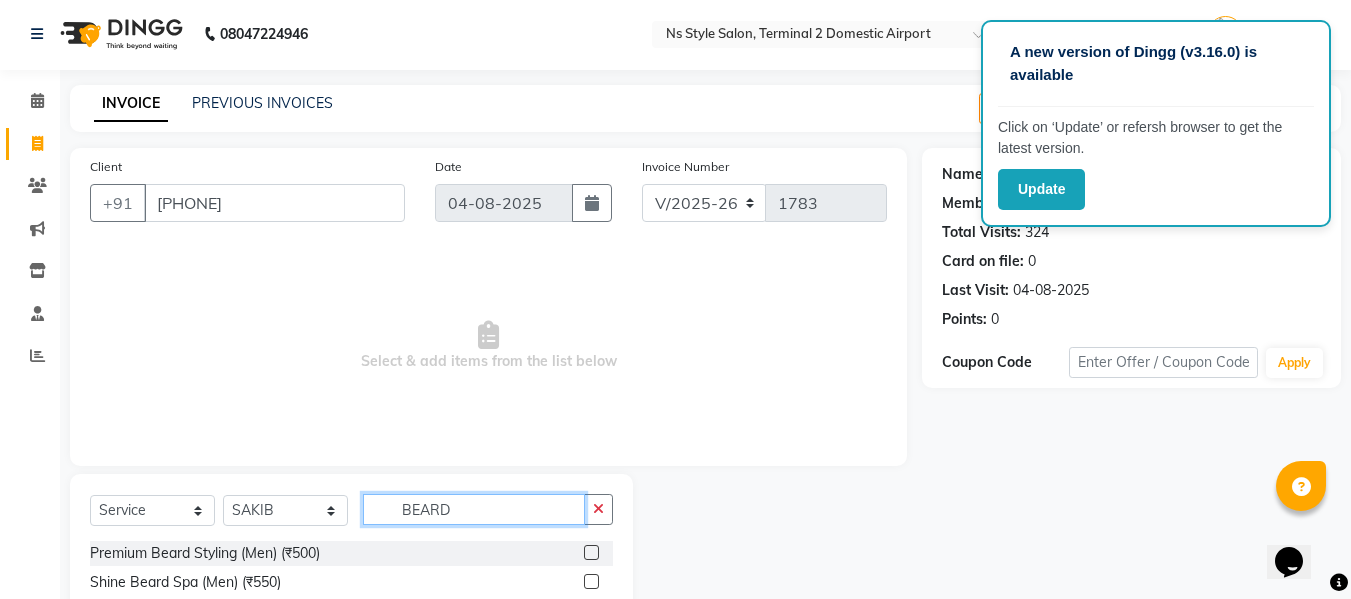 scroll, scrollTop: 147, scrollLeft: 0, axis: vertical 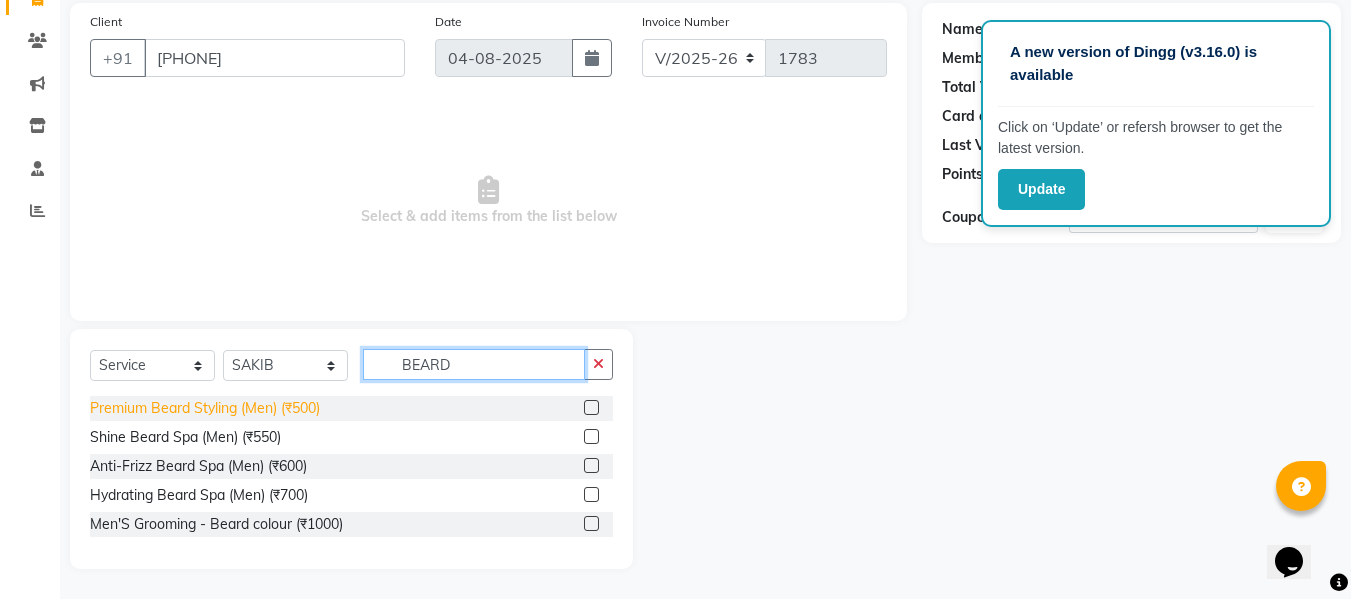 type on "BEARD" 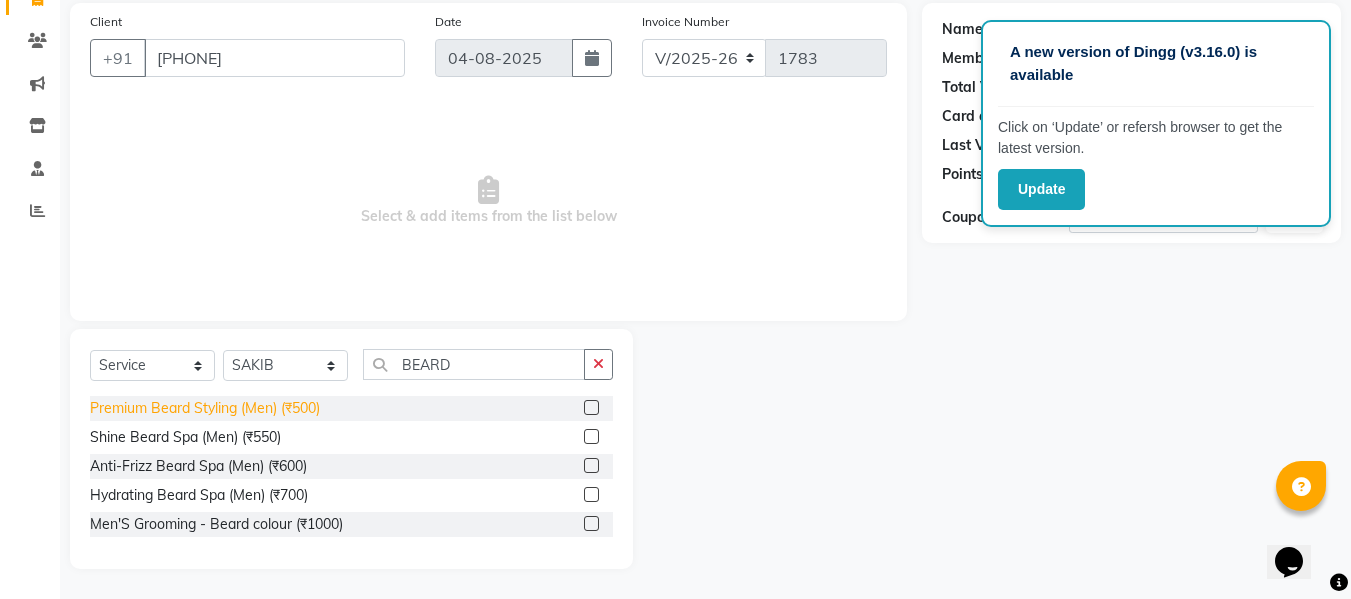 click on "Premium Beard Styling (Men) (₹500)" 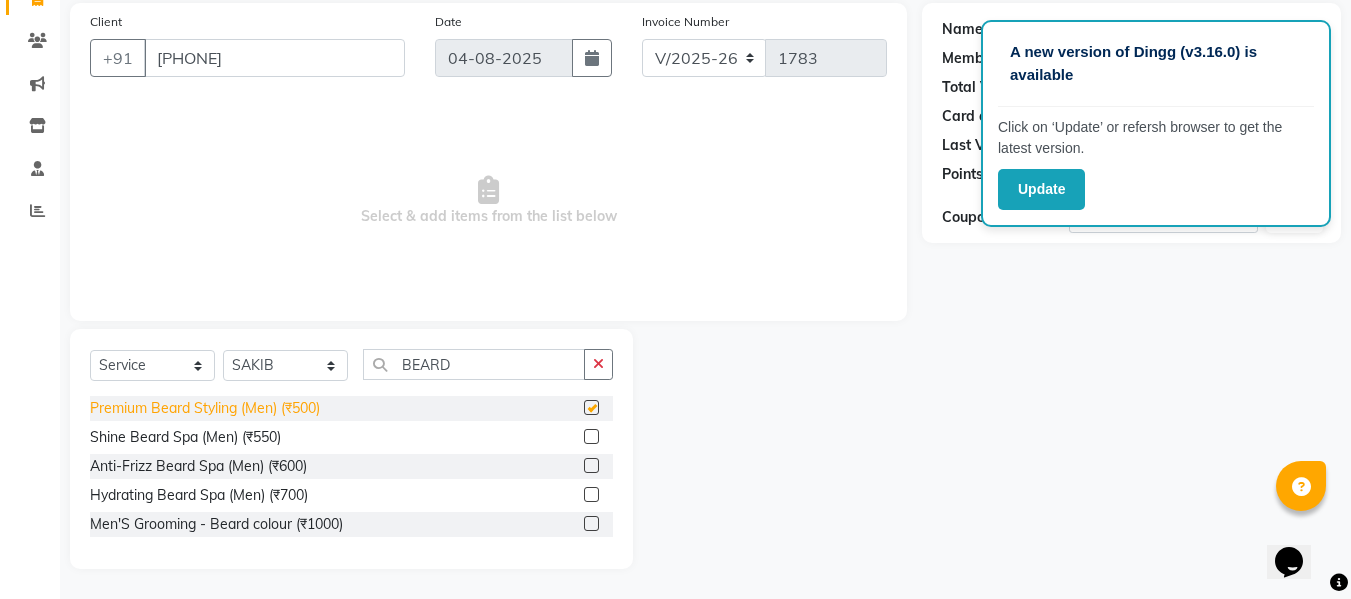 checkbox on "false" 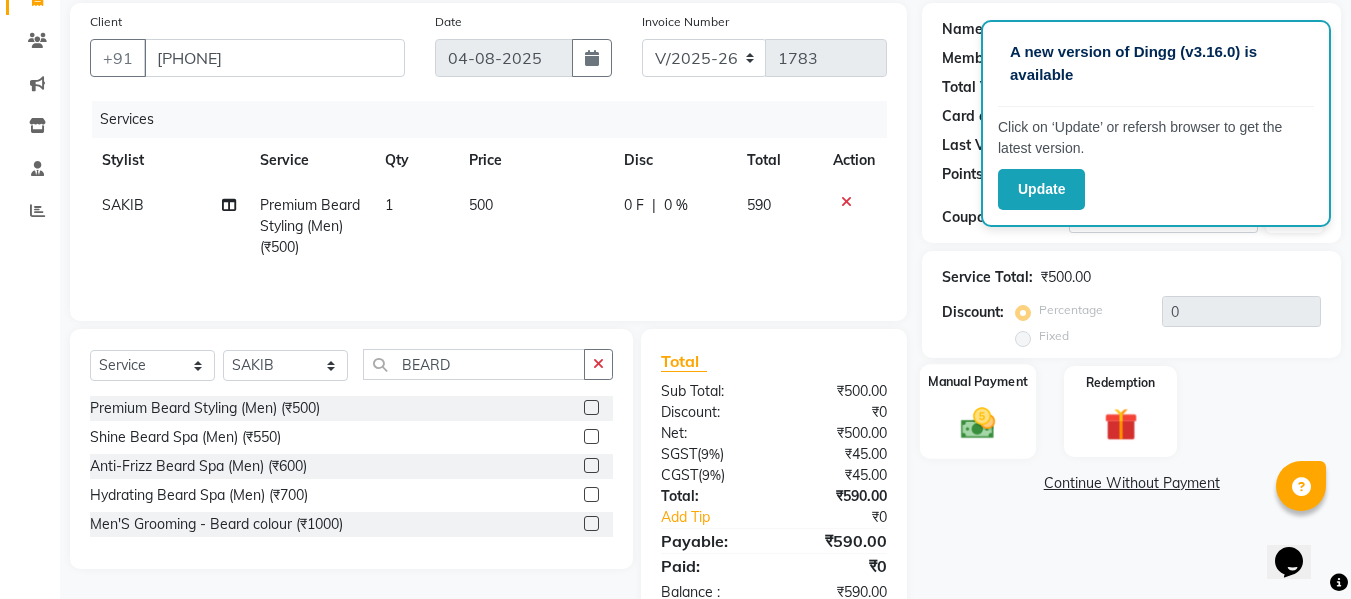 click on "Manual Payment" 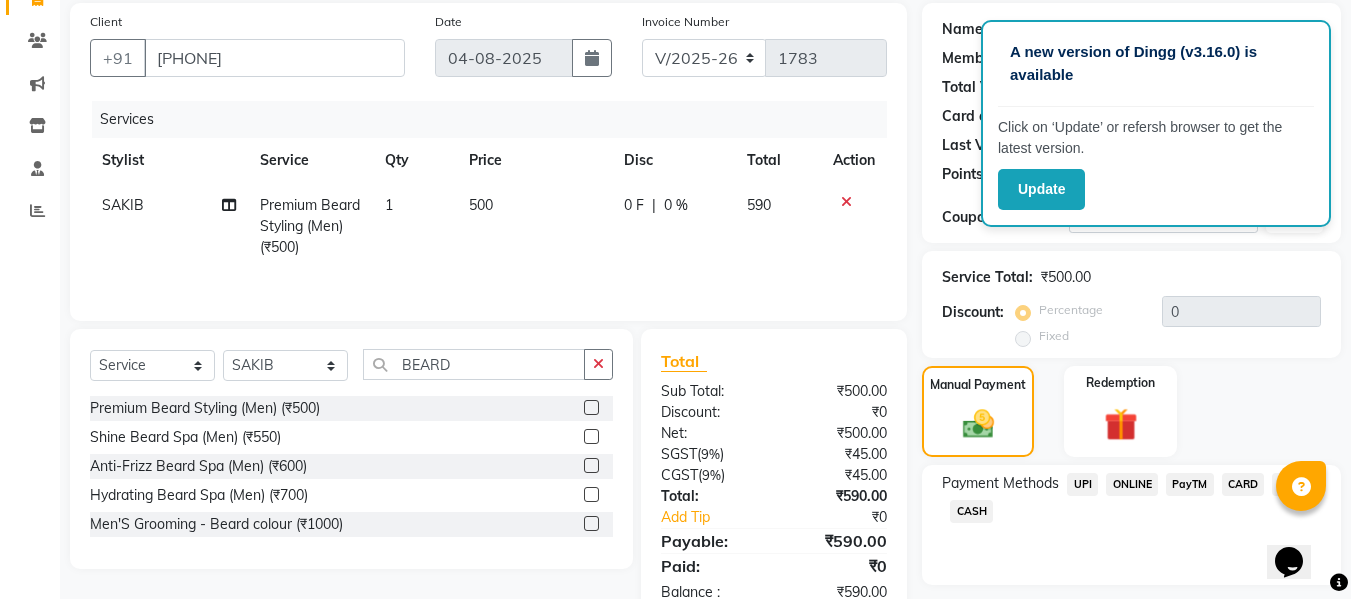 click on "CARD" 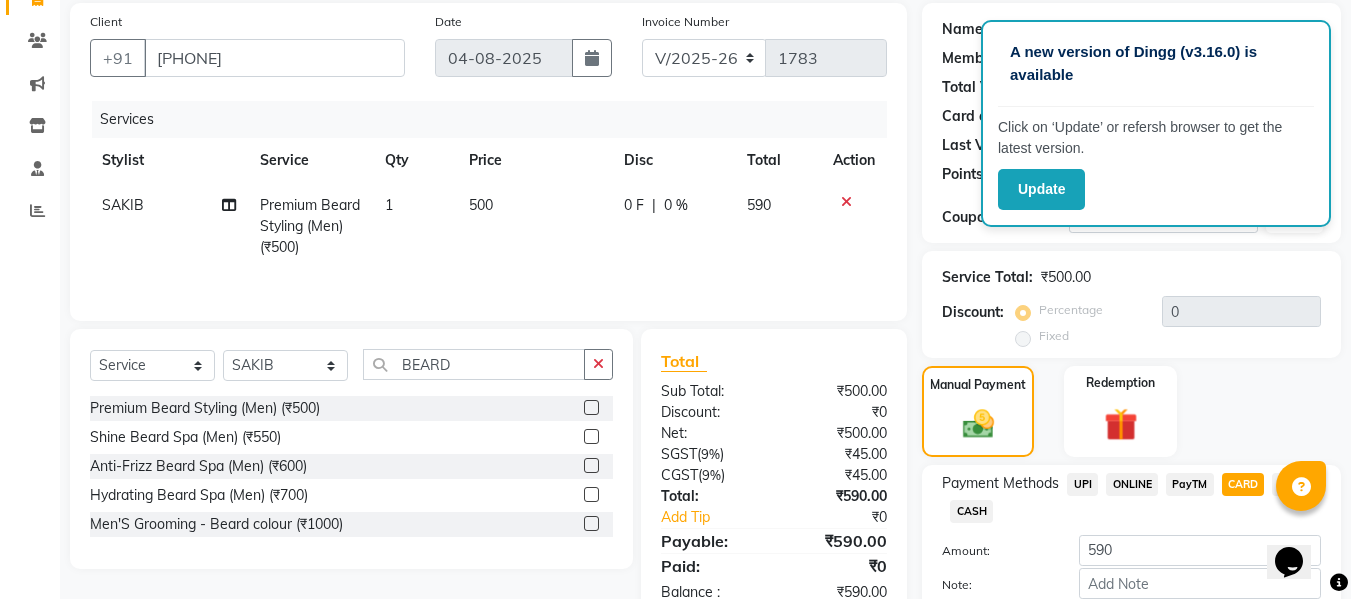 scroll, scrollTop: 260, scrollLeft: 0, axis: vertical 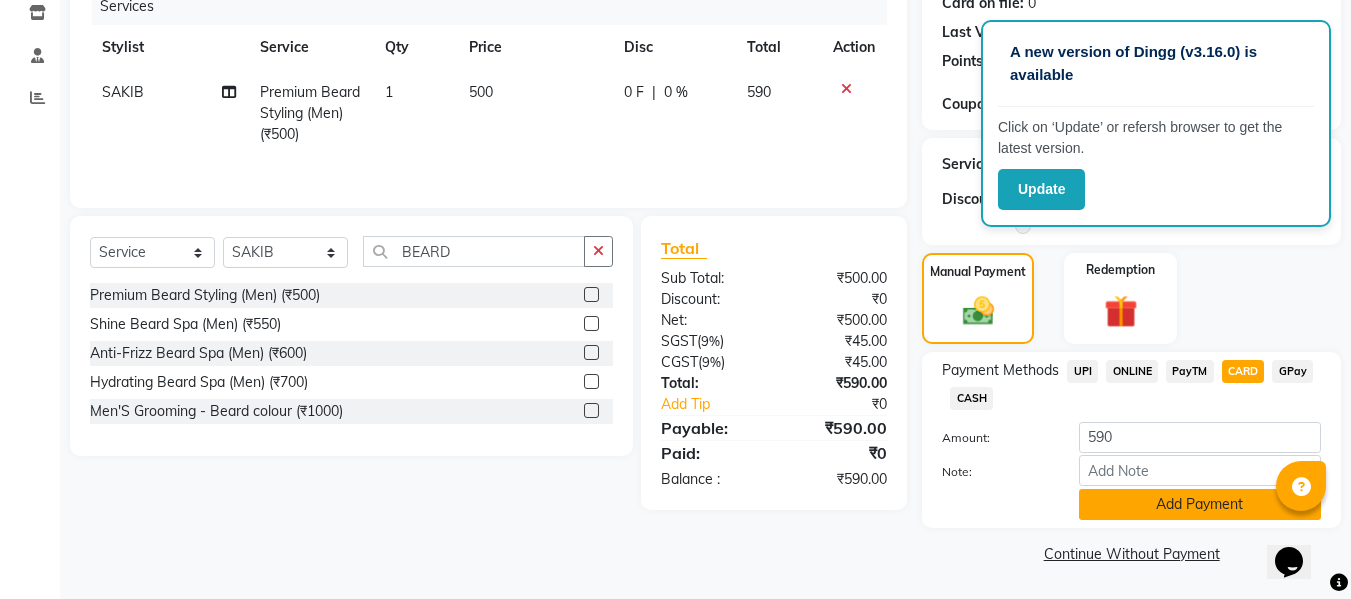 click on "Add Payment" 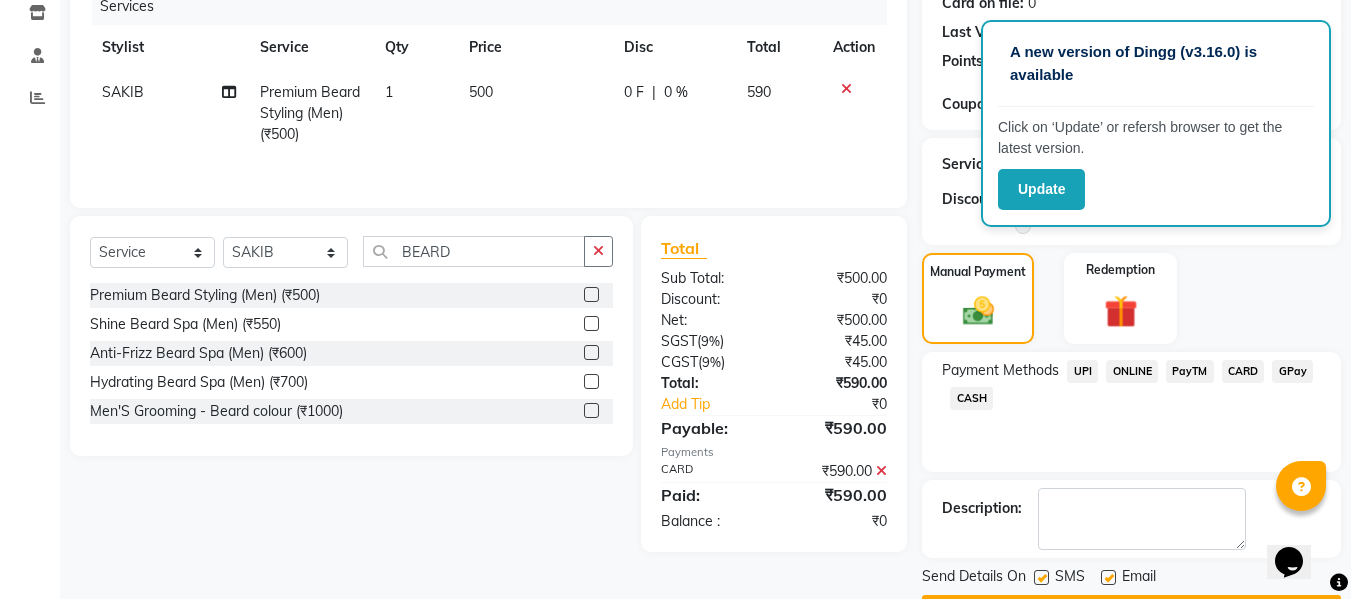 scroll, scrollTop: 317, scrollLeft: 0, axis: vertical 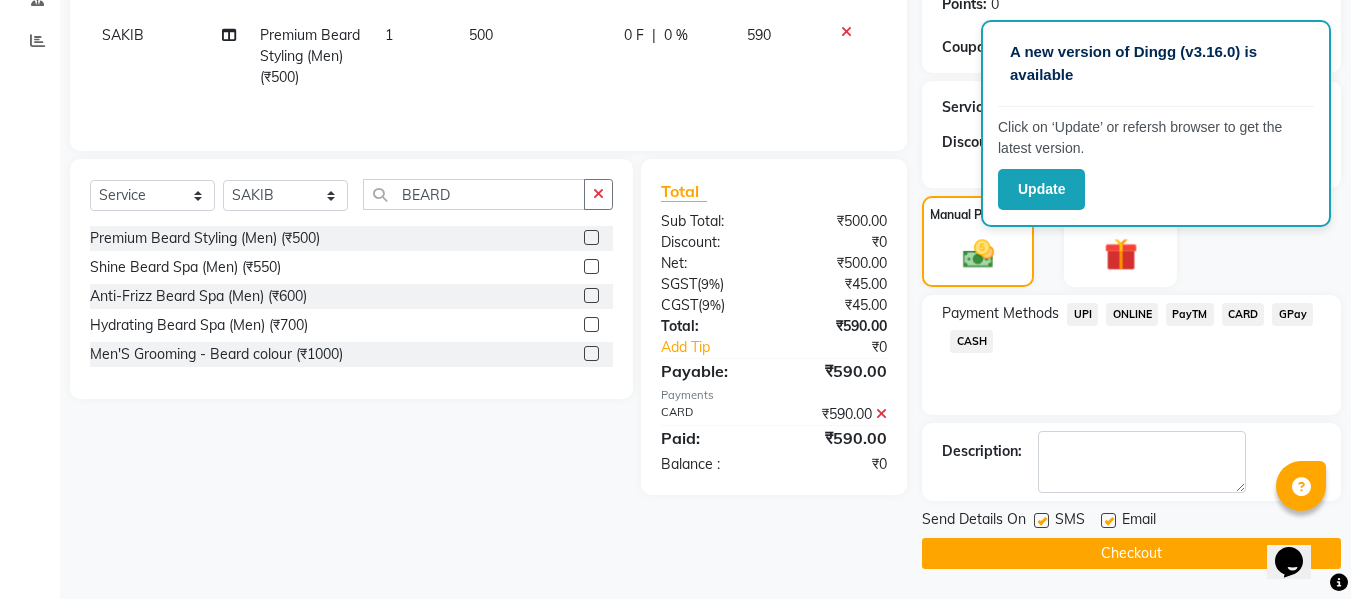 click on "Checkout" 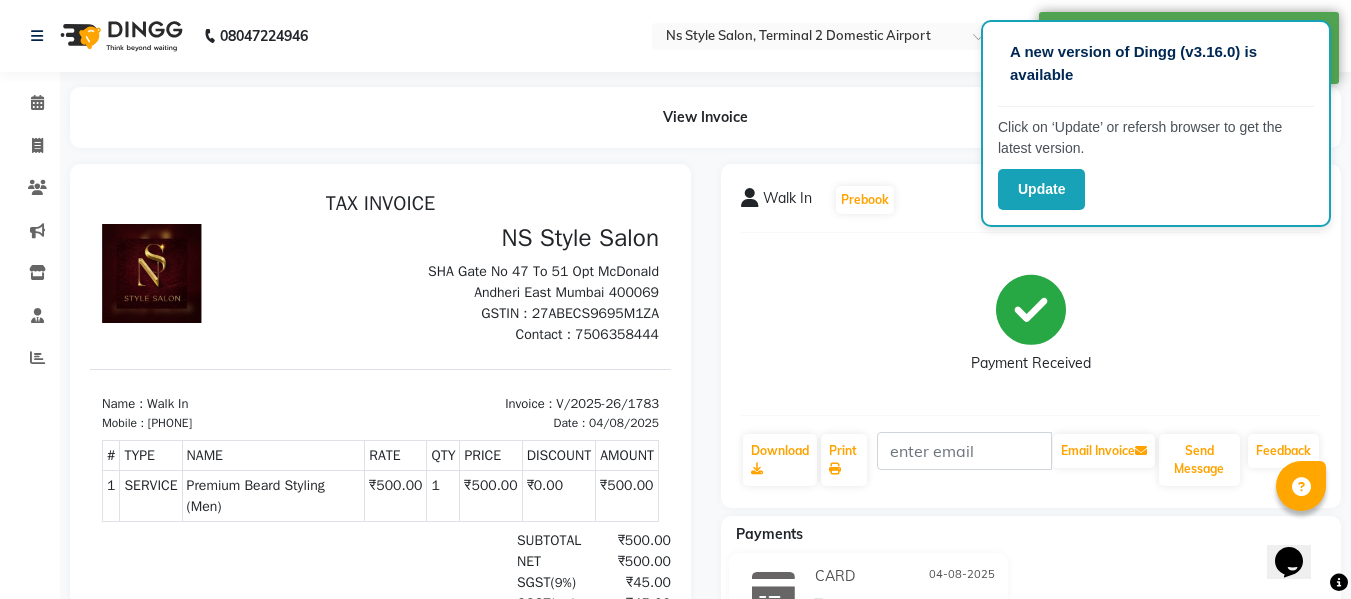scroll, scrollTop: 0, scrollLeft: 0, axis: both 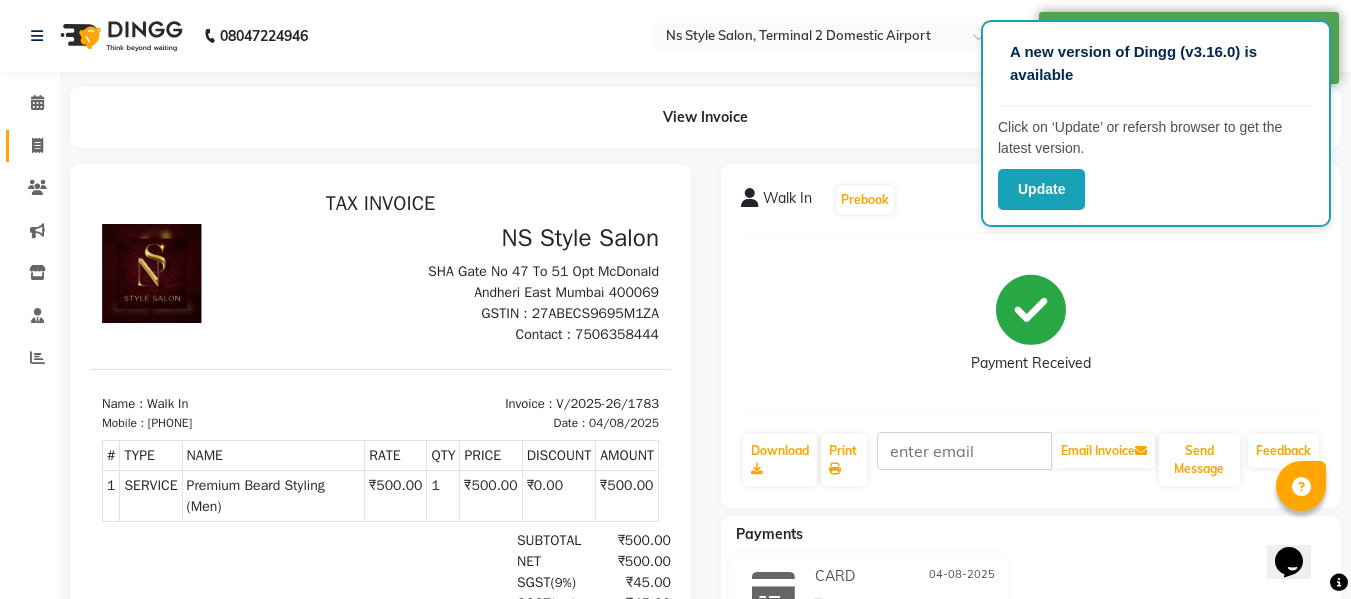 click on "Invoice" 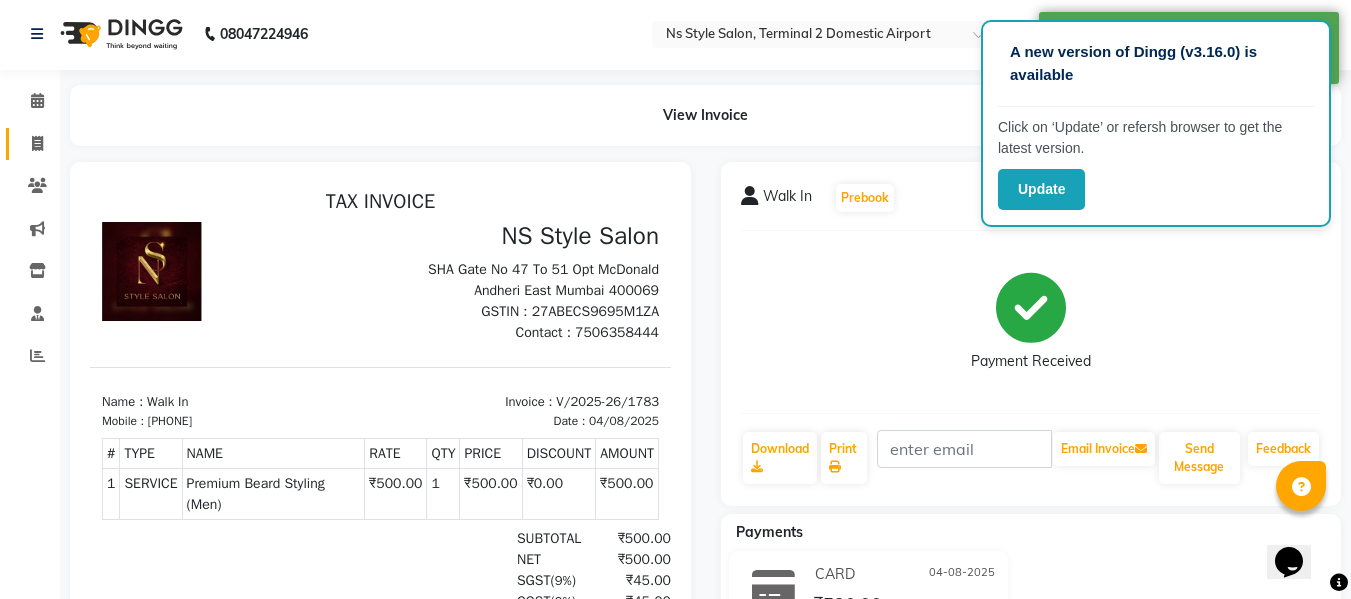 select on "5661" 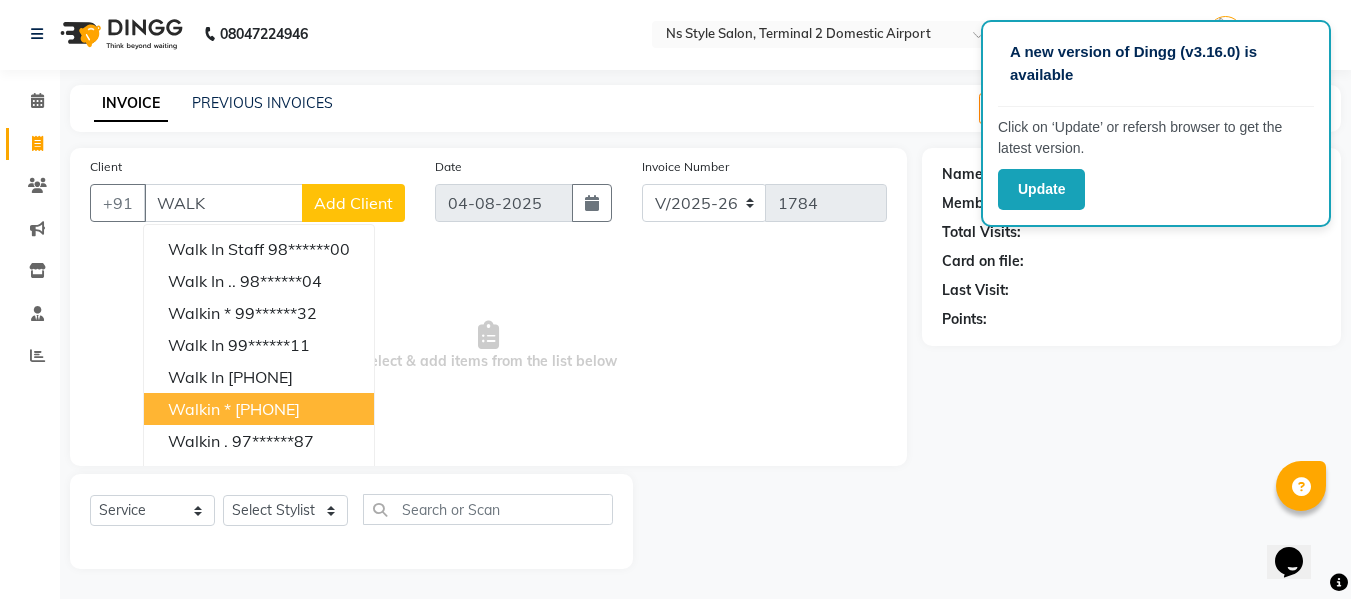 click on "[PHONE]" at bounding box center [267, 409] 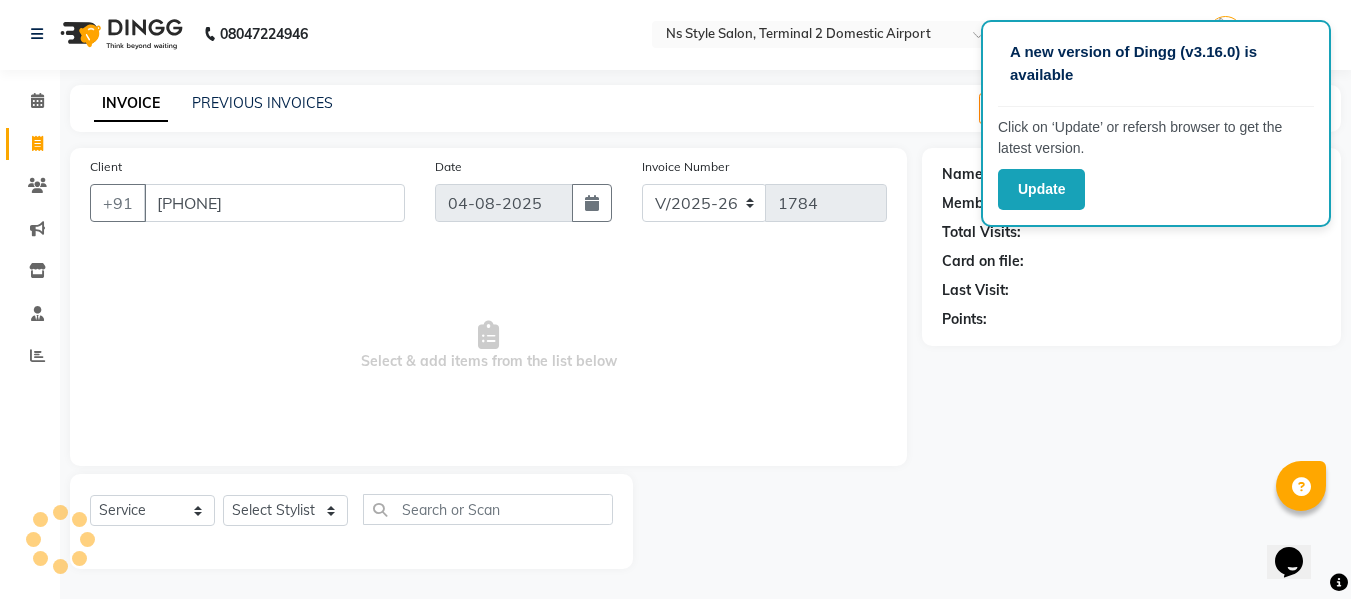 type on "[PHONE]" 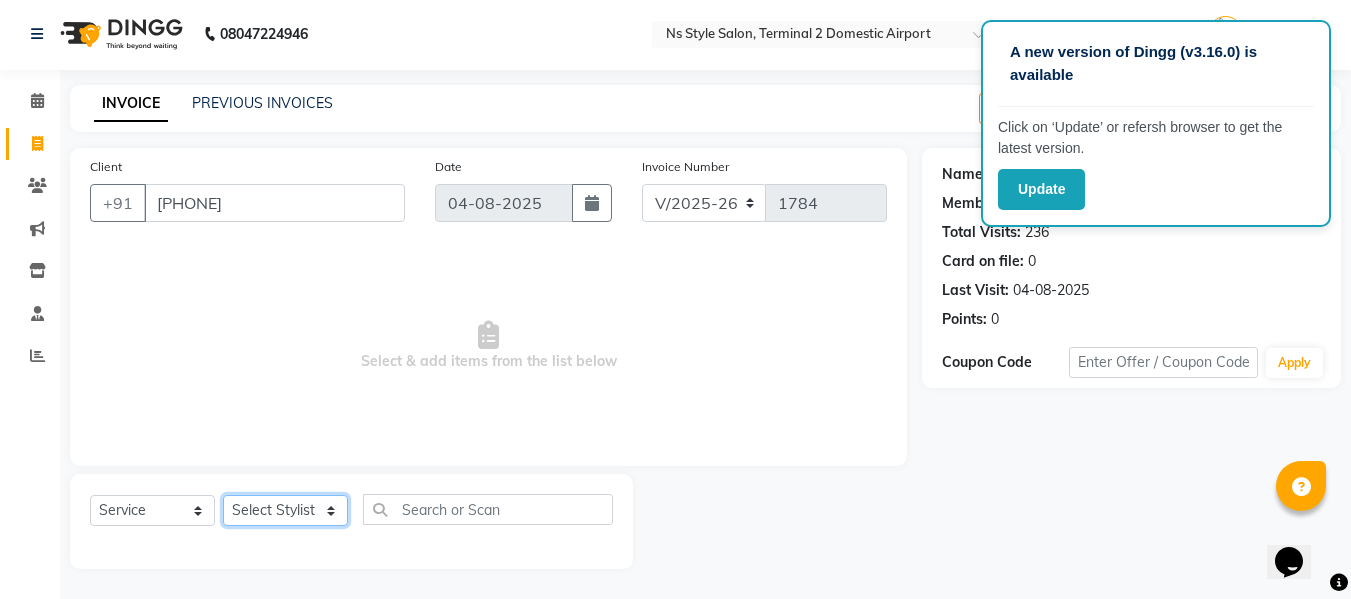 click on "Select Stylist ASHA ANIL JADHAV Dilshad Ahmad EHATESHAM ALI EVVA FARHEEN SHAIKH HEEBA ARIF SHAIKH HEER BAROT IMRAN SHAIKH Mamta  Manager MANISHA MD RAJ KHAN  MD SAMEER PARWEZ MOHAMMAD ALI RUPS SAKIB SUNENA TAK ZAREENA KHAN" 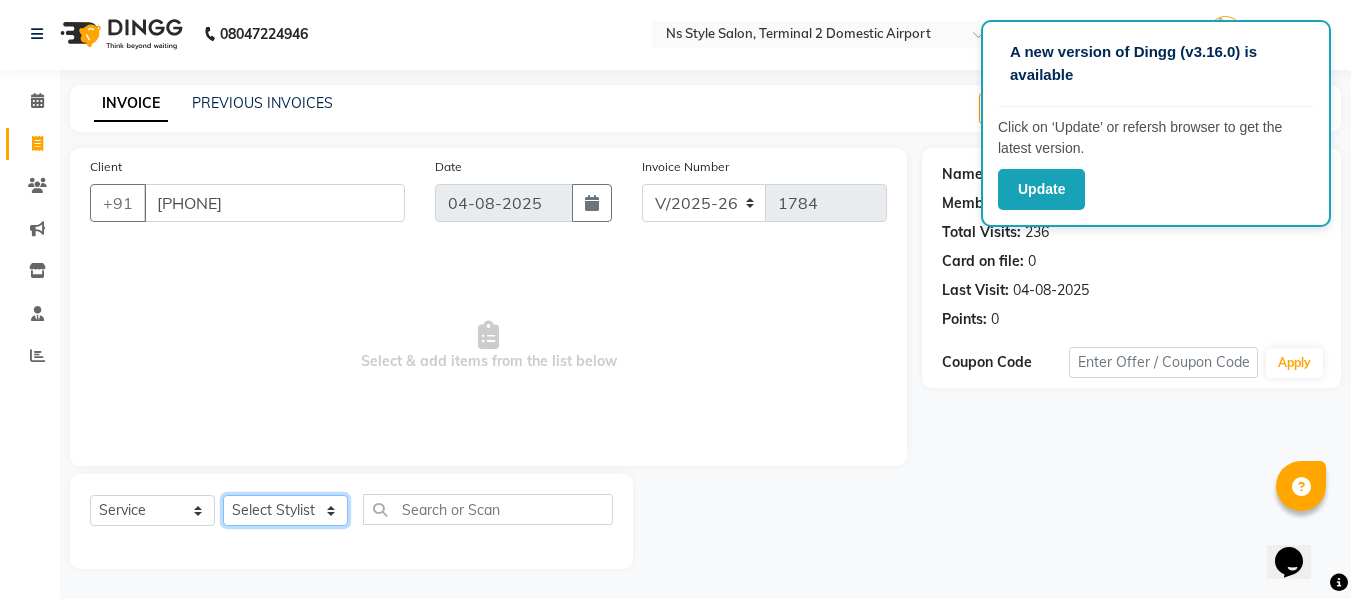 select on "39706" 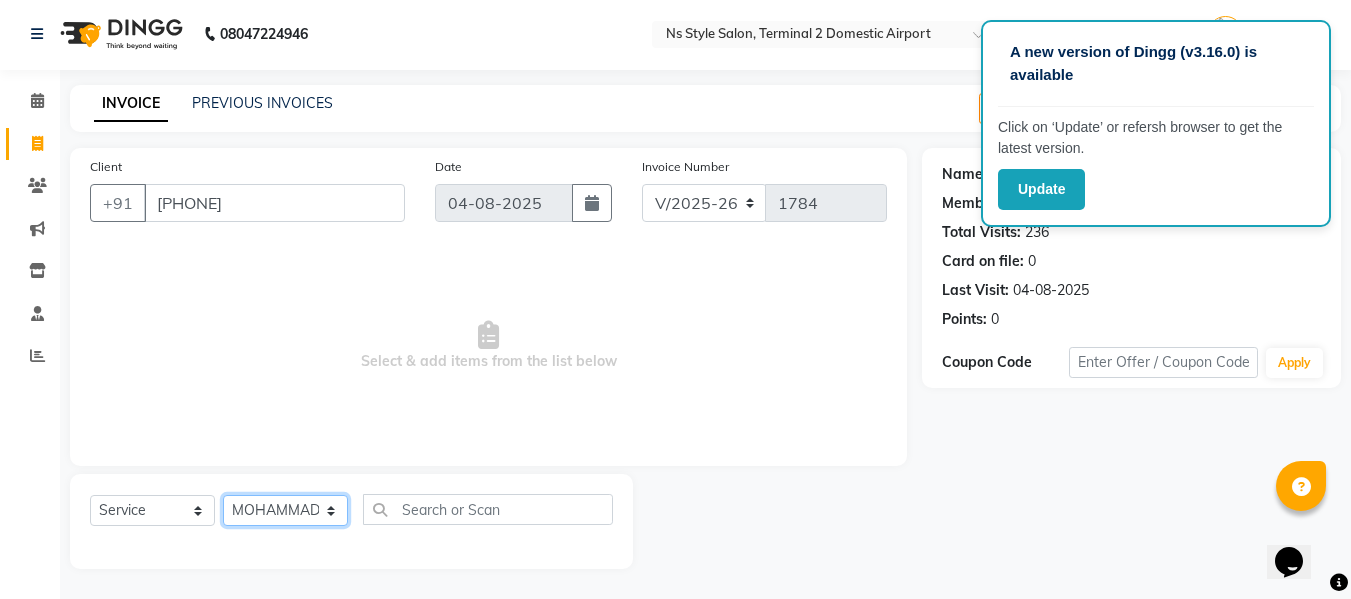 click on "Select Stylist ASHA ANIL JADHAV Dilshad Ahmad EHATESHAM ALI EVVA FARHEEN SHAIKH HEEBA ARIF SHAIKH HEER BAROT IMRAN SHAIKH Mamta  Manager MANISHA MD RAJ KHAN  MD SAMEER PARWEZ MOHAMMAD ALI RUPS SAKIB SUNENA TAK ZAREENA KHAN" 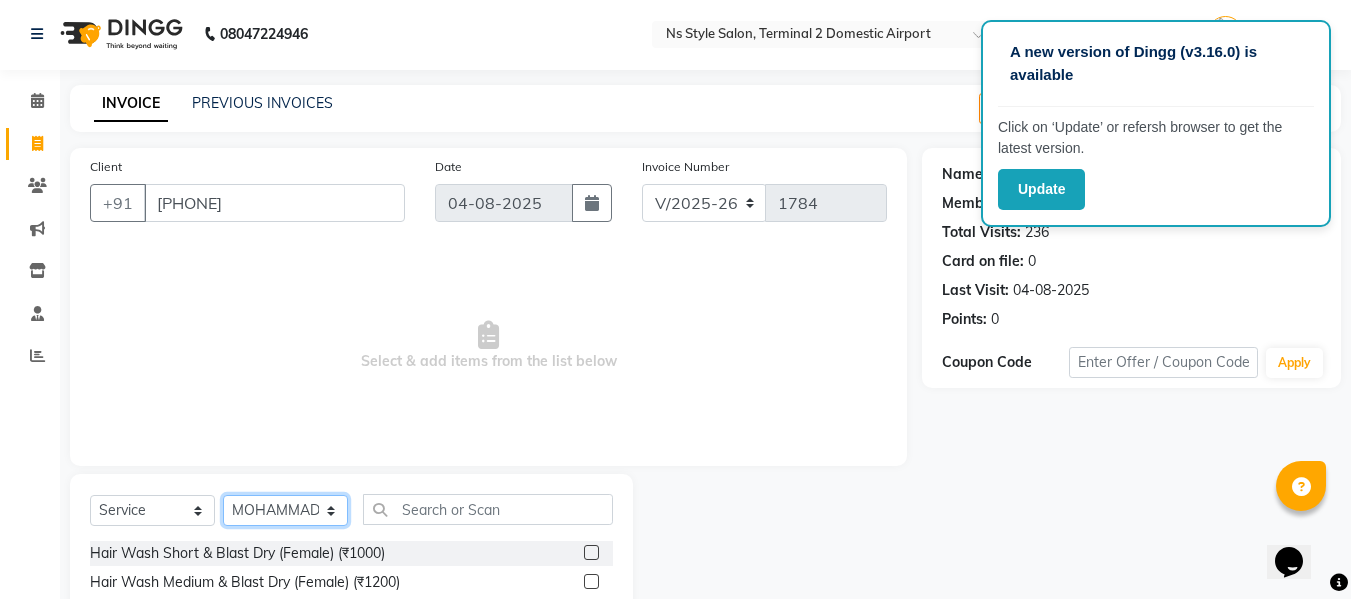 scroll, scrollTop: 202, scrollLeft: 0, axis: vertical 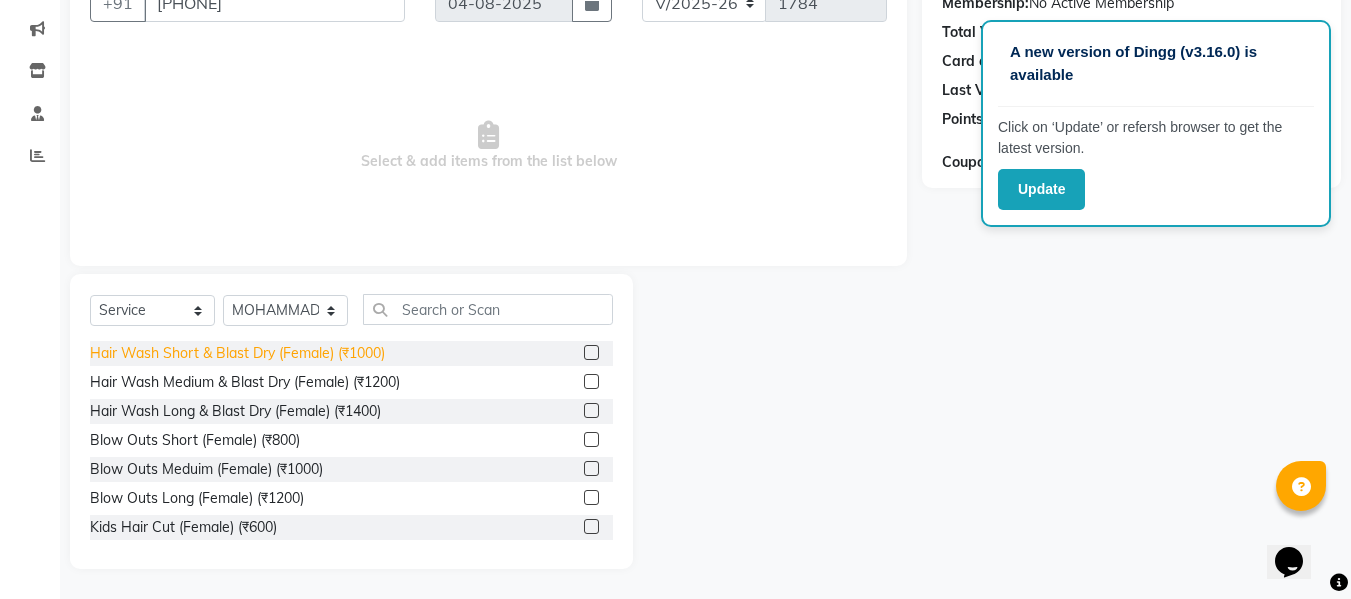 click on "Hair Wash Short & Blast Dry (Female) (₹1000)" 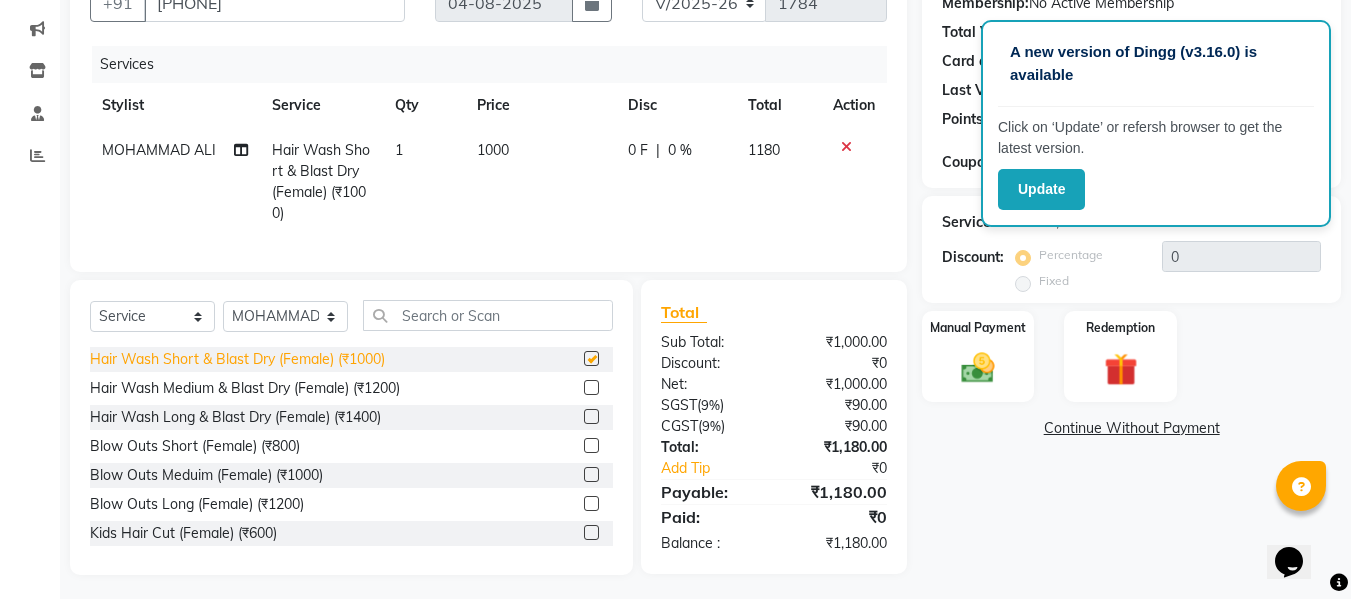 checkbox on "false" 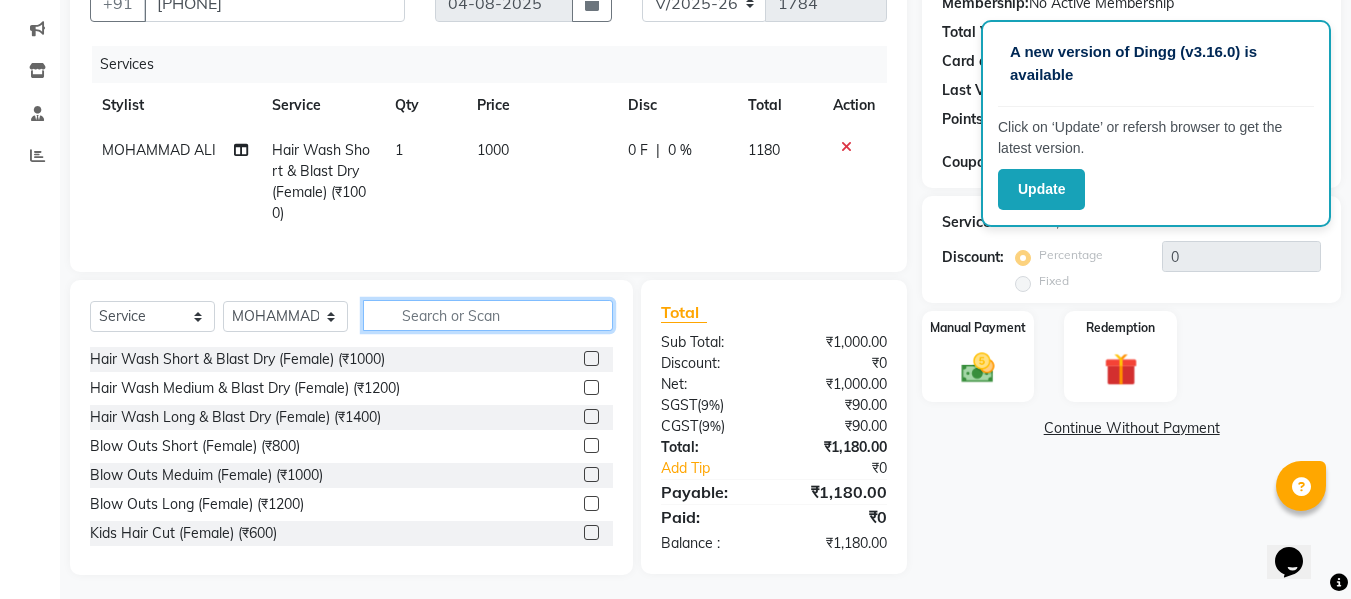 click 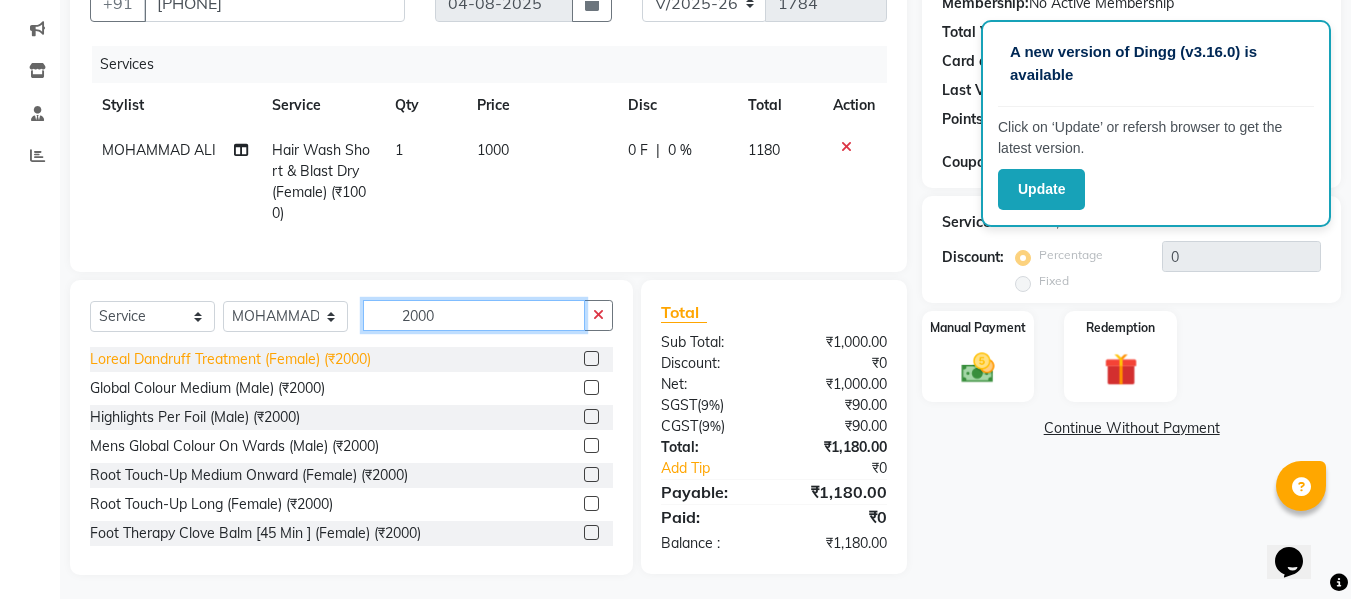 type on "2000" 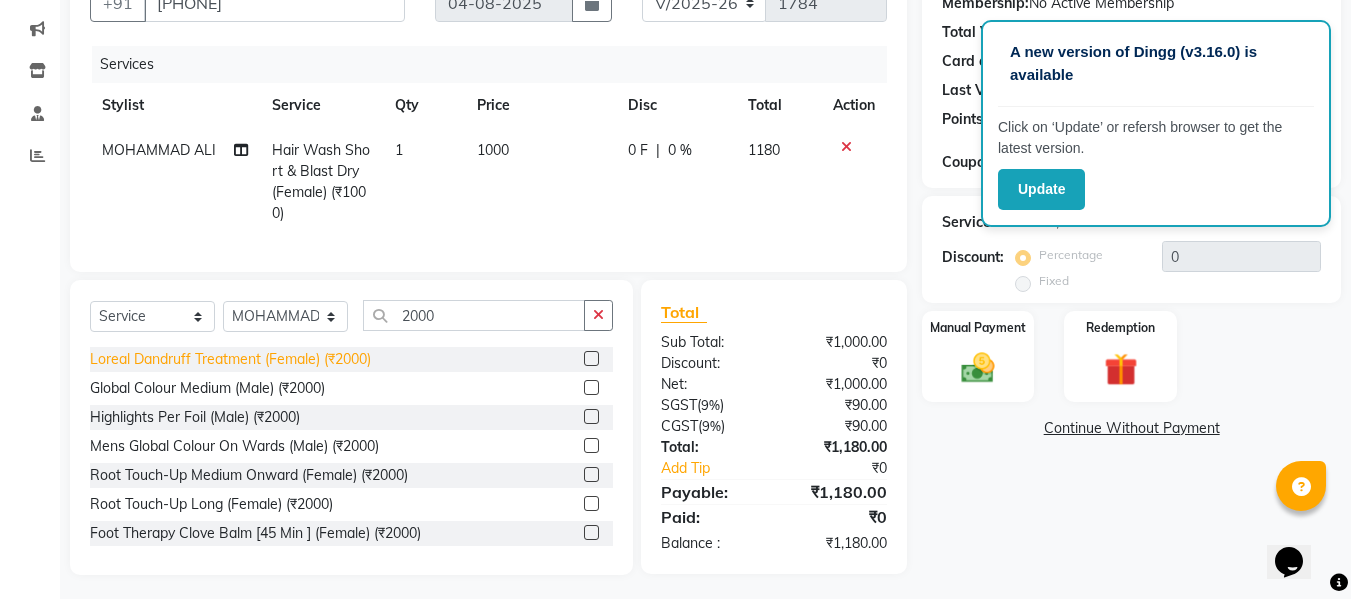 click on "Loreal Dandruff Treatment (Female) (₹2000)" 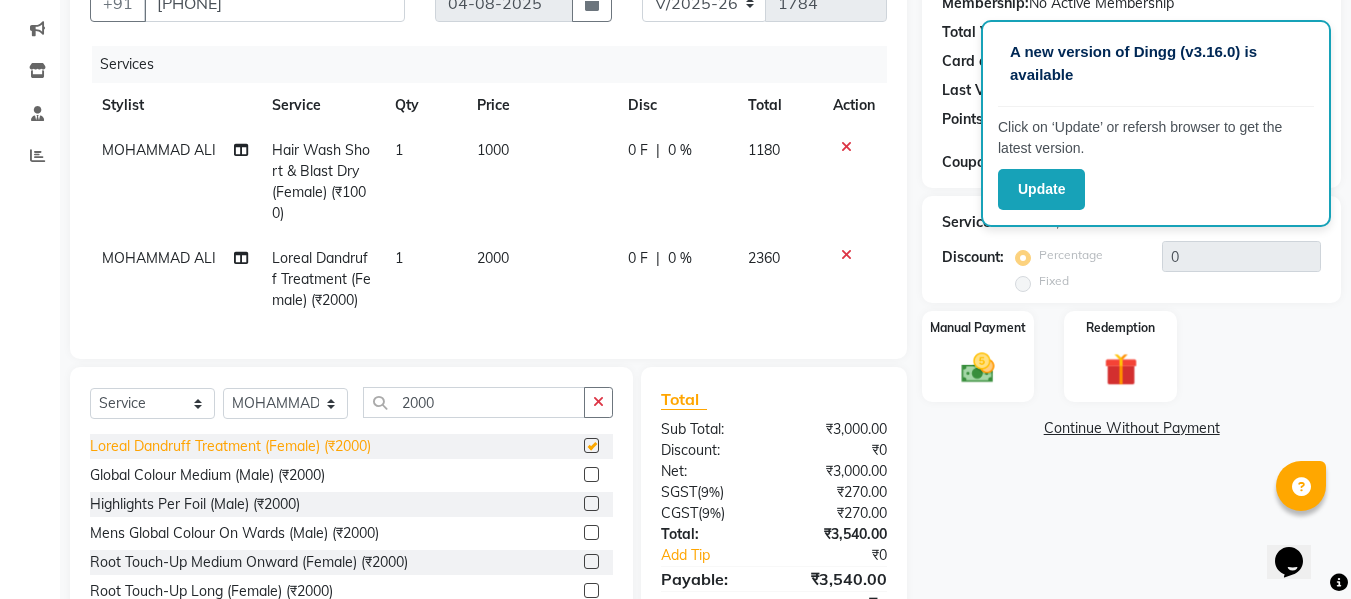 checkbox on "false" 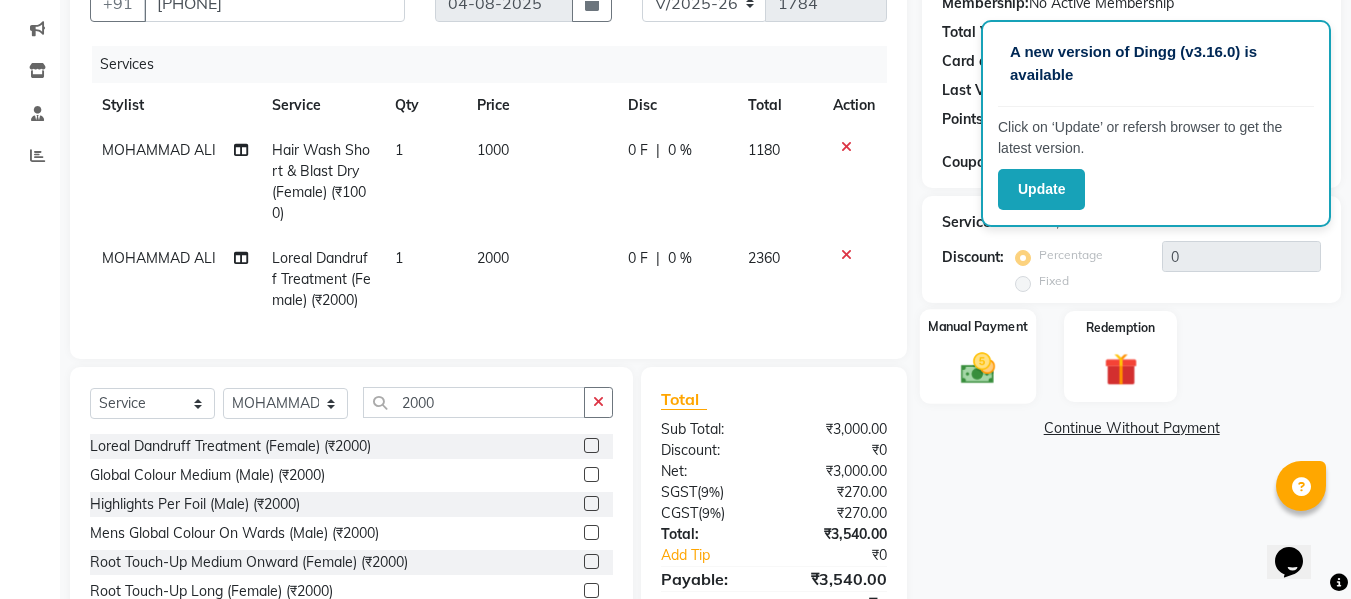 click 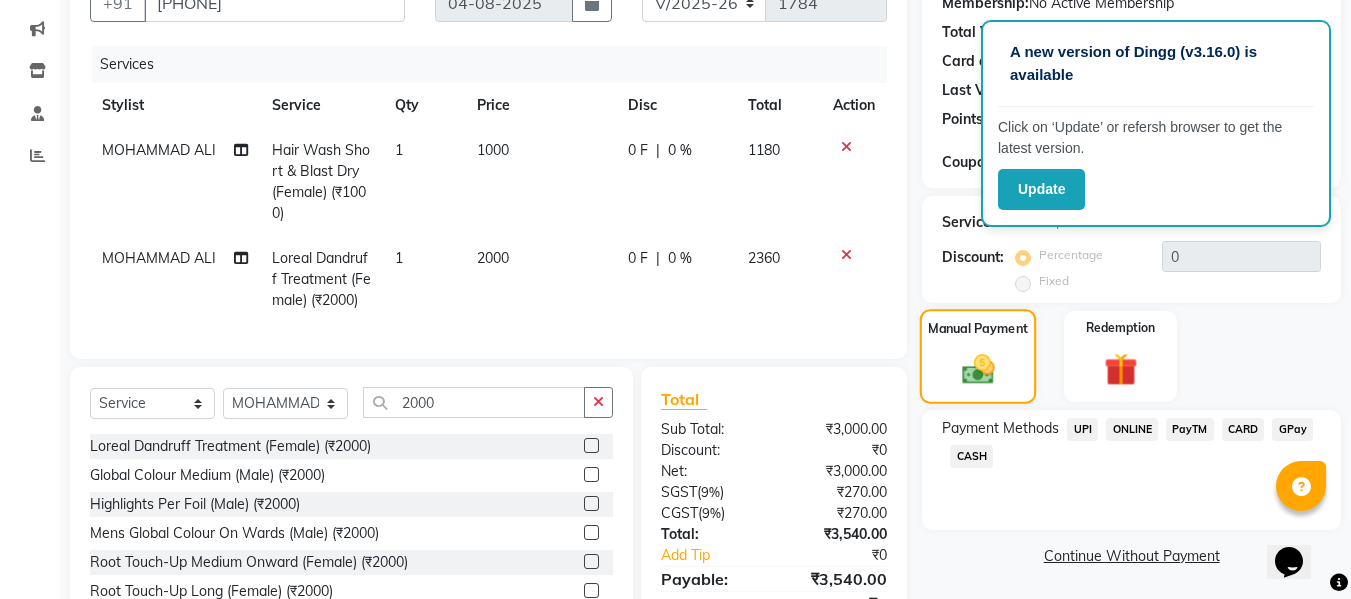 scroll, scrollTop: 310, scrollLeft: 0, axis: vertical 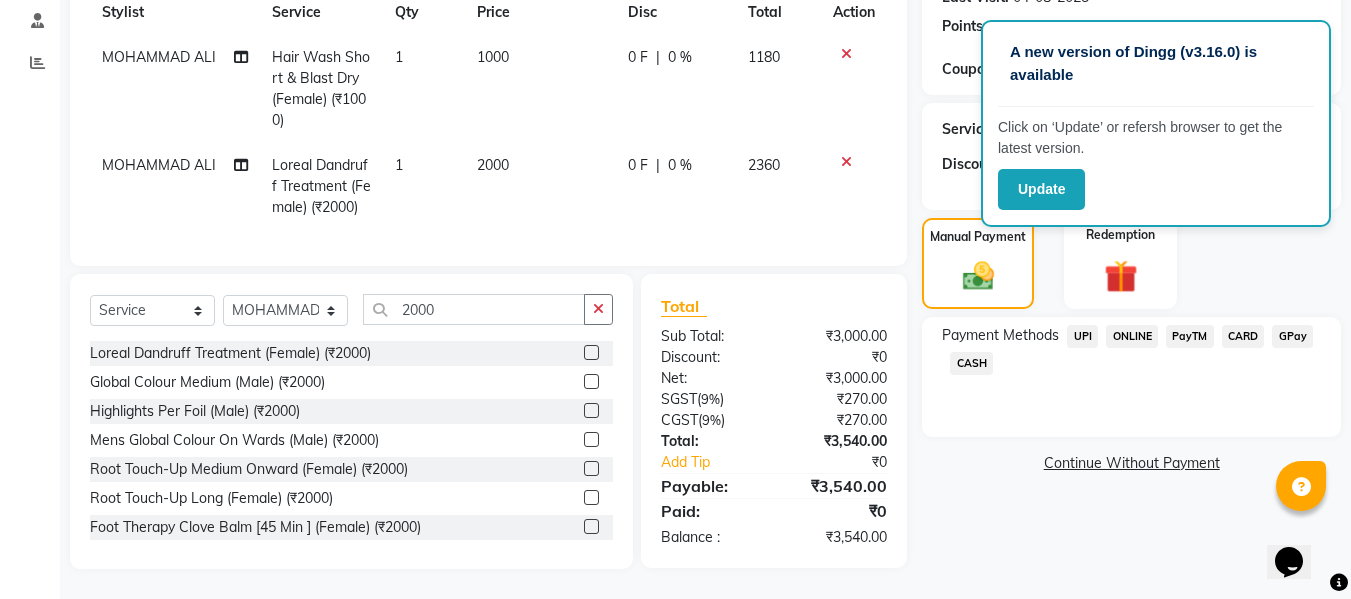 click on "CARD" 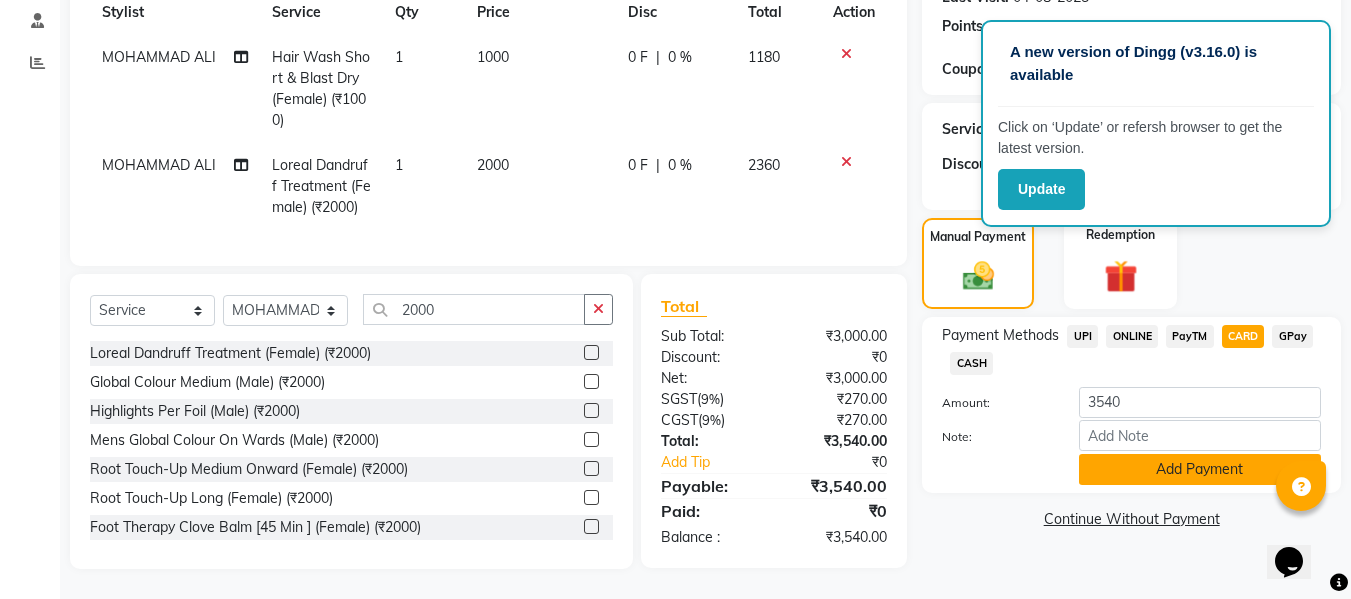 click on "Add Payment" 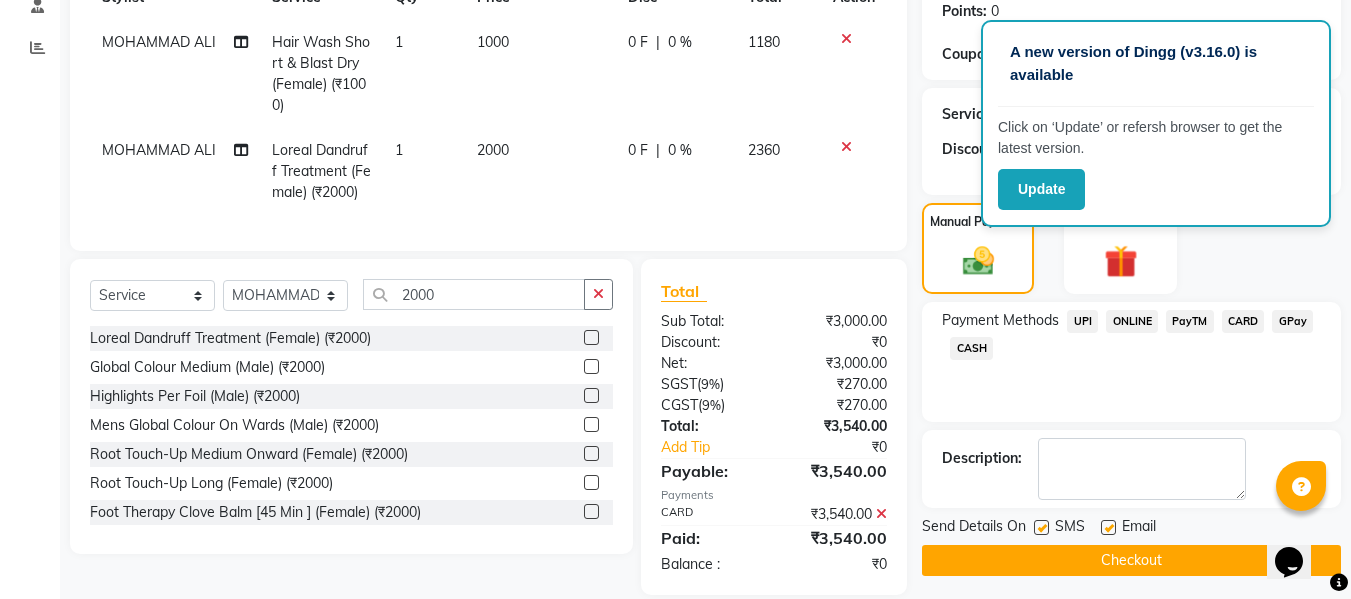 scroll, scrollTop: 351, scrollLeft: 0, axis: vertical 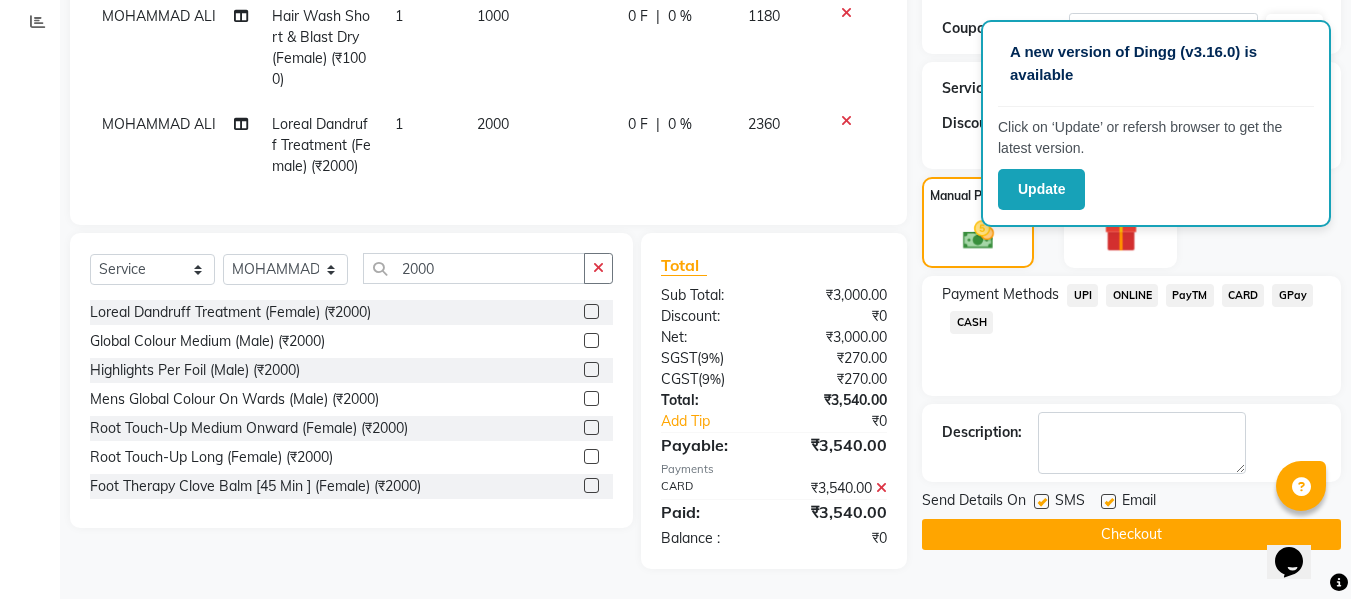 click on "Checkout" 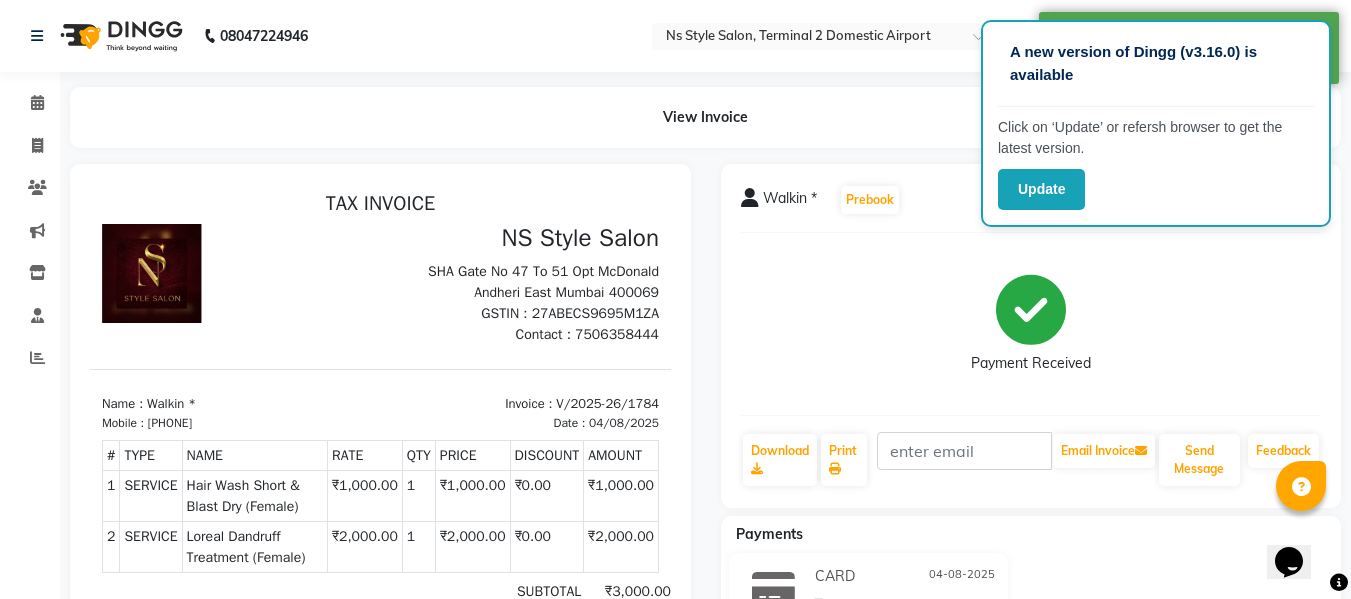 scroll, scrollTop: 0, scrollLeft: 0, axis: both 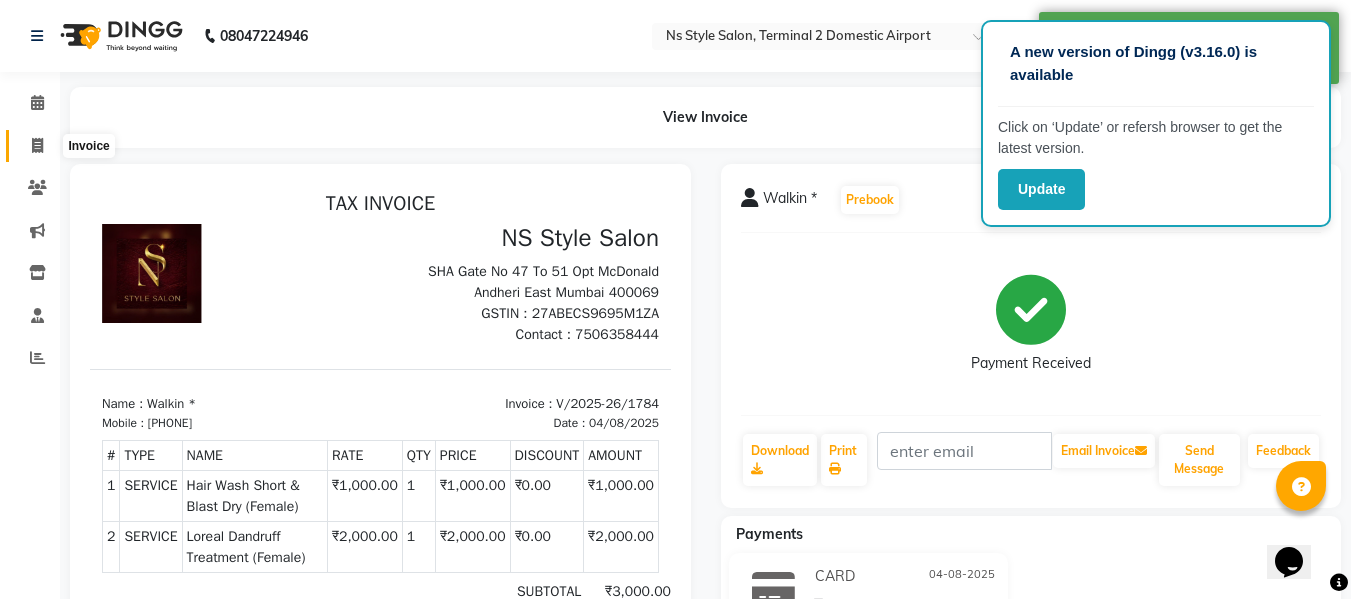 click 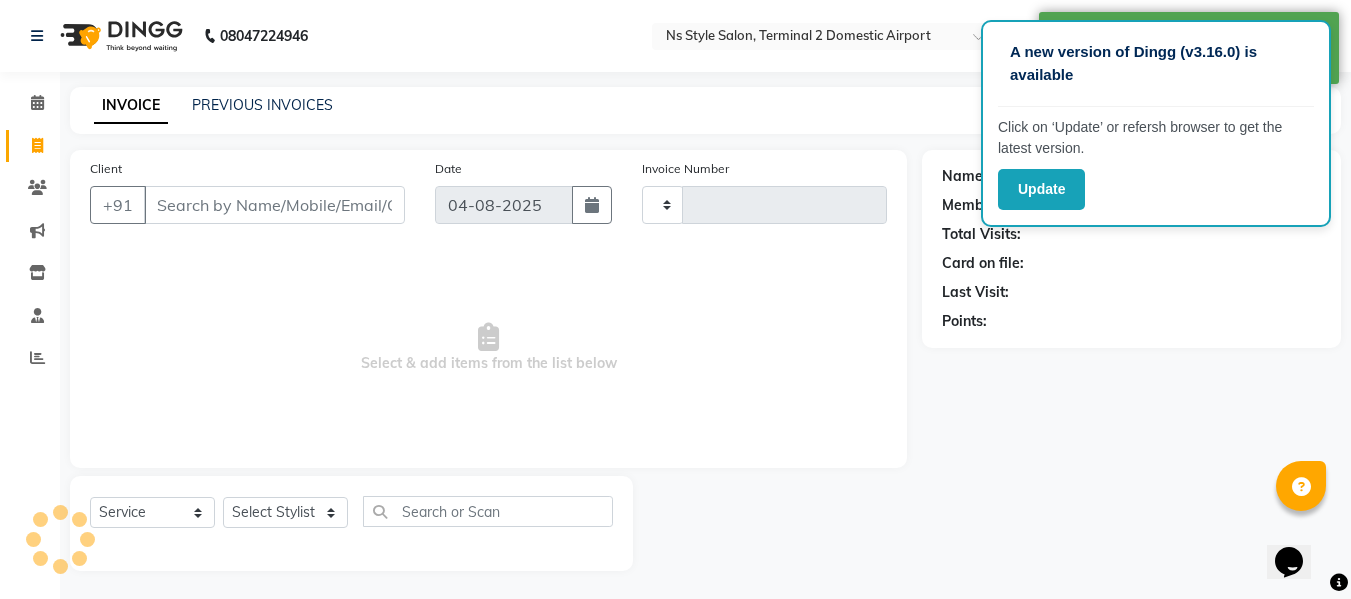 scroll, scrollTop: 2, scrollLeft: 0, axis: vertical 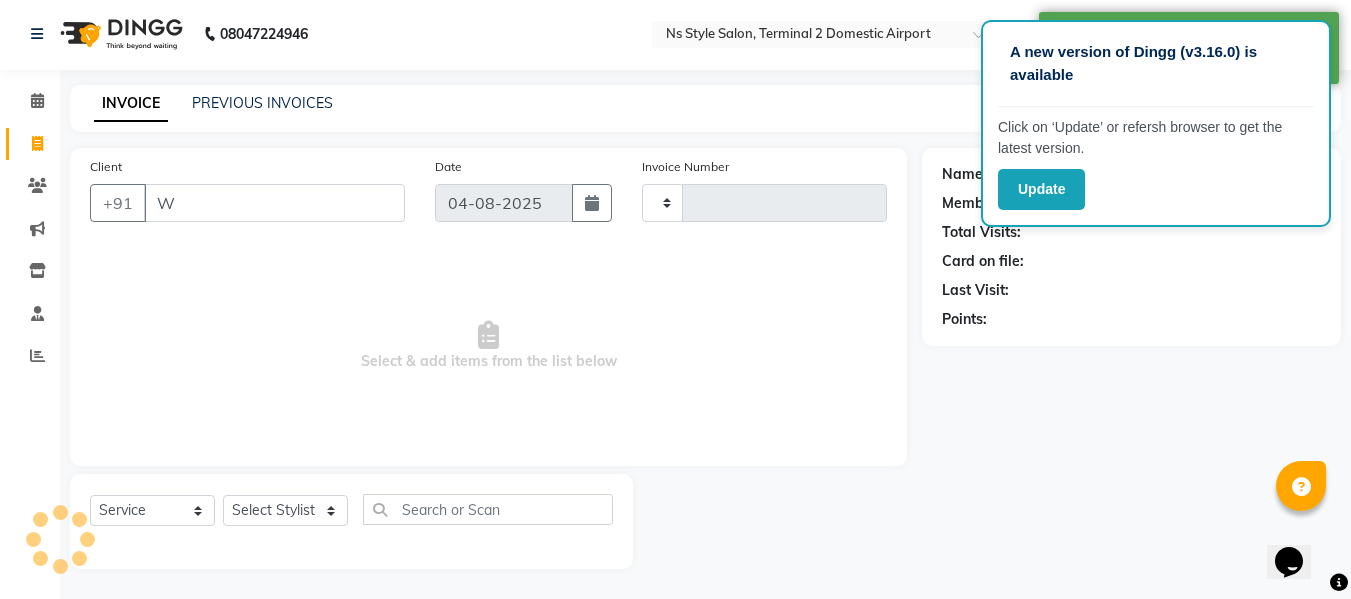 type on "WA" 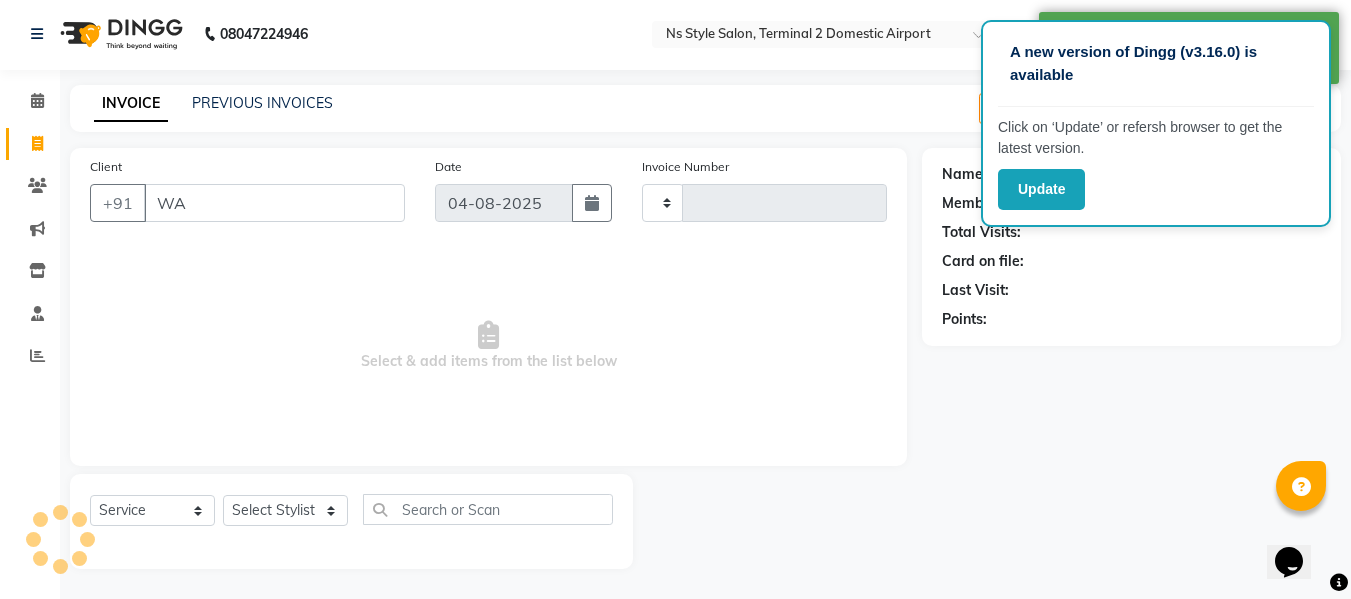 type on "1785" 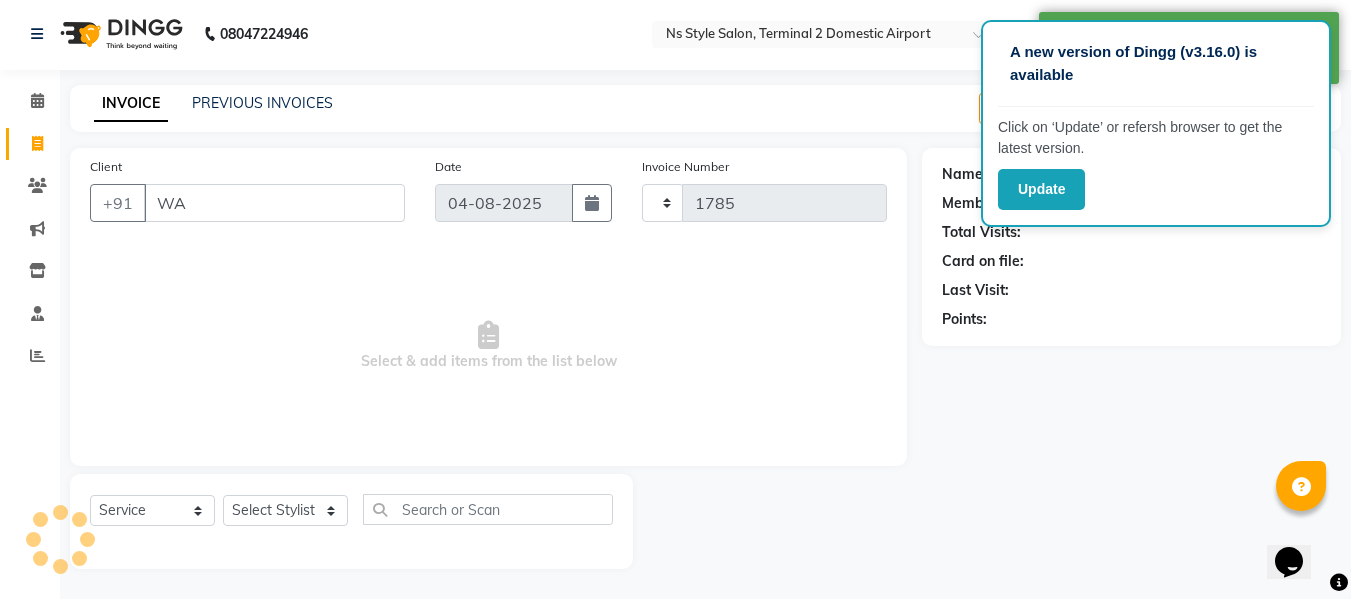 select on "5661" 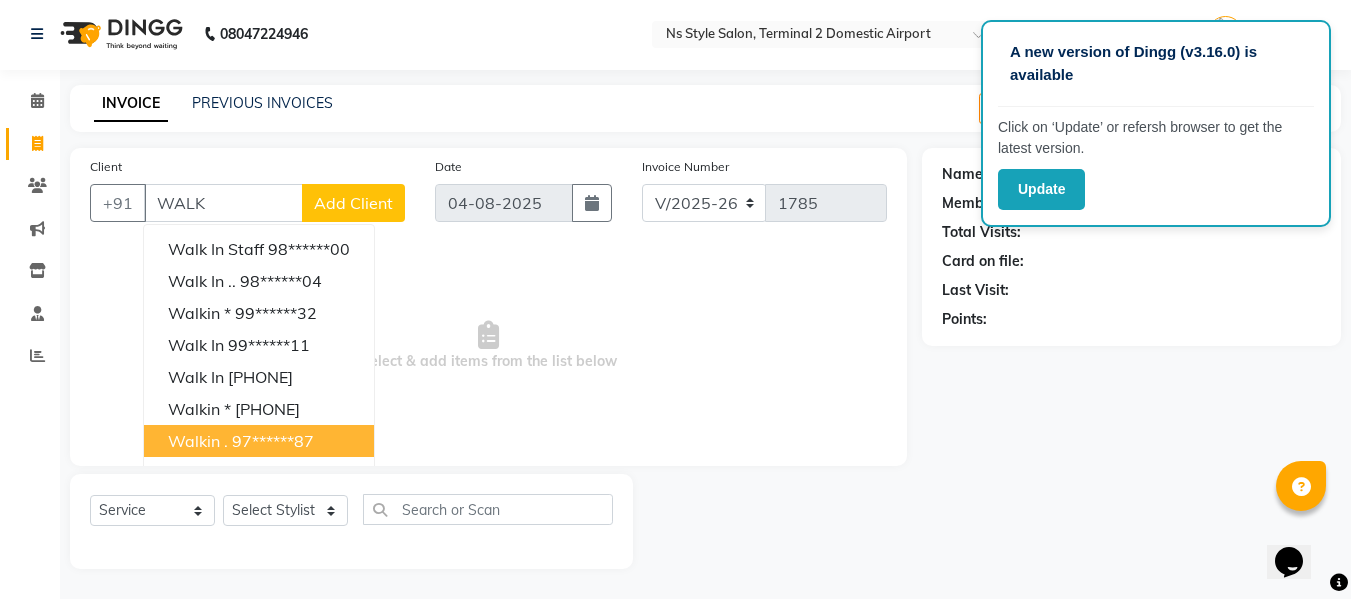 click on "97******87" at bounding box center (273, 441) 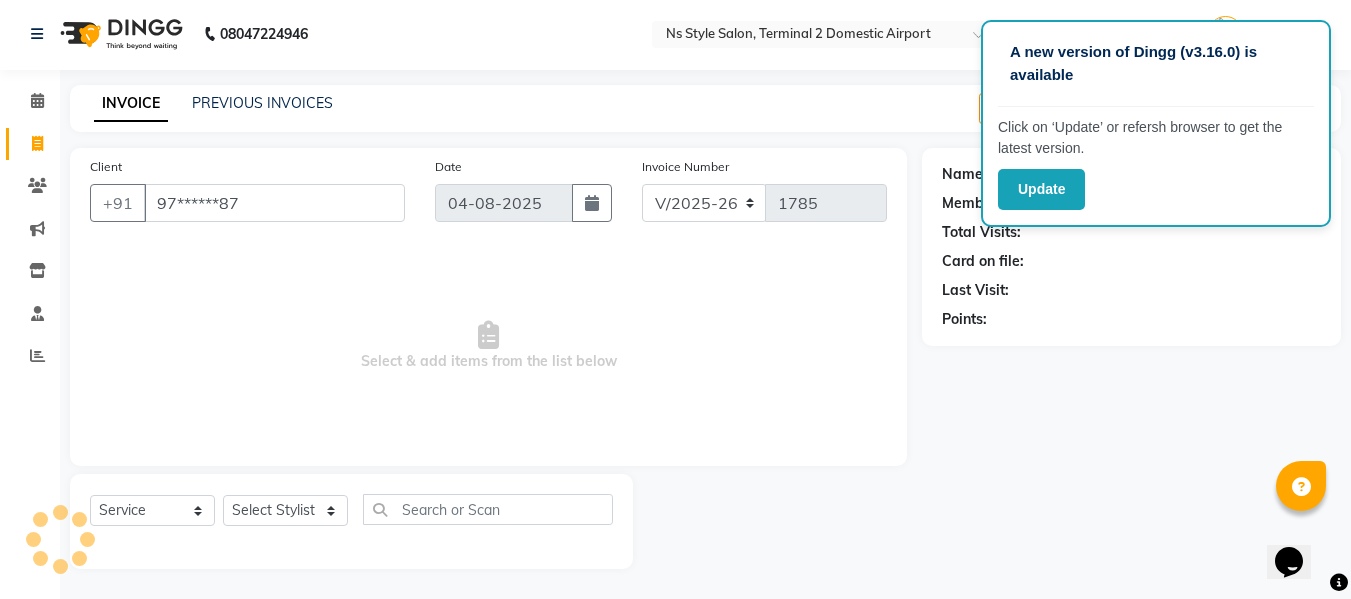 type on "97******87" 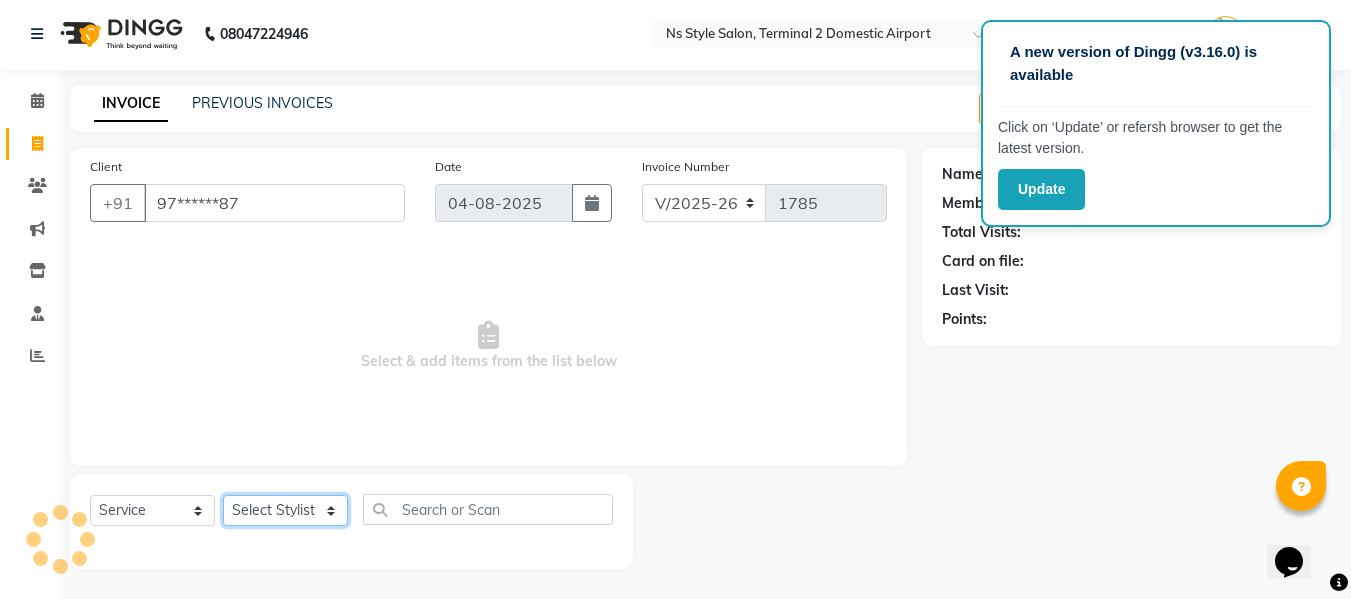 click on "Select Stylist ASHA ANIL JADHAV Dilshad Ahmad EHATESHAM ALI EVVA FARHEEN SHAIKH HEEBA ARIF SHAIKH HEER BAROT IMRAN SHAIKH Mamta  Manager MANISHA MD RAJ KHAN  MD SAMEER PARWEZ MOHAMMAD ALI RUPS SAKIB SUNENA TAK ZAREENA KHAN" 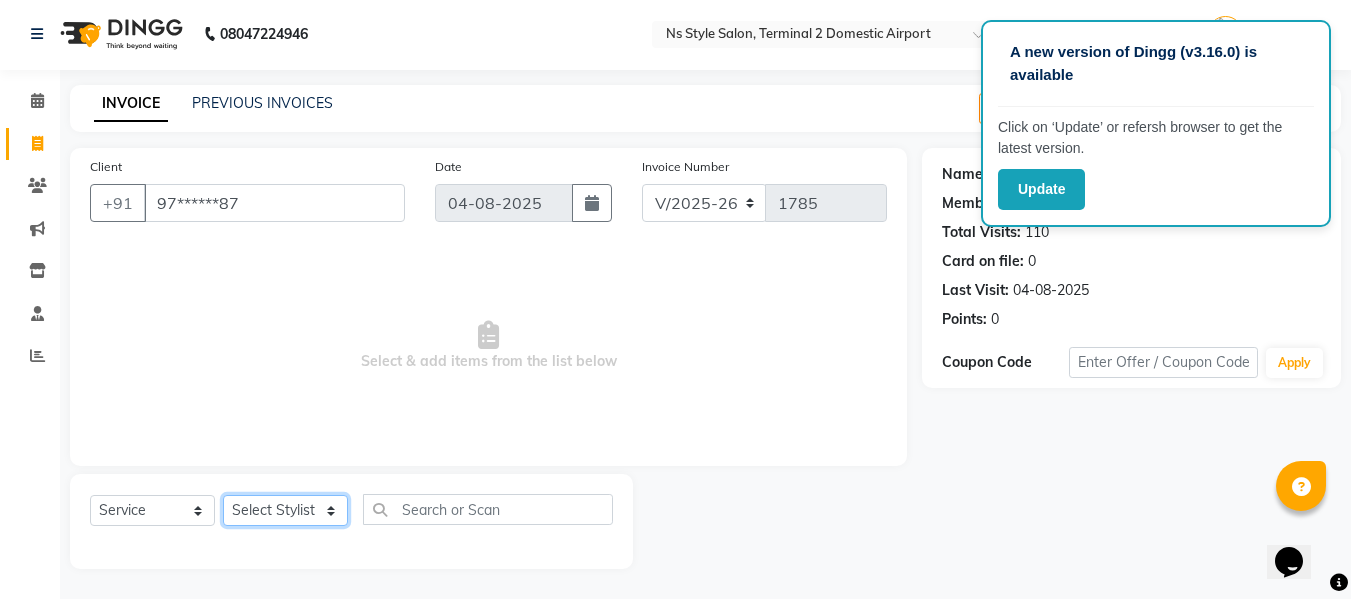 select on "39706" 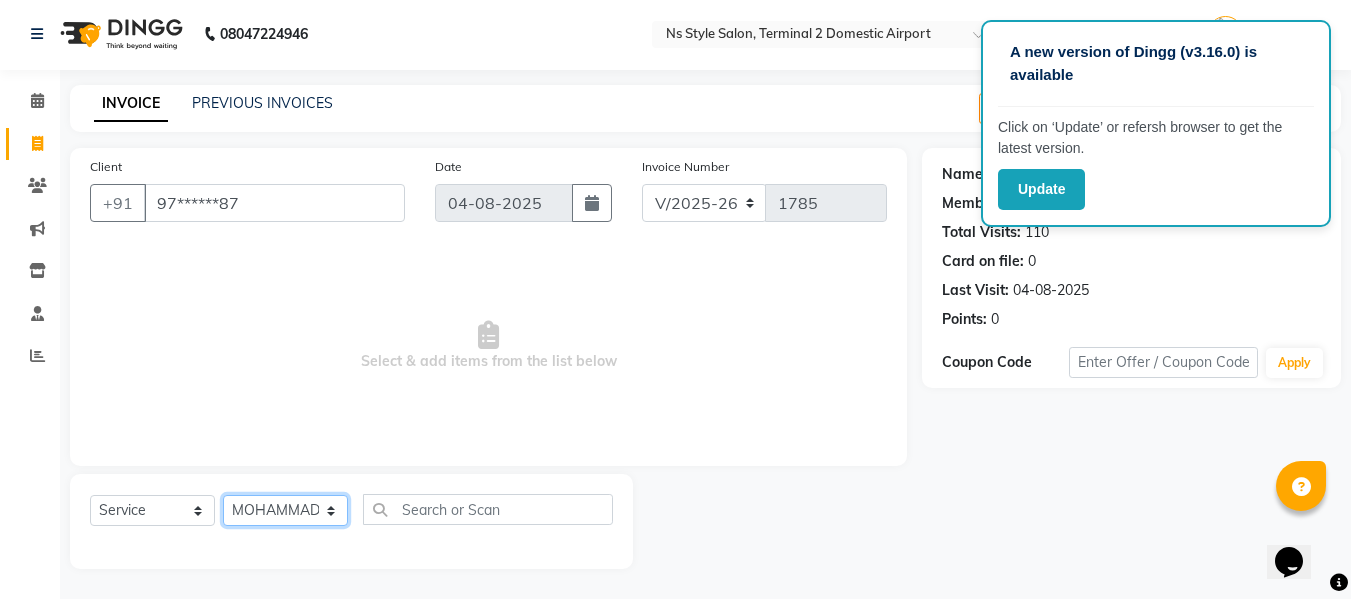 click on "Select Stylist ASHA ANIL JADHAV Dilshad Ahmad EHATESHAM ALI EVVA FARHEEN SHAIKH HEEBA ARIF SHAIKH HEER BAROT IMRAN SHAIKH Mamta  Manager MANISHA MD RAJ KHAN  MD SAMEER PARWEZ MOHAMMAD ALI RUPS SAKIB SUNENA TAK ZAREENA KHAN" 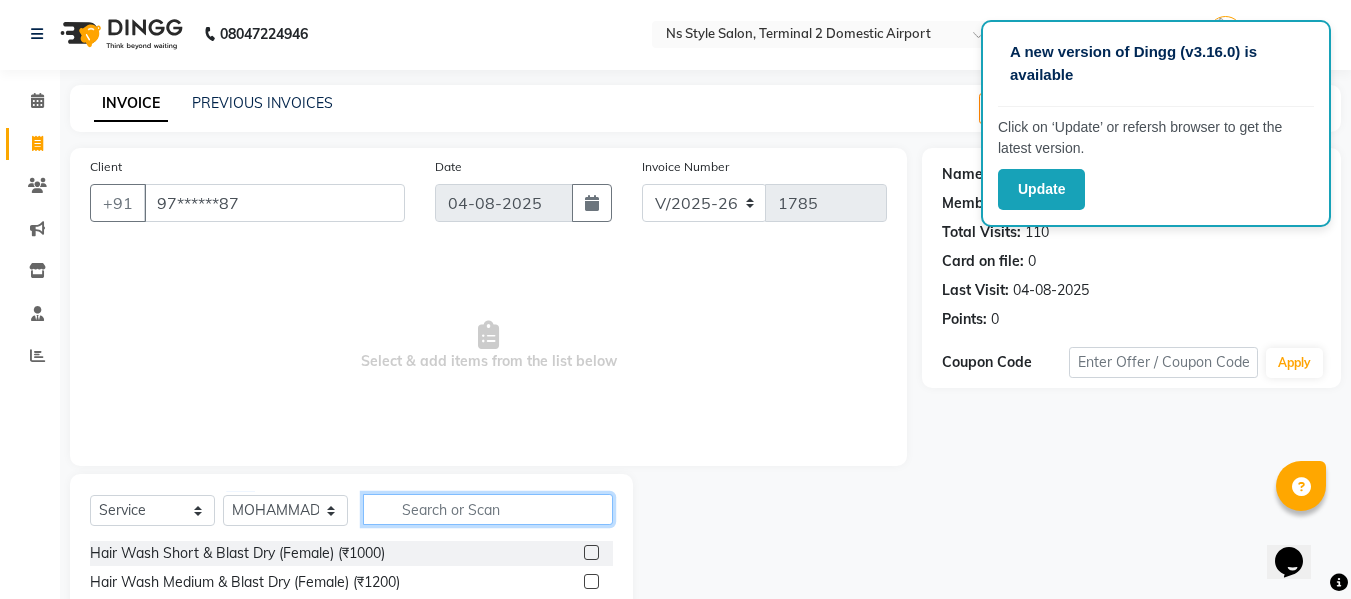 click 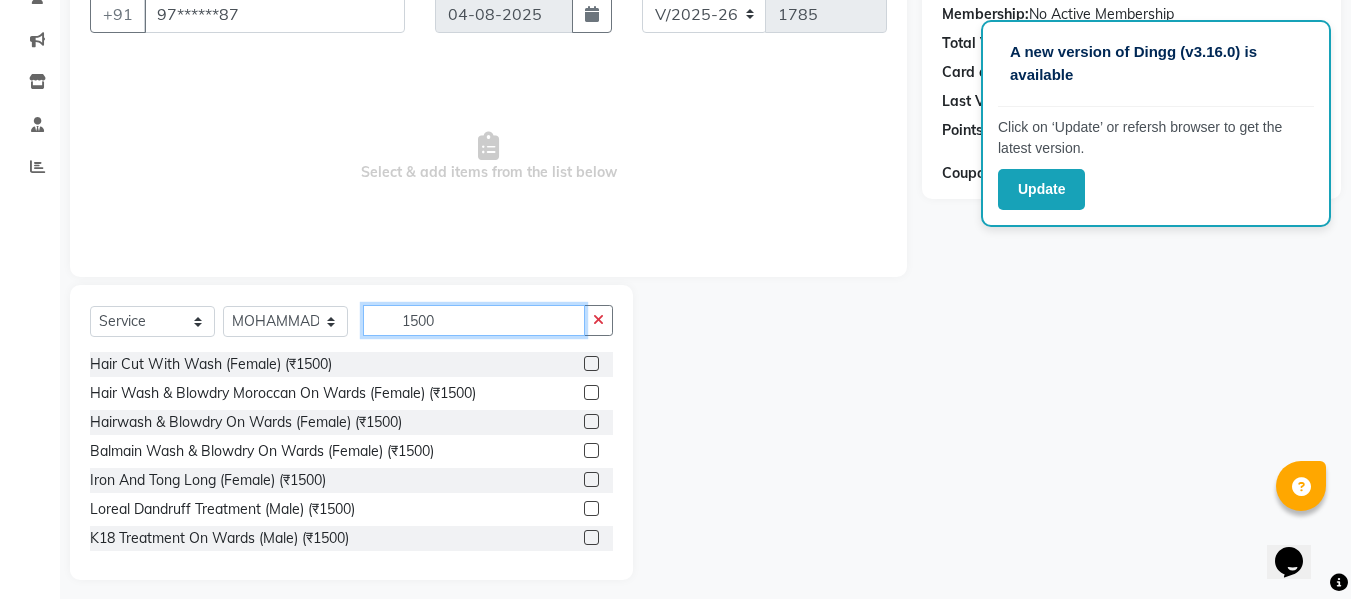 scroll, scrollTop: 192, scrollLeft: 0, axis: vertical 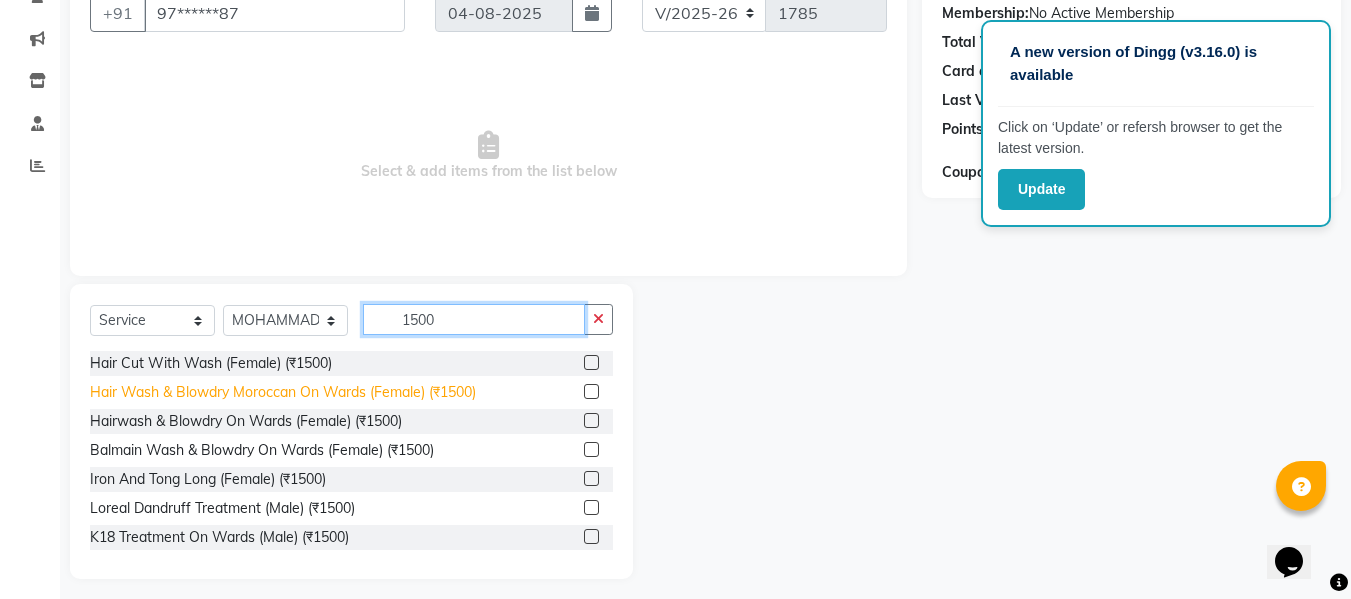 type on "1500" 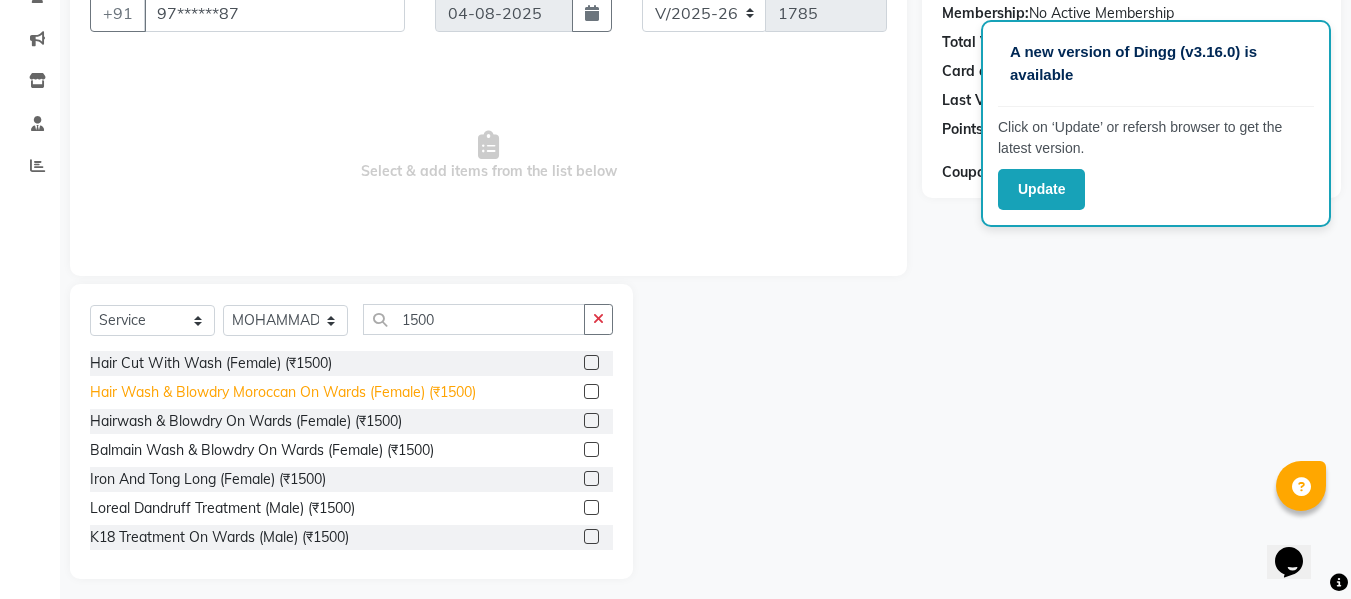 click on "Hair Wash & Blowdry Moroccan On Wards (Female) (₹1500)" 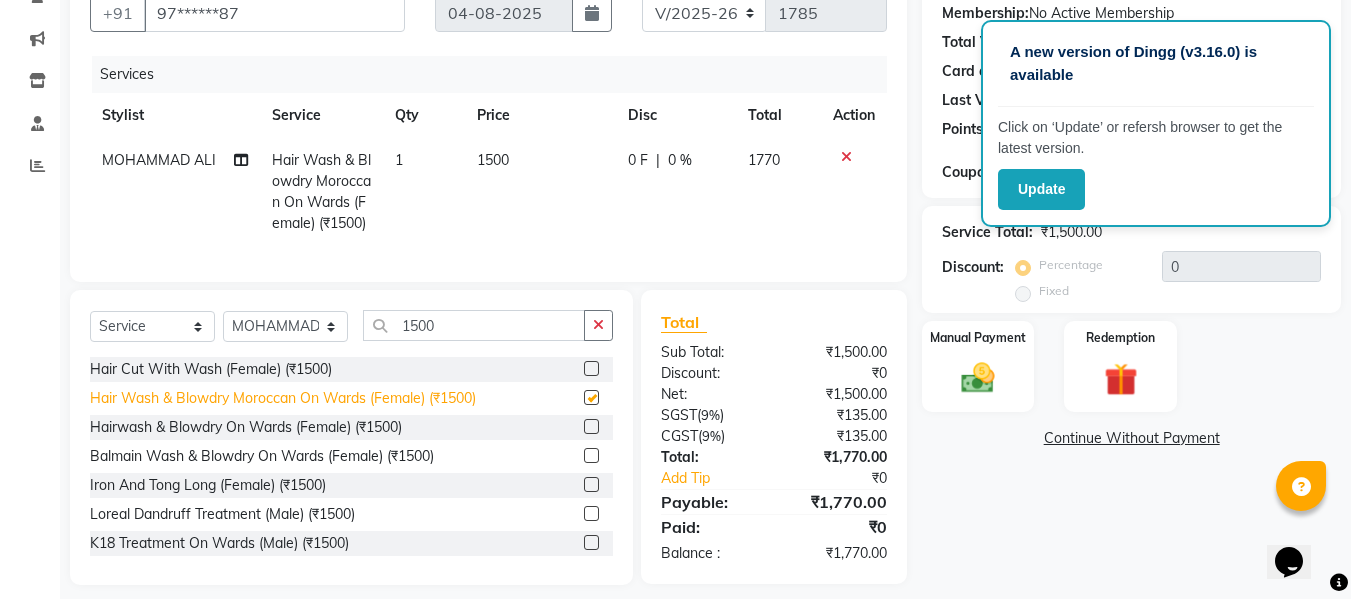 checkbox on "false" 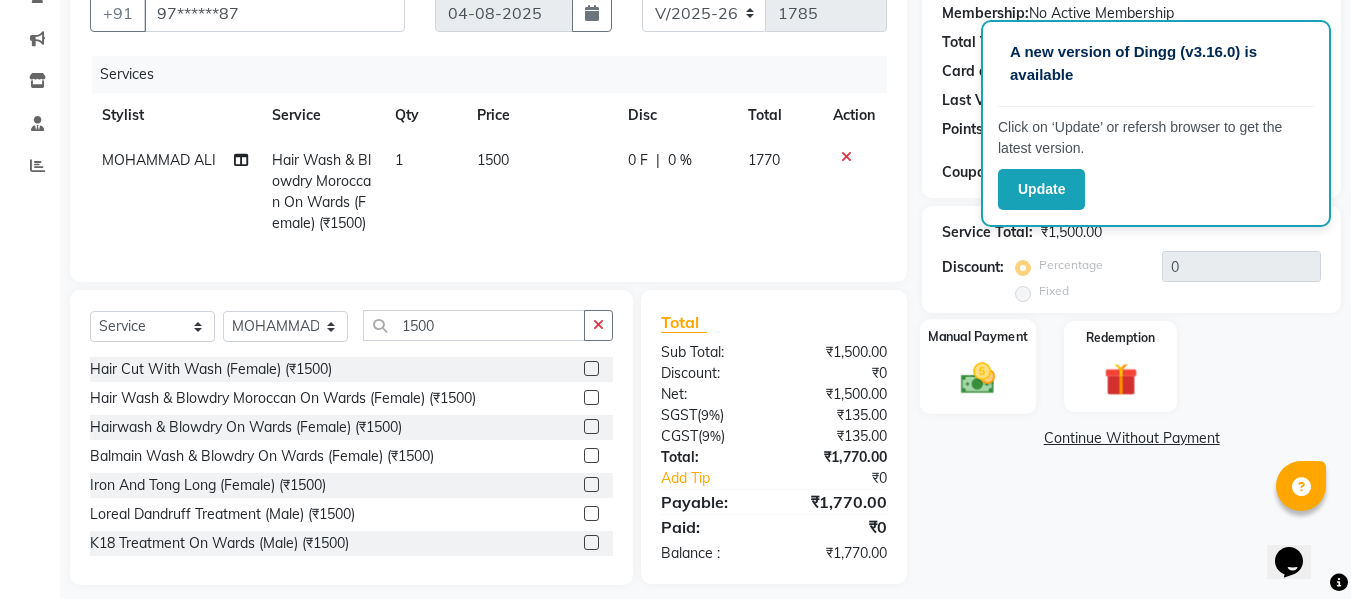 click on "Manual Payment" 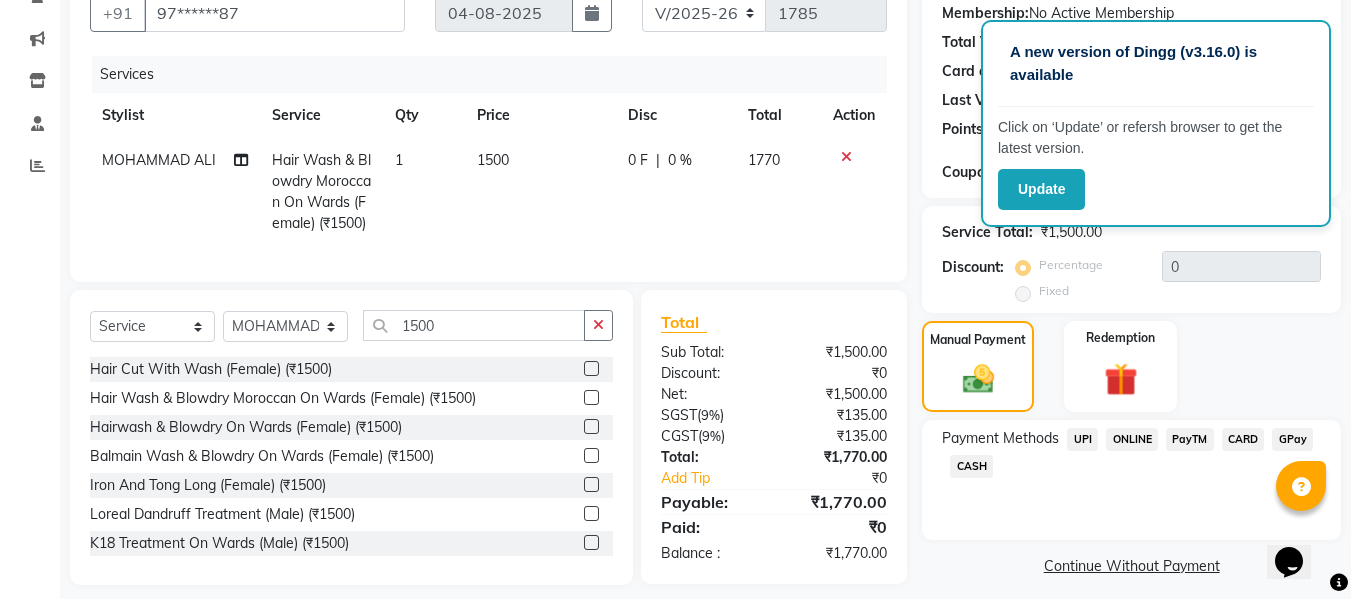click on "CASH" 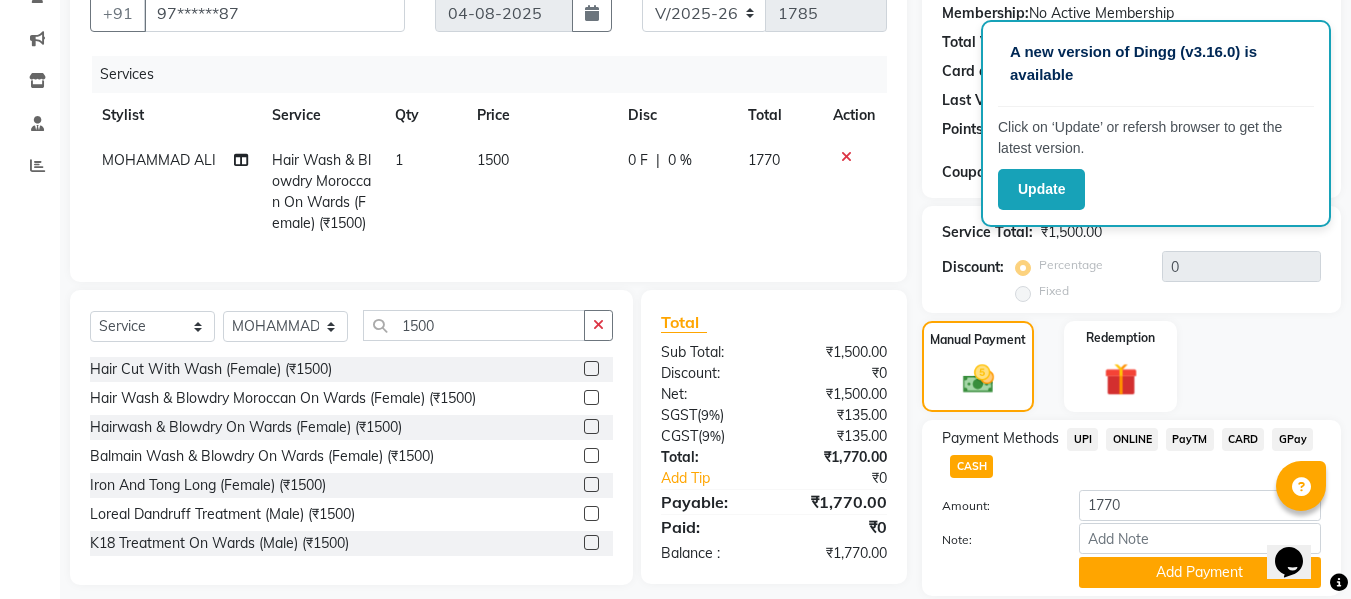 scroll, scrollTop: 260, scrollLeft: 0, axis: vertical 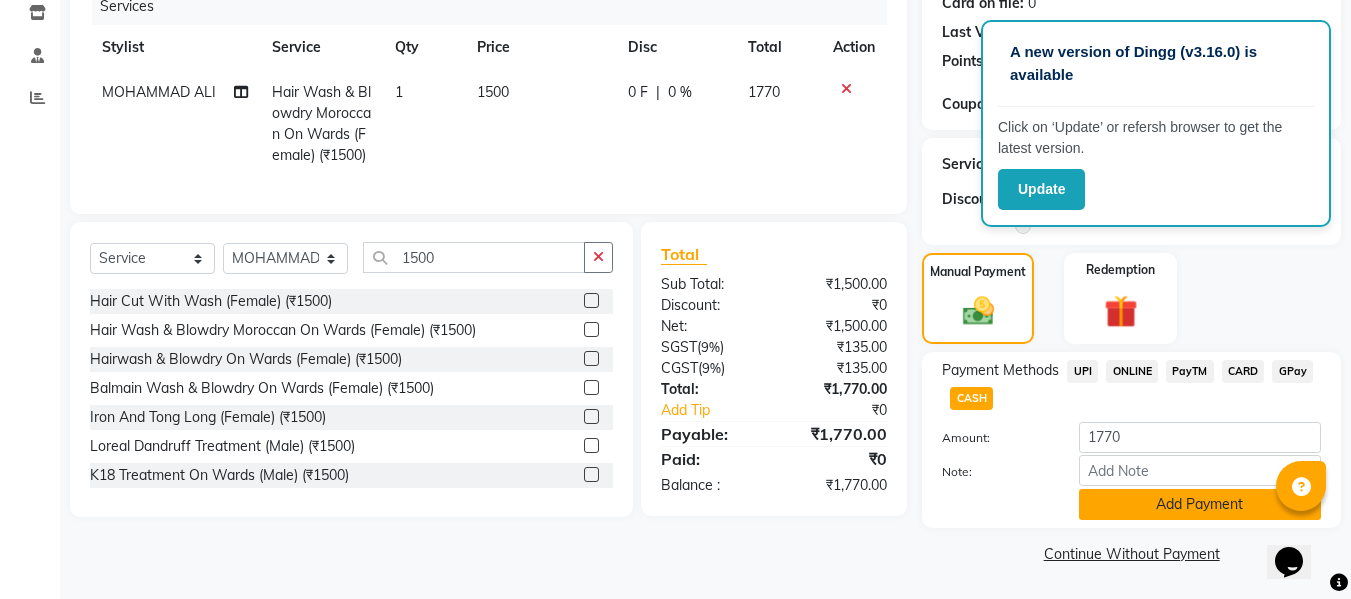 click on "Add Payment" 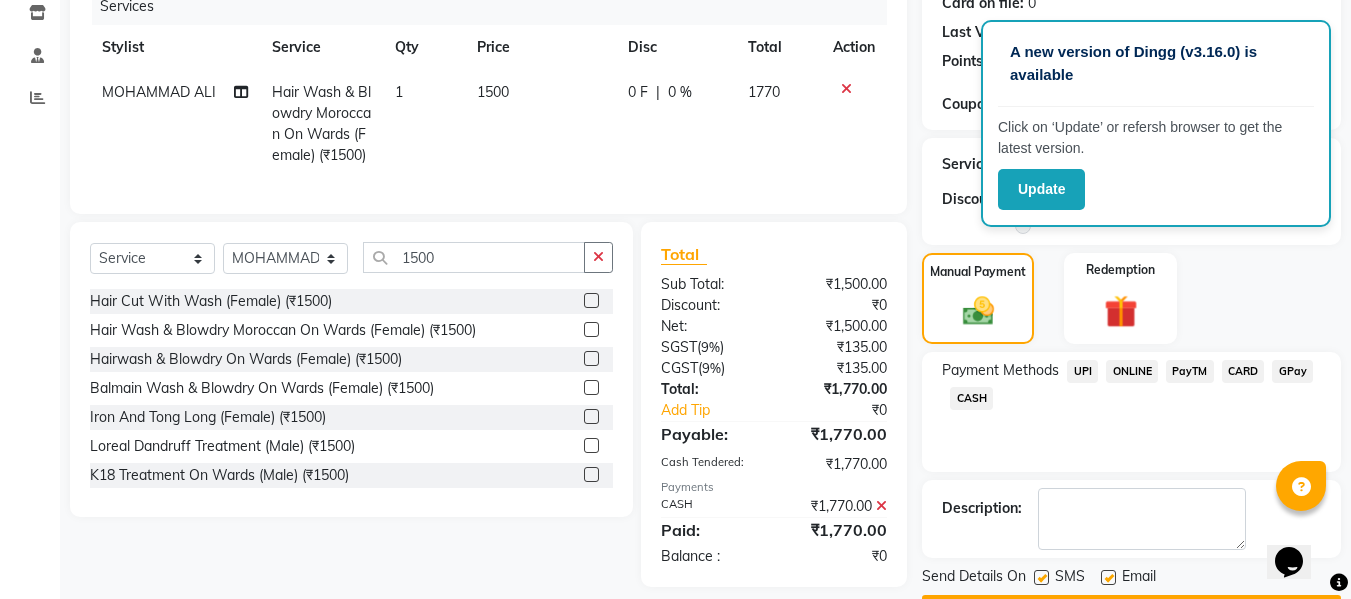scroll, scrollTop: 317, scrollLeft: 0, axis: vertical 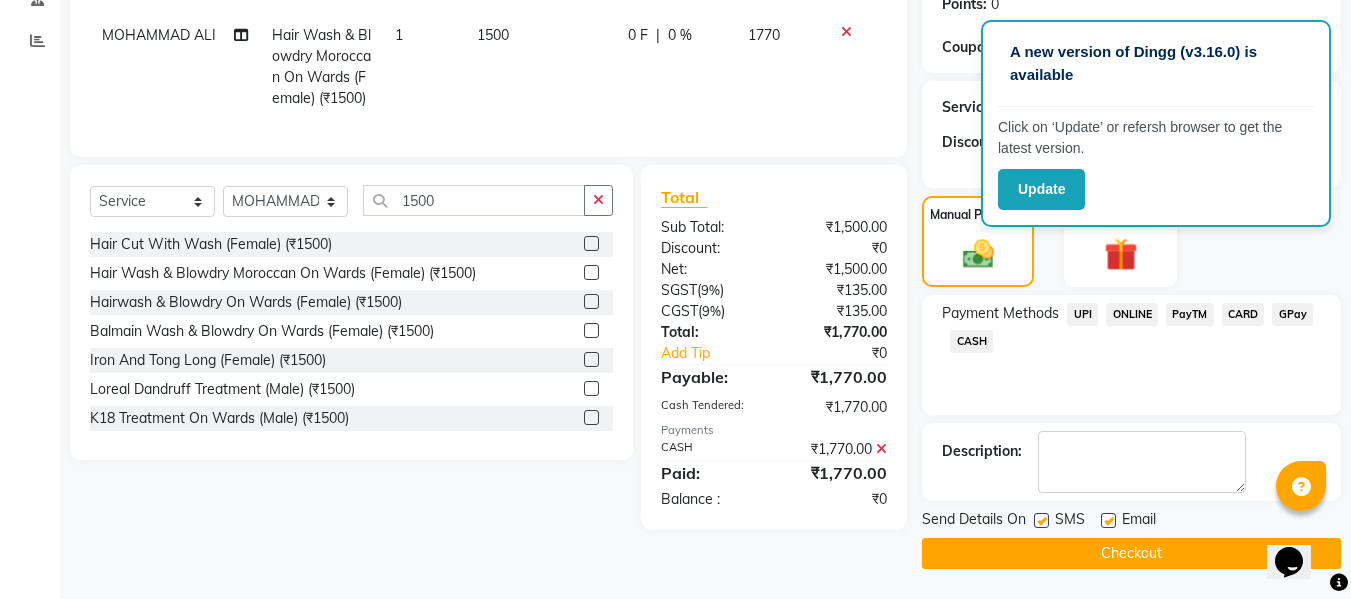 click on "Checkout" 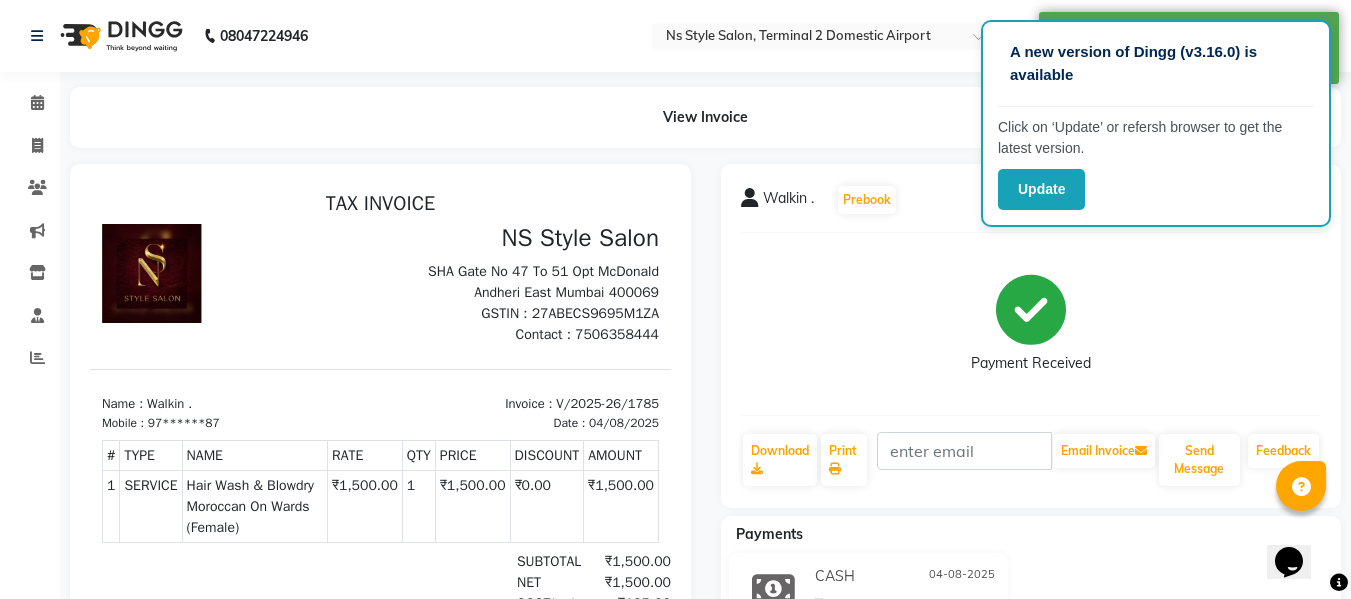 scroll, scrollTop: 0, scrollLeft: 0, axis: both 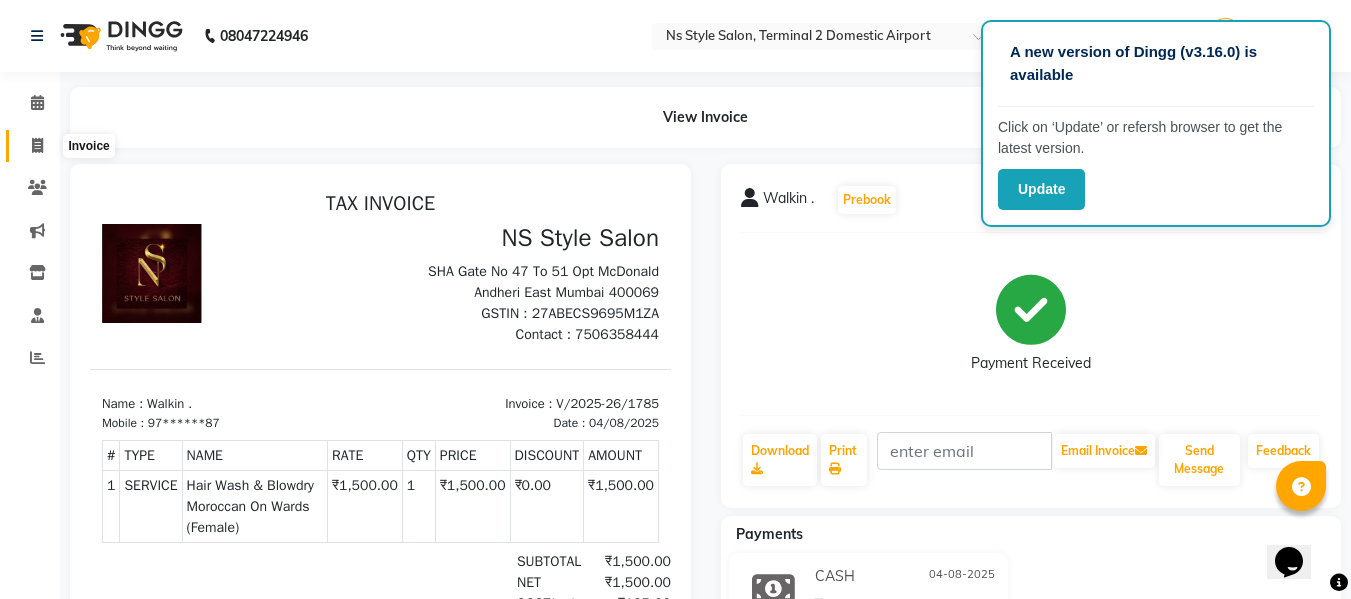 click 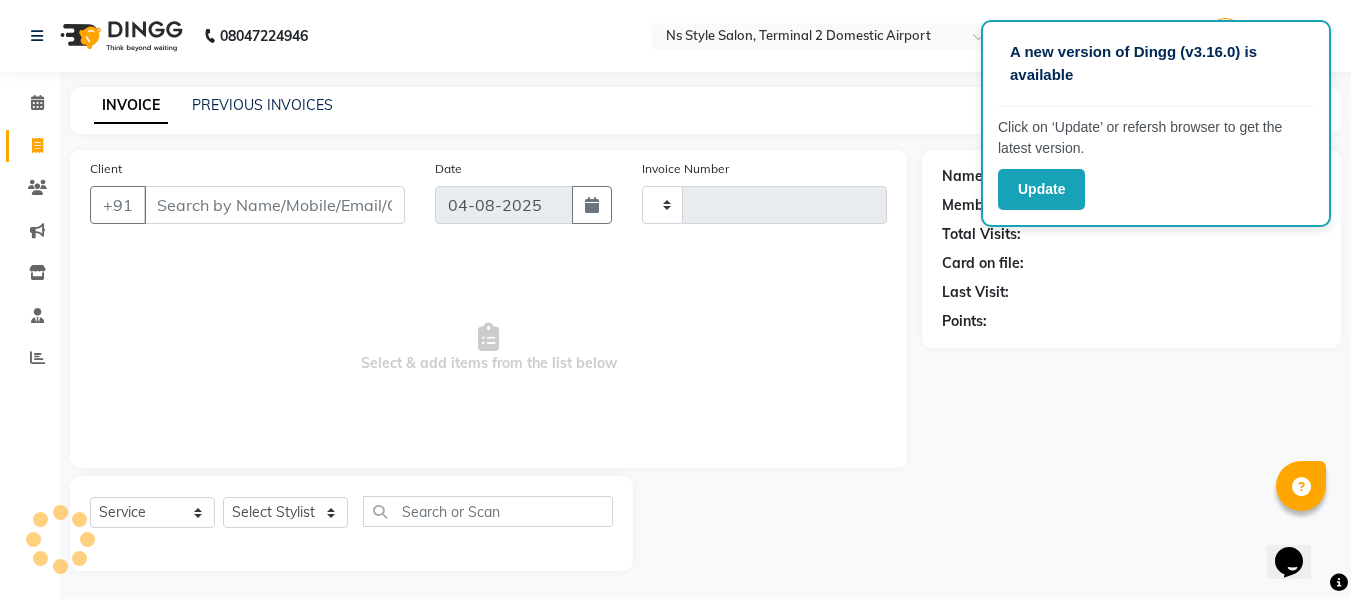 scroll, scrollTop: 2, scrollLeft: 0, axis: vertical 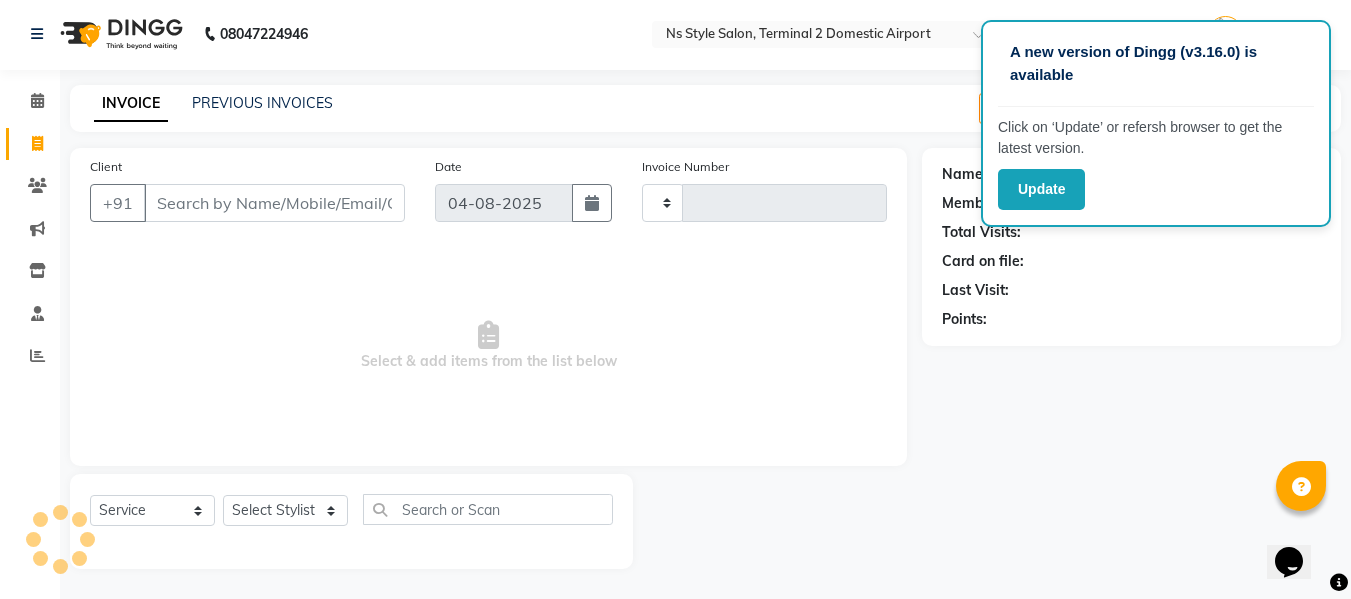 type on "1786" 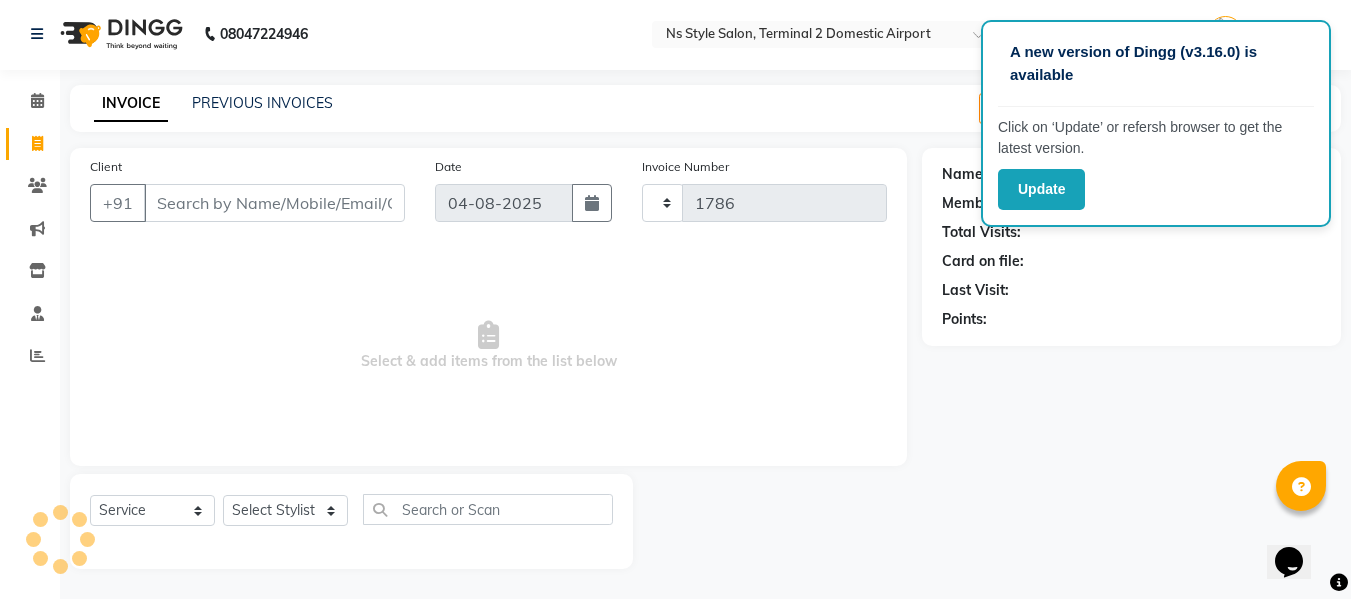 type on "W" 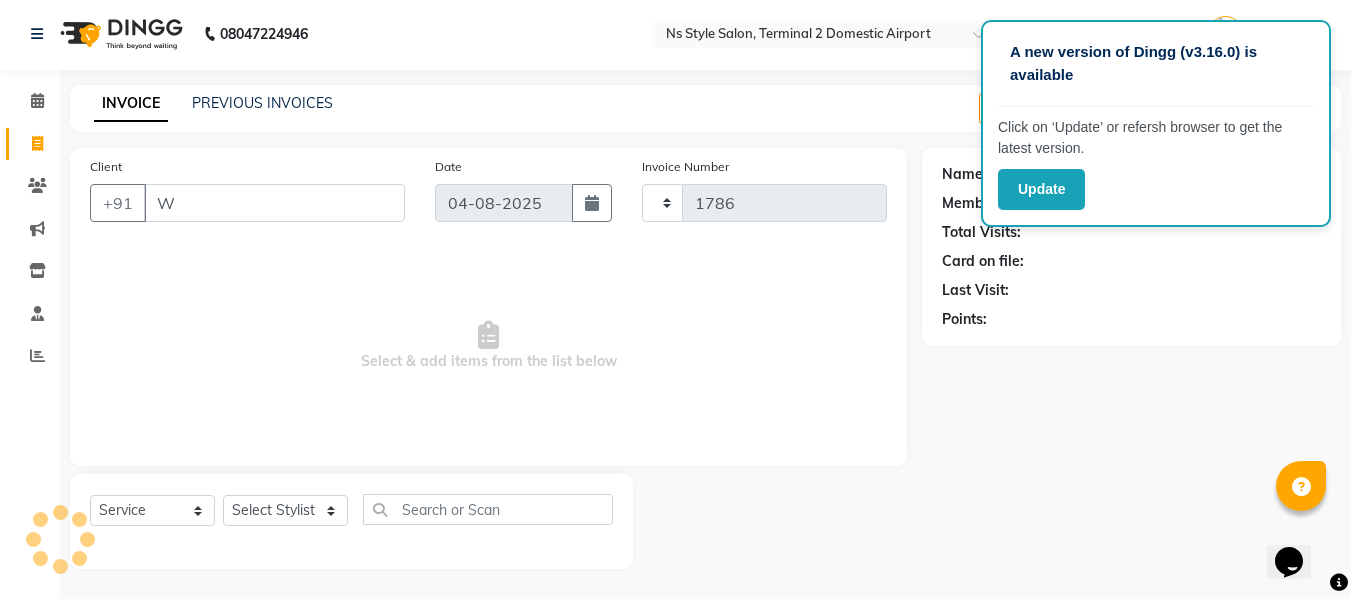 select on "5661" 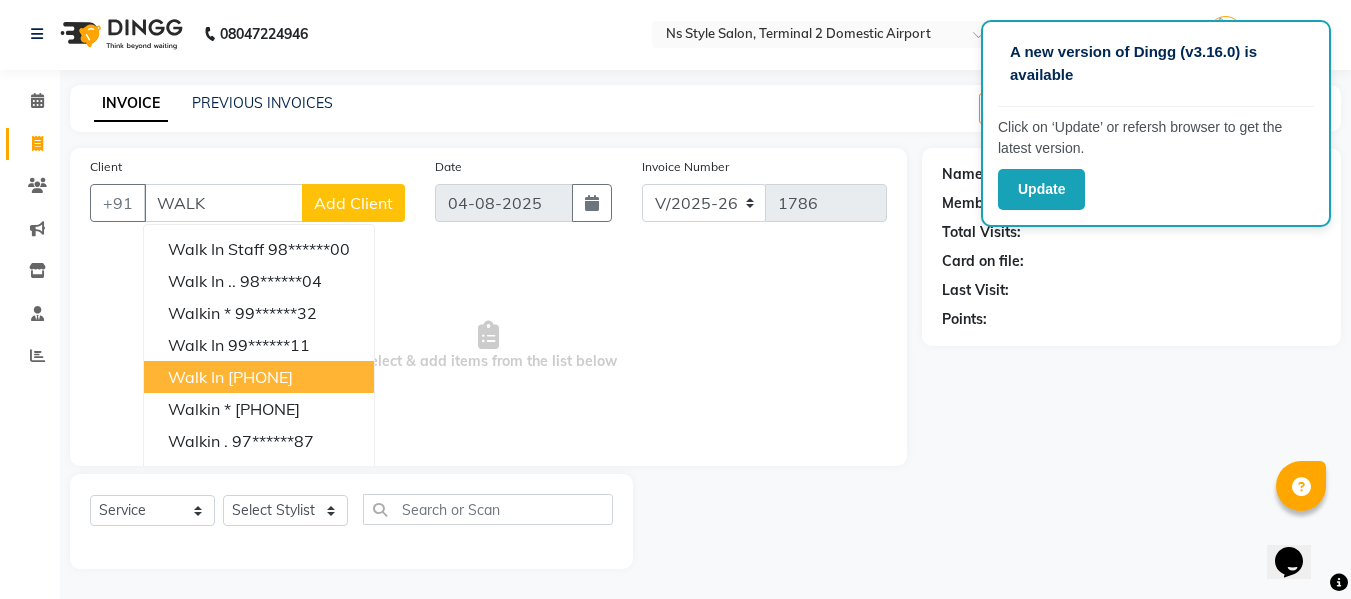 click on "Walk In  [PHONE]" at bounding box center [259, 377] 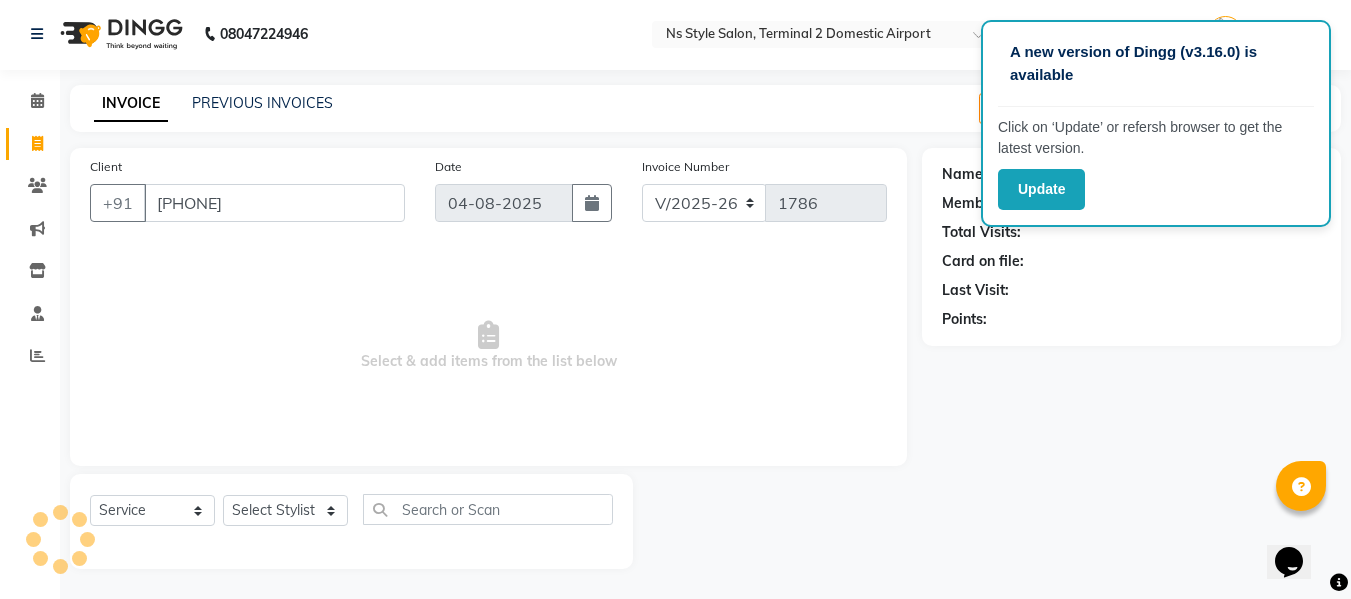 type on "[PHONE]" 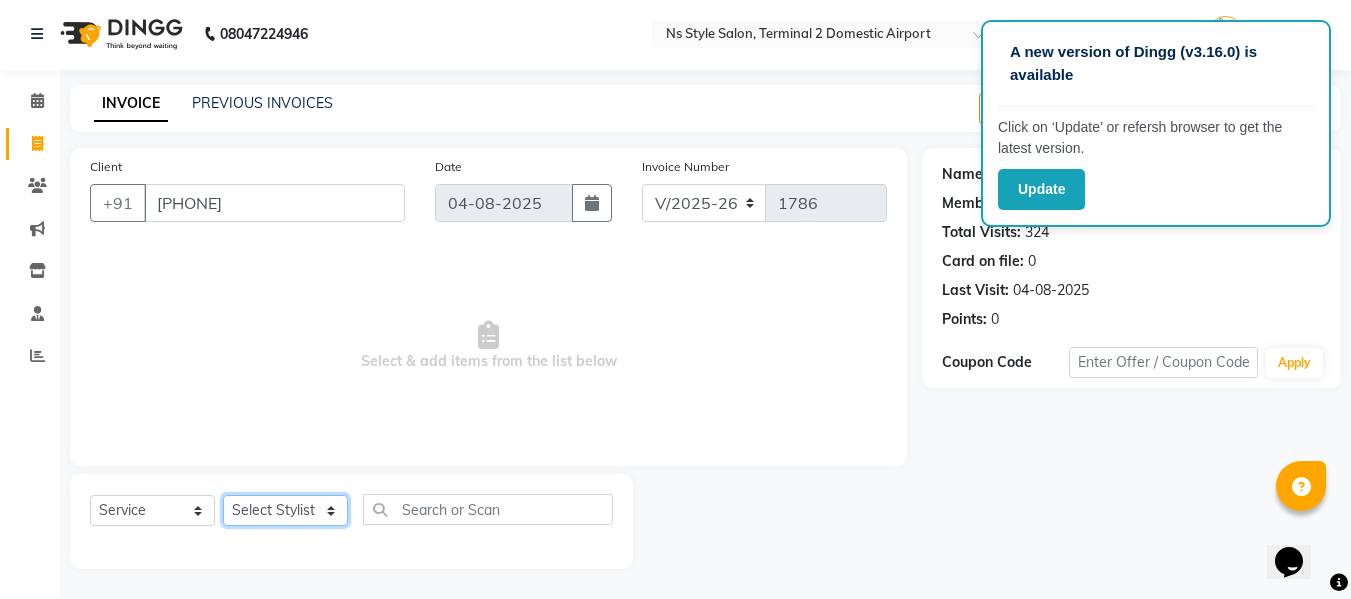 click on "Select Stylist ASHA ANIL JADHAV Dilshad Ahmad EHATESHAM ALI EVVA FARHEEN SHAIKH HEEBA ARIF SHAIKH HEER BAROT IMRAN SHAIKH Mamta  Manager MANISHA MD RAJ KHAN  MD SAMEER PARWEZ MOHAMMAD ALI RUPS SAKIB SUNENA TAK ZAREENA KHAN" 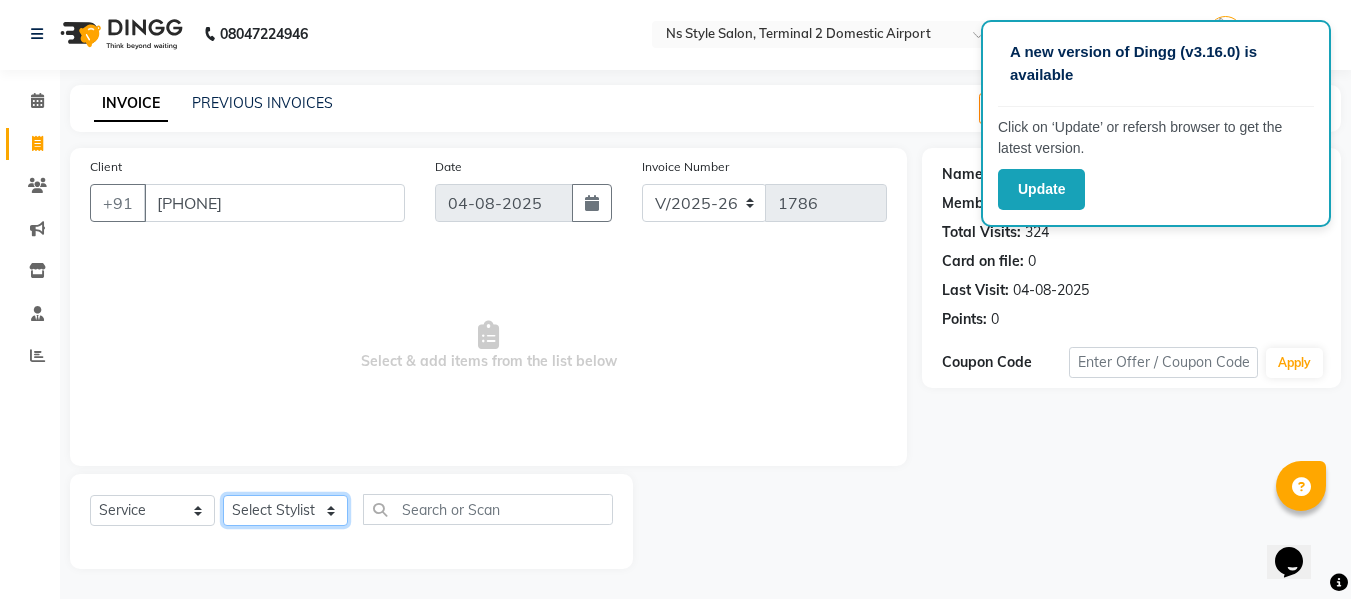 select on "39692" 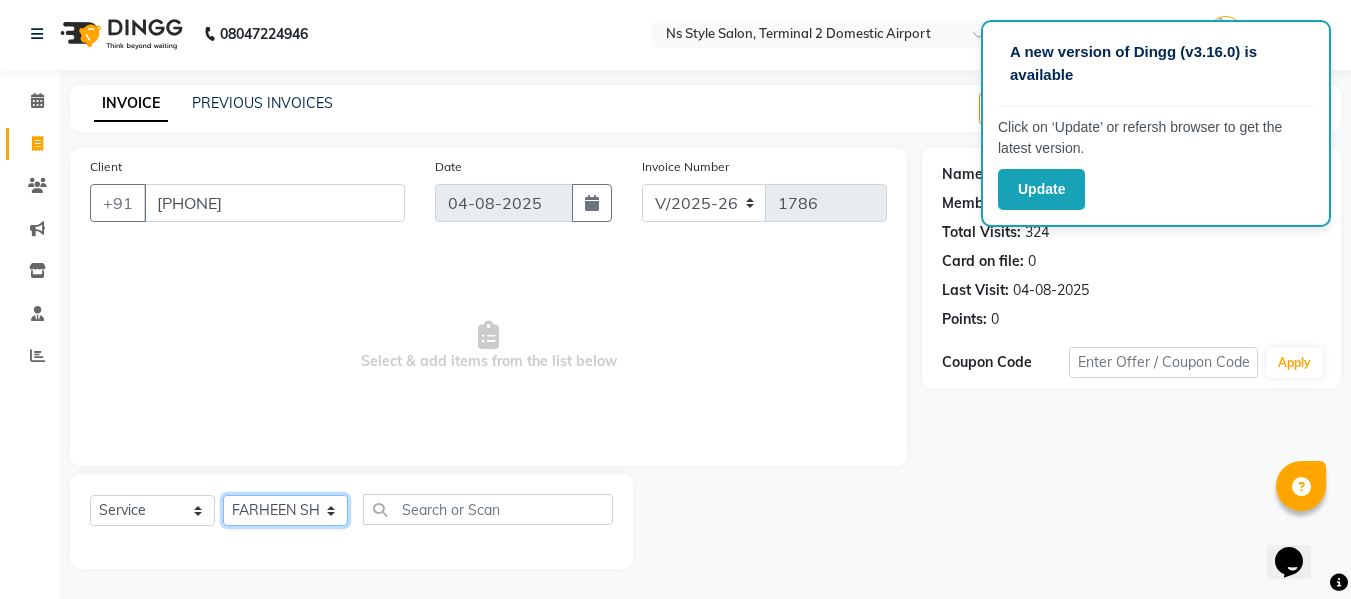 click on "Select Stylist ASHA ANIL JADHAV Dilshad Ahmad EHATESHAM ALI EVVA FARHEEN SHAIKH HEEBA ARIF SHAIKH HEER BAROT IMRAN SHAIKH Mamta  Manager MANISHA MD RAJ KHAN  MD SAMEER PARWEZ MOHAMMAD ALI RUPS SAKIB SUNENA TAK ZAREENA KHAN" 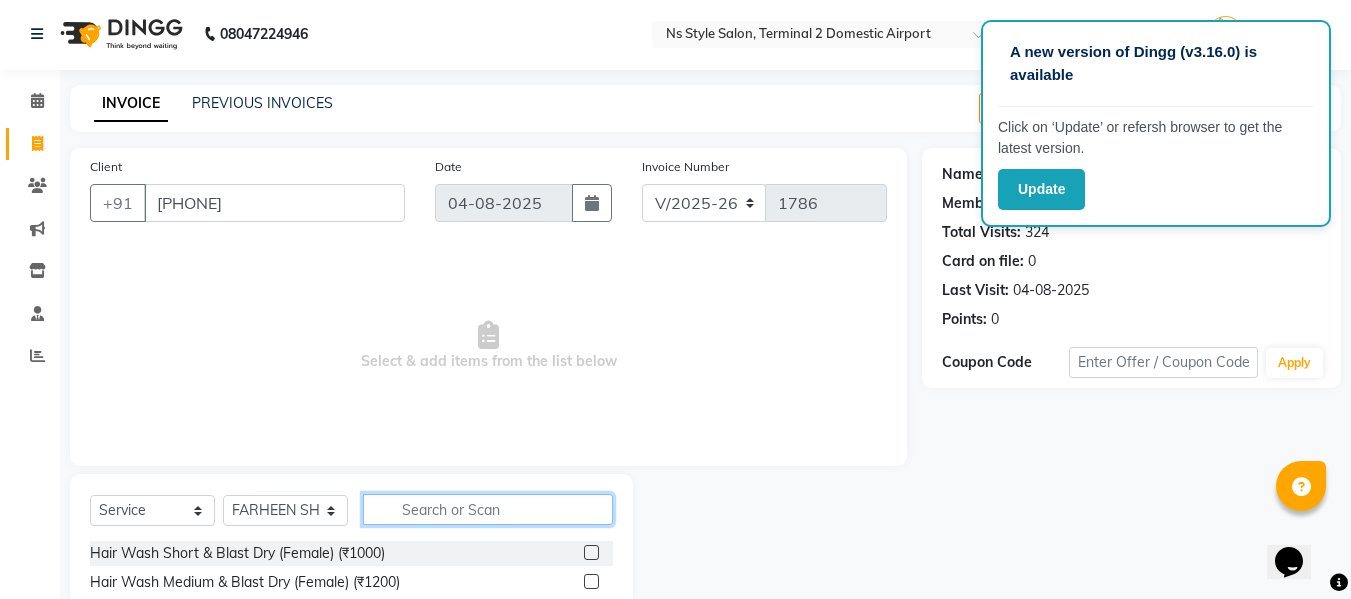 click 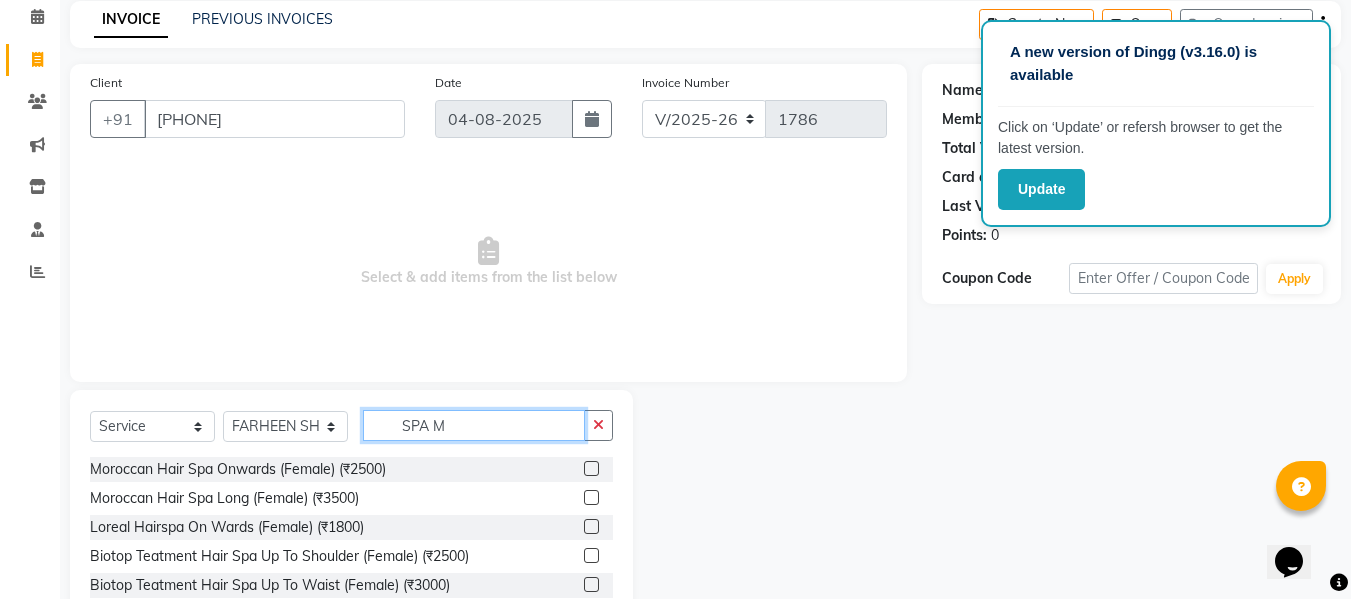 scroll, scrollTop: 90, scrollLeft: 0, axis: vertical 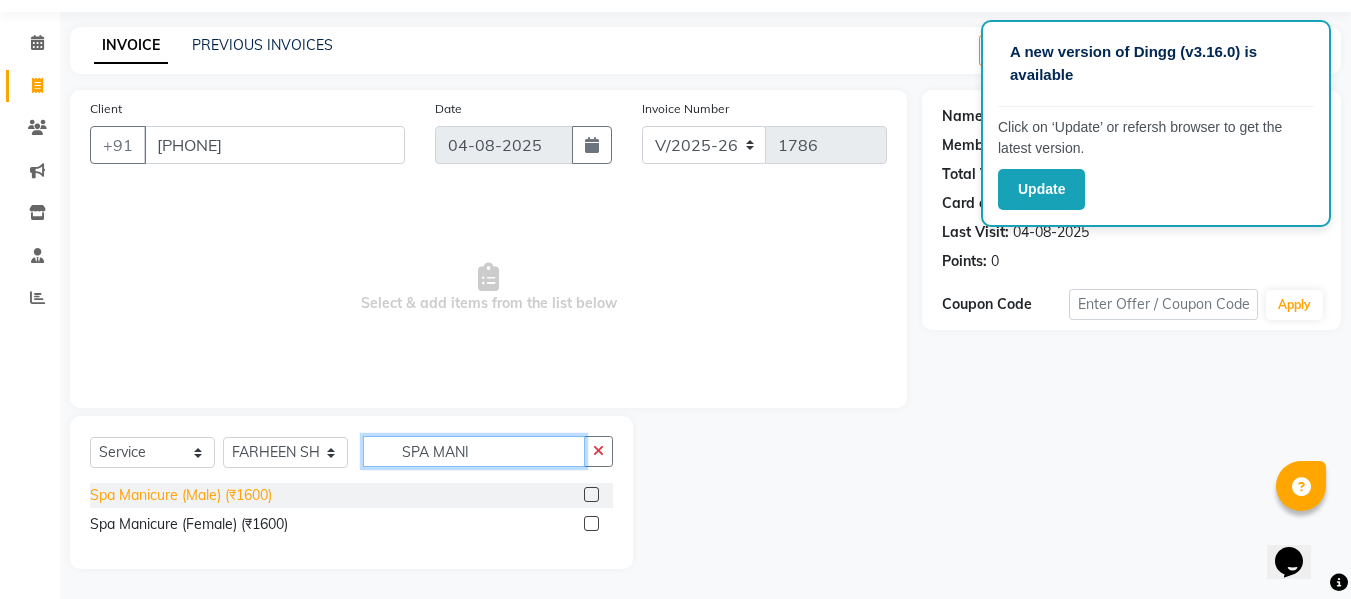 type on "SPA MANI" 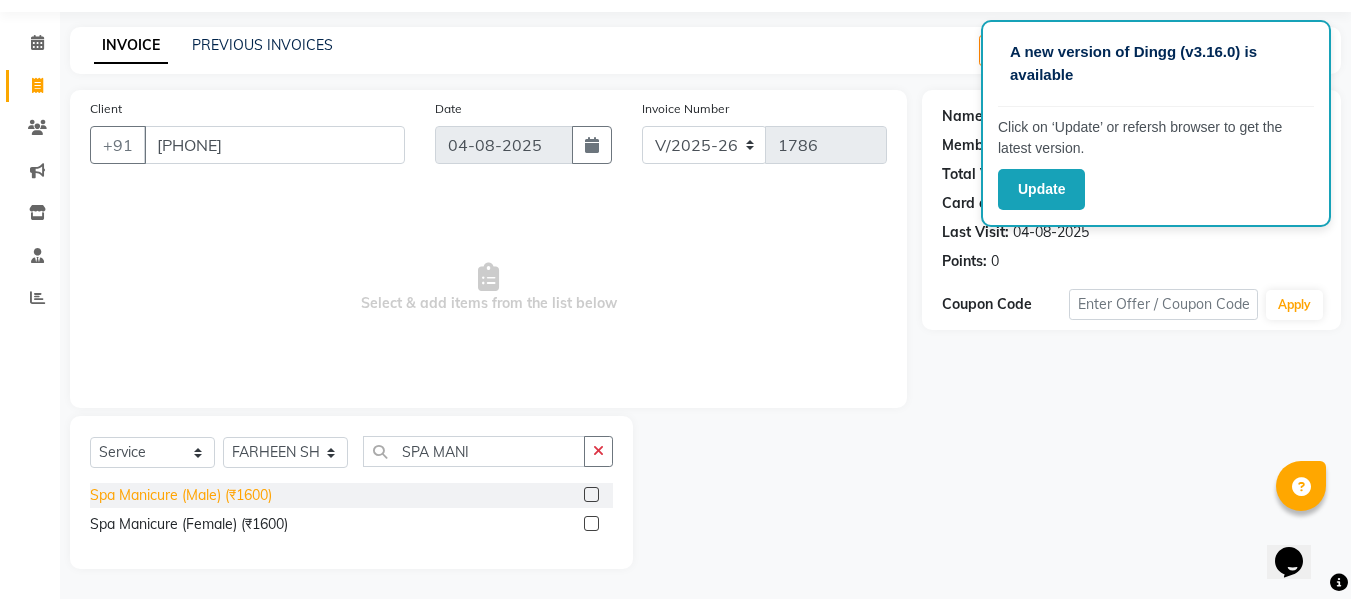 click on "Spa Manicure (Male) (₹1600)" 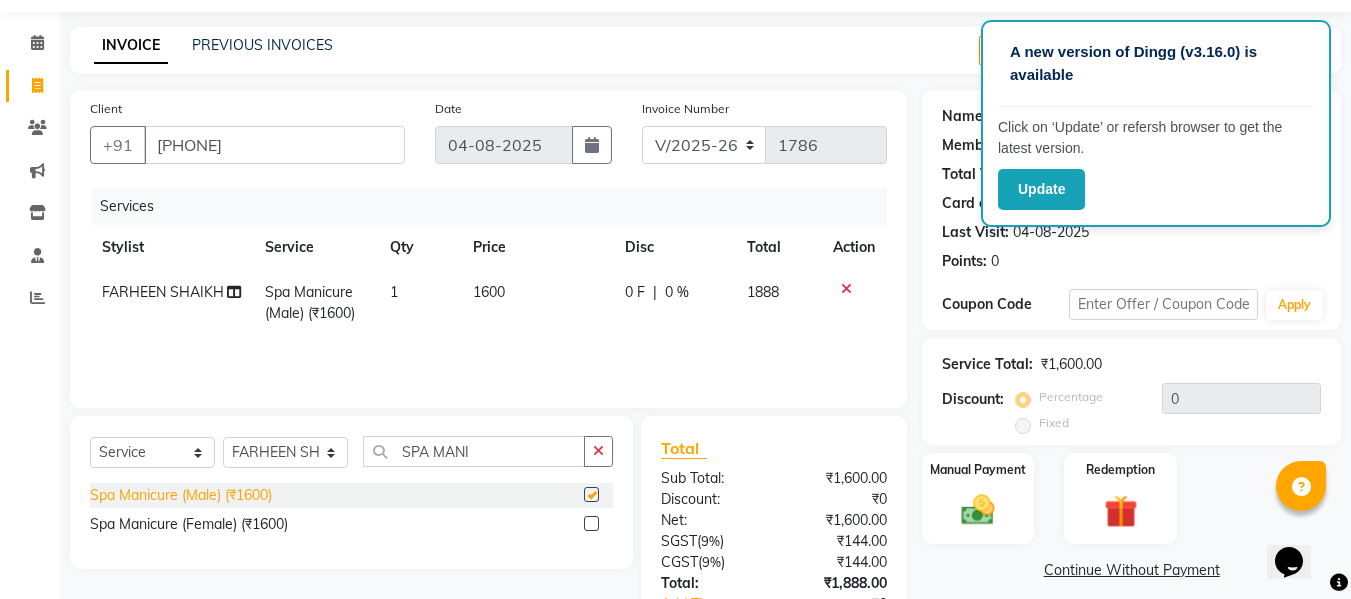 checkbox on "false" 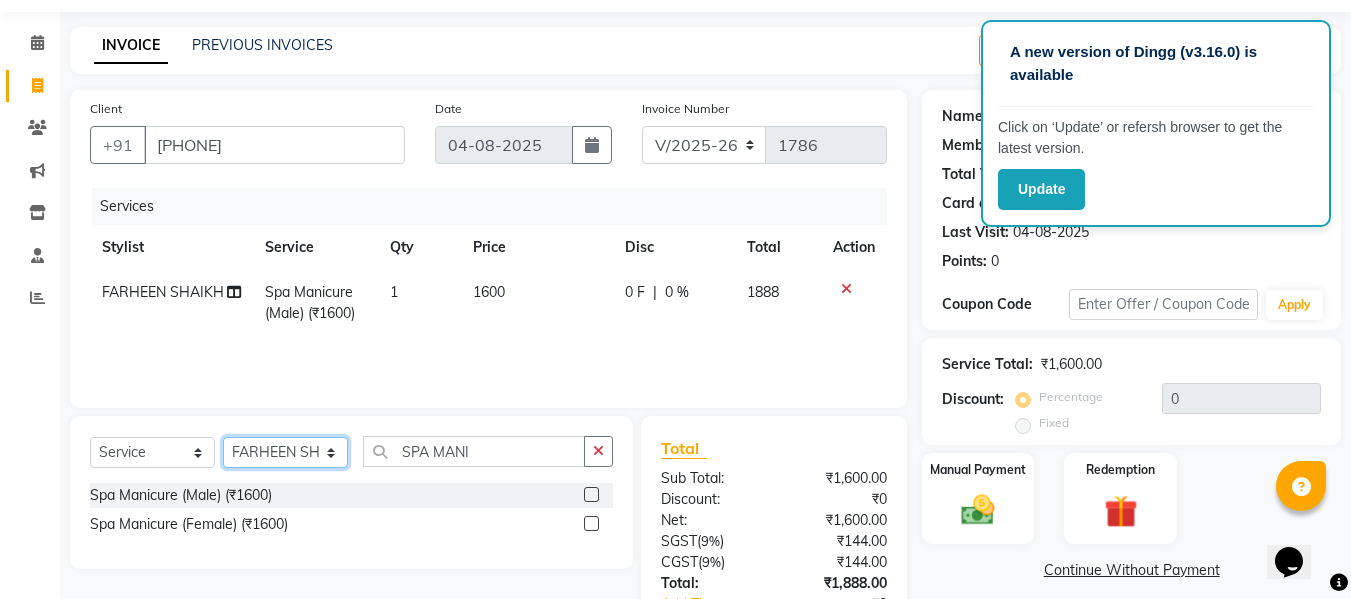click on "Select Stylist ASHA ANIL JADHAV Dilshad Ahmad EHATESHAM ALI EVVA FARHEEN SHAIKH HEEBA ARIF SHAIKH HEER BAROT IMRAN SHAIKH Mamta  Manager MANISHA MD RAJ KHAN  MD SAMEER PARWEZ MOHAMMAD ALI RUPS SAKIB SUNENA TAK ZAREENA KHAN" 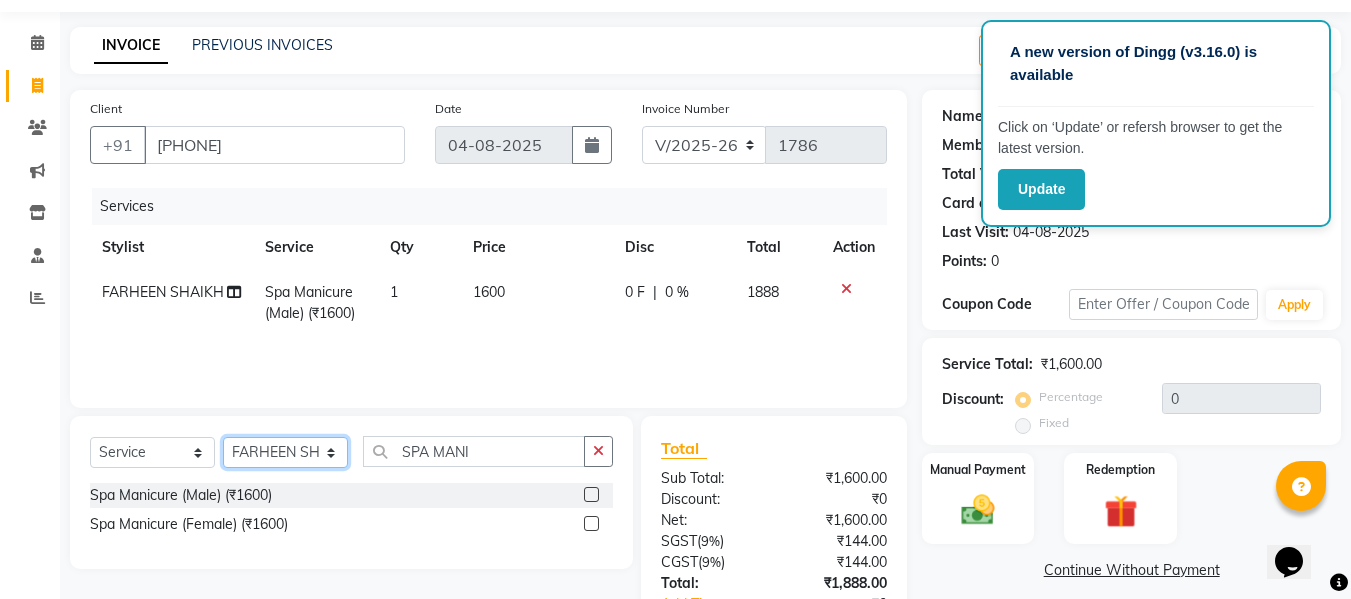 select on "39694" 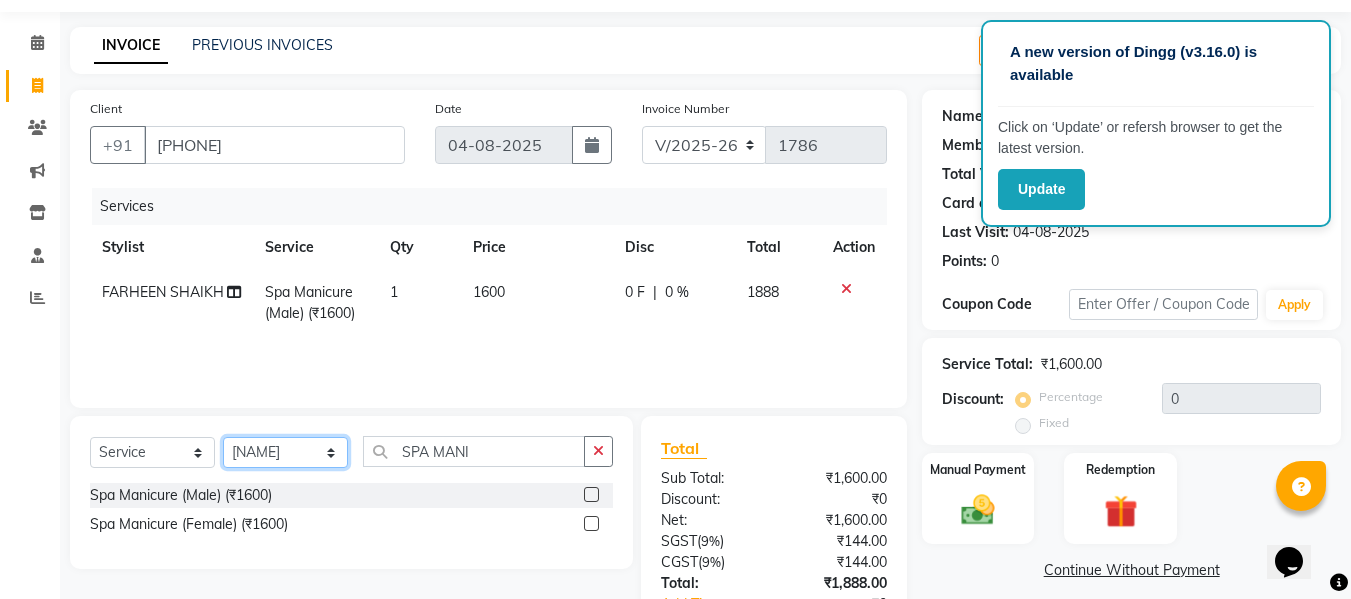 click on "Select Stylist ASHA ANIL JADHAV Dilshad Ahmad EHATESHAM ALI EVVA FARHEEN SHAIKH HEEBA ARIF SHAIKH HEER BAROT IMRAN SHAIKH Mamta  Manager MANISHA MD RAJ KHAN  MD SAMEER PARWEZ MOHAMMAD ALI RUPS SAKIB SUNENA TAK ZAREENA KHAN" 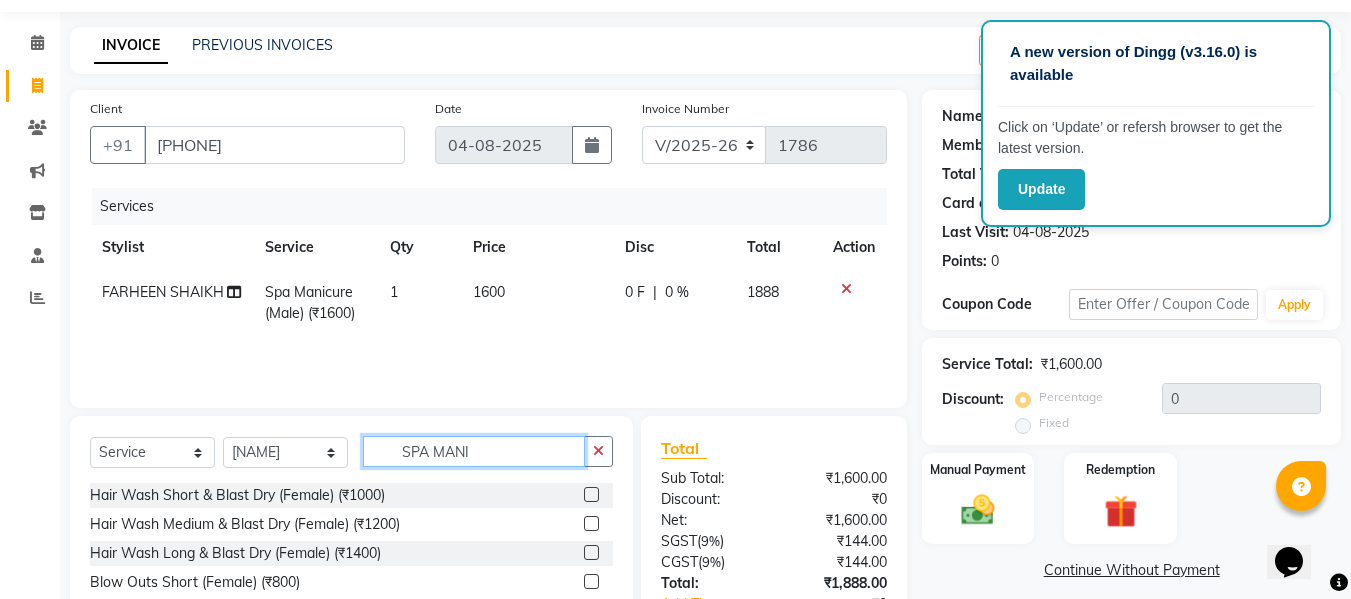 click on "SPA MANI" 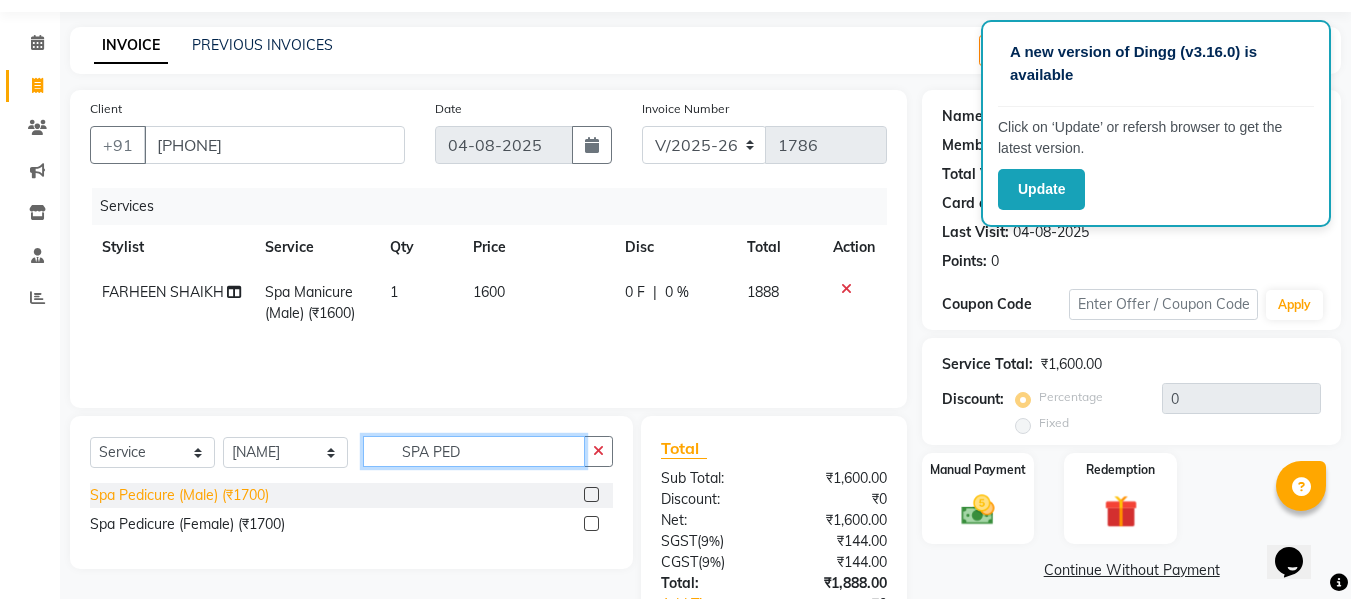 type on "SPA PED" 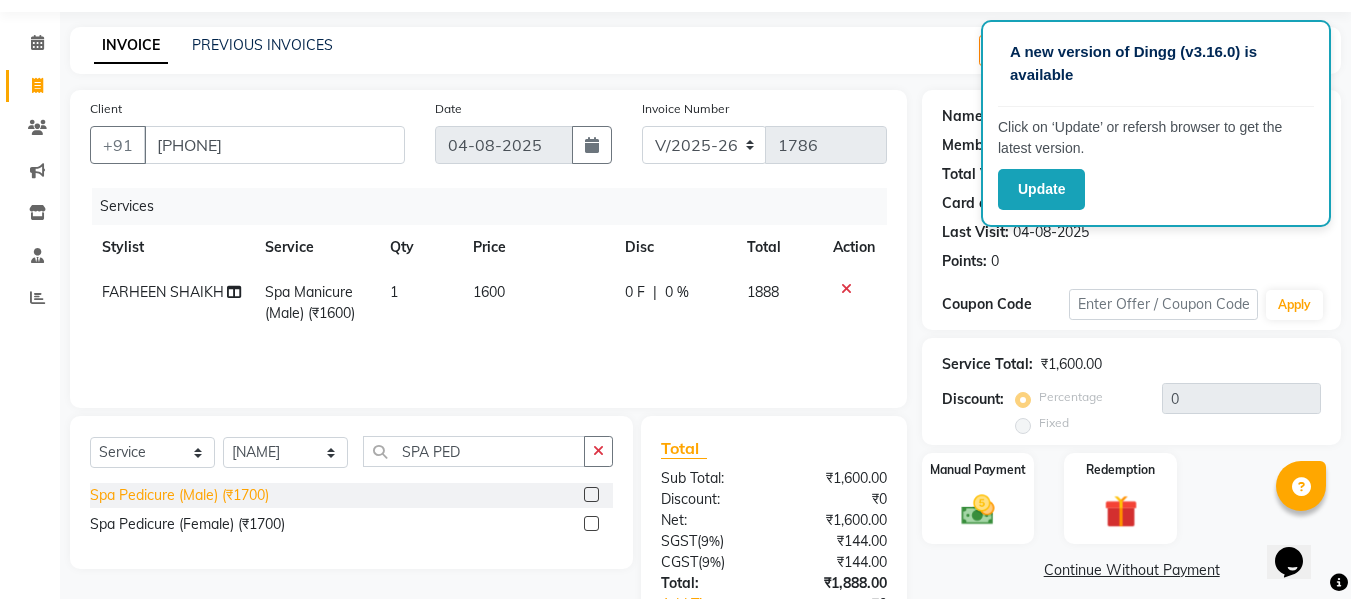 click on "Spa Pedicure (Male) (₹1700)" 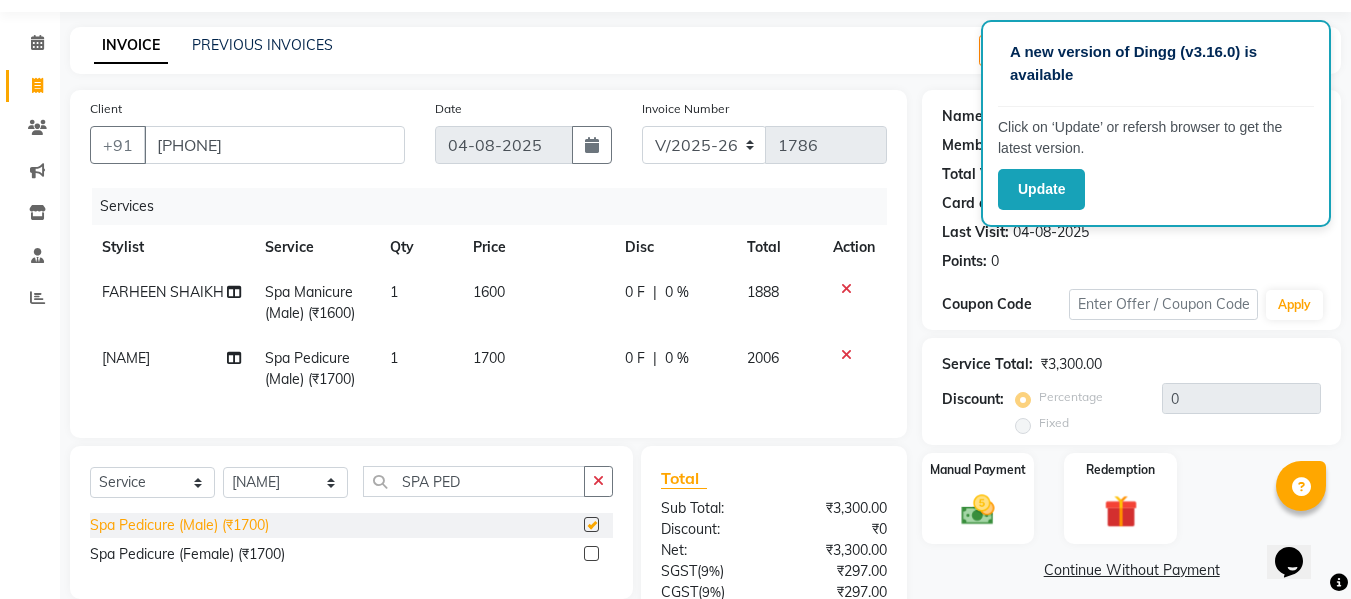 checkbox on "false" 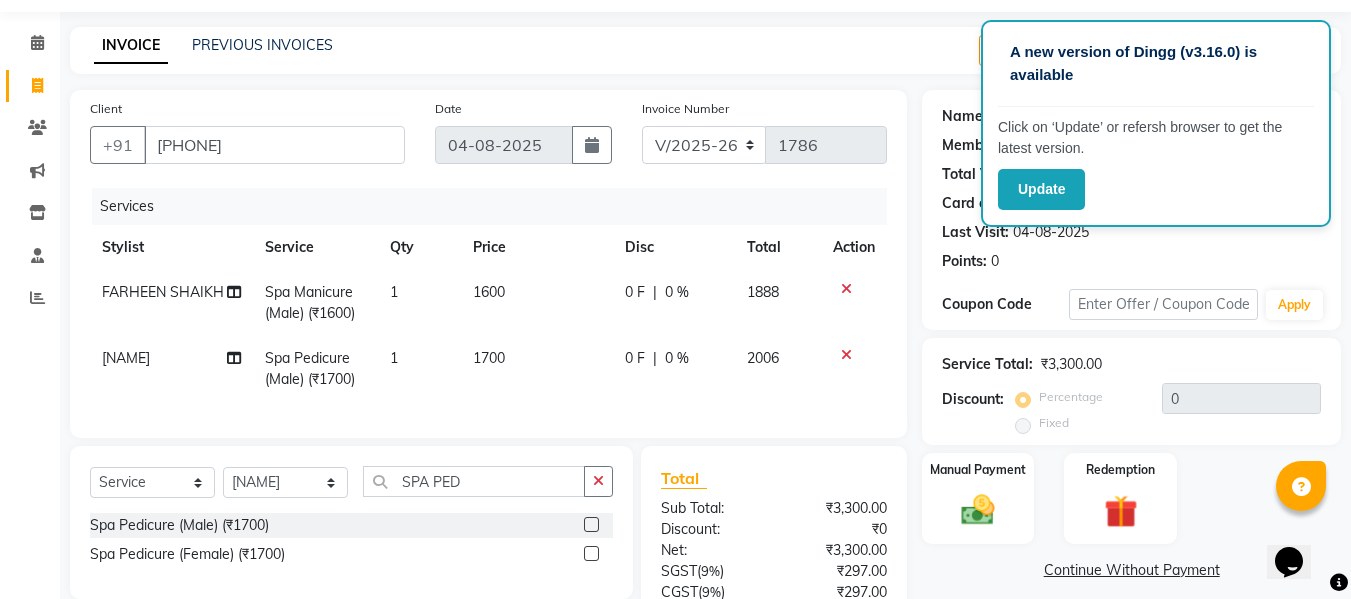 scroll, scrollTop: 246, scrollLeft: 0, axis: vertical 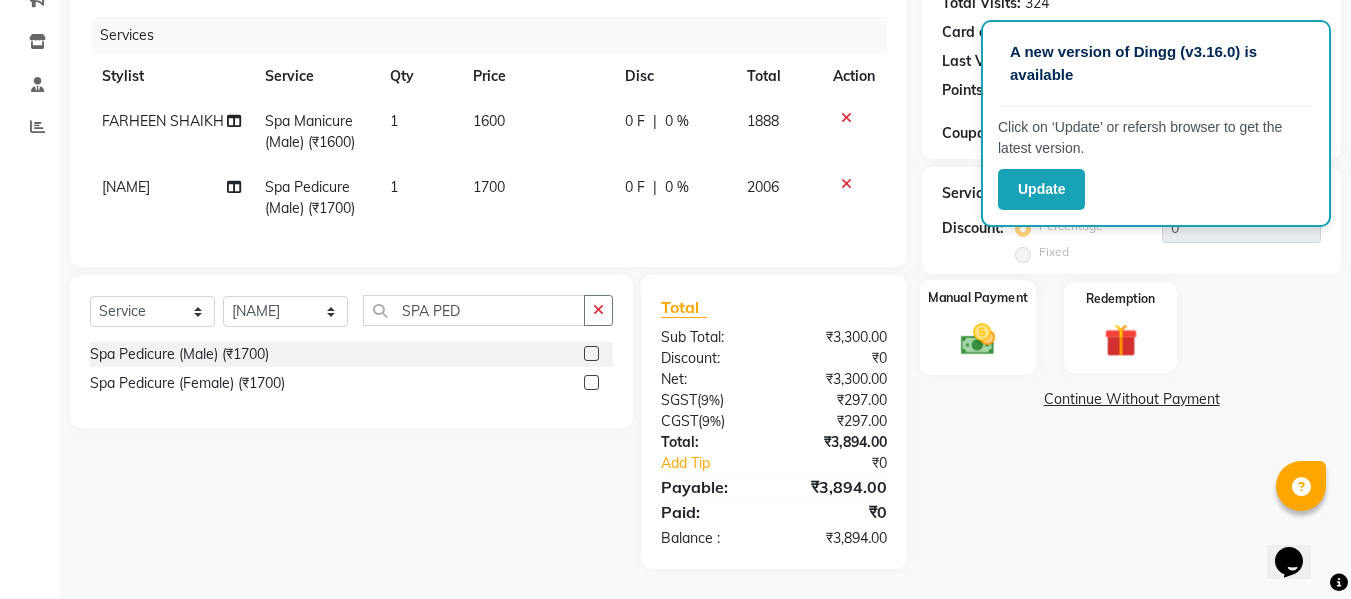 click 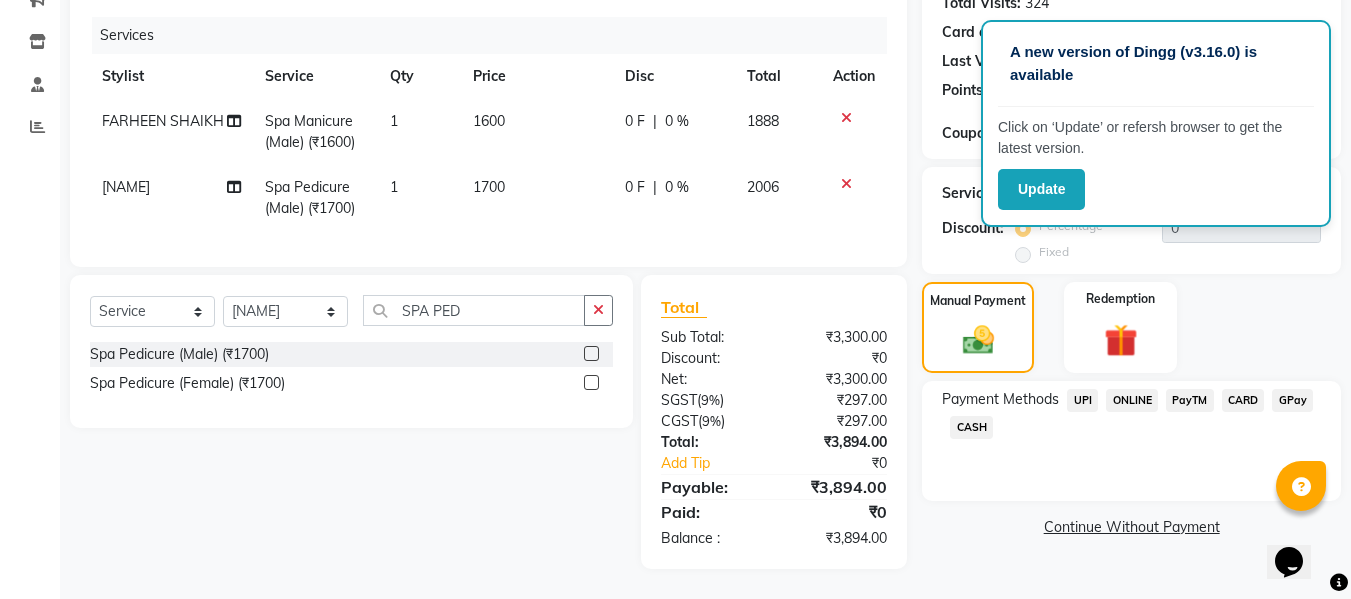 click on "CARD" 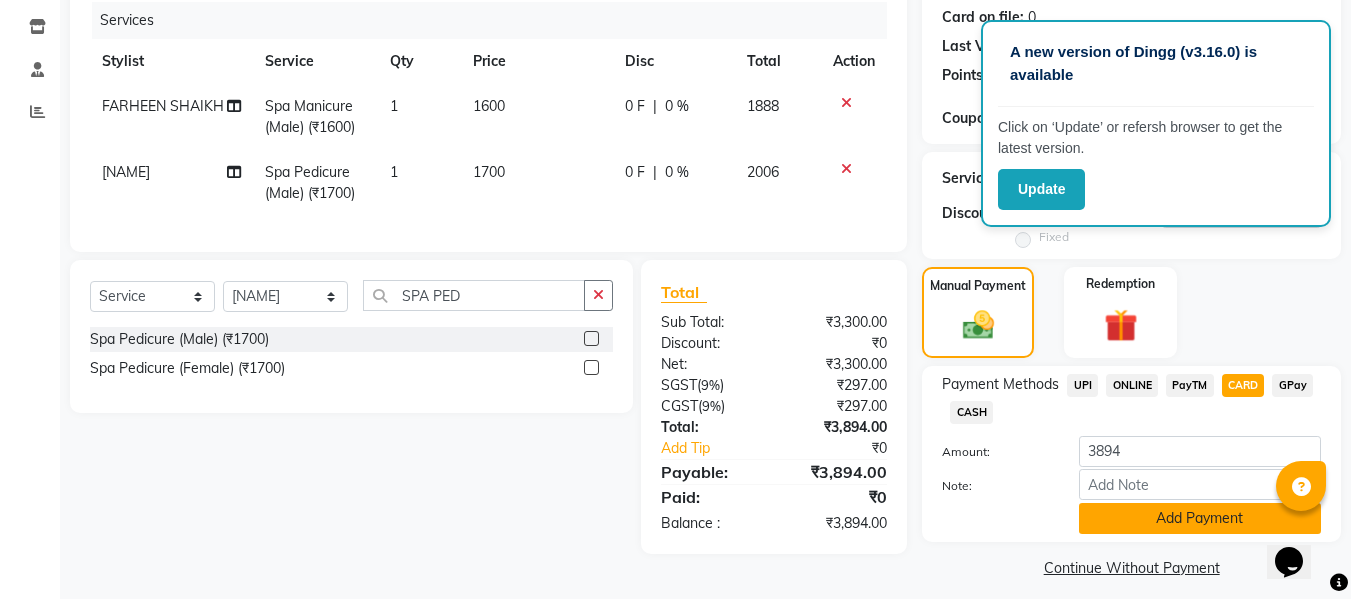 click on "Add Payment" 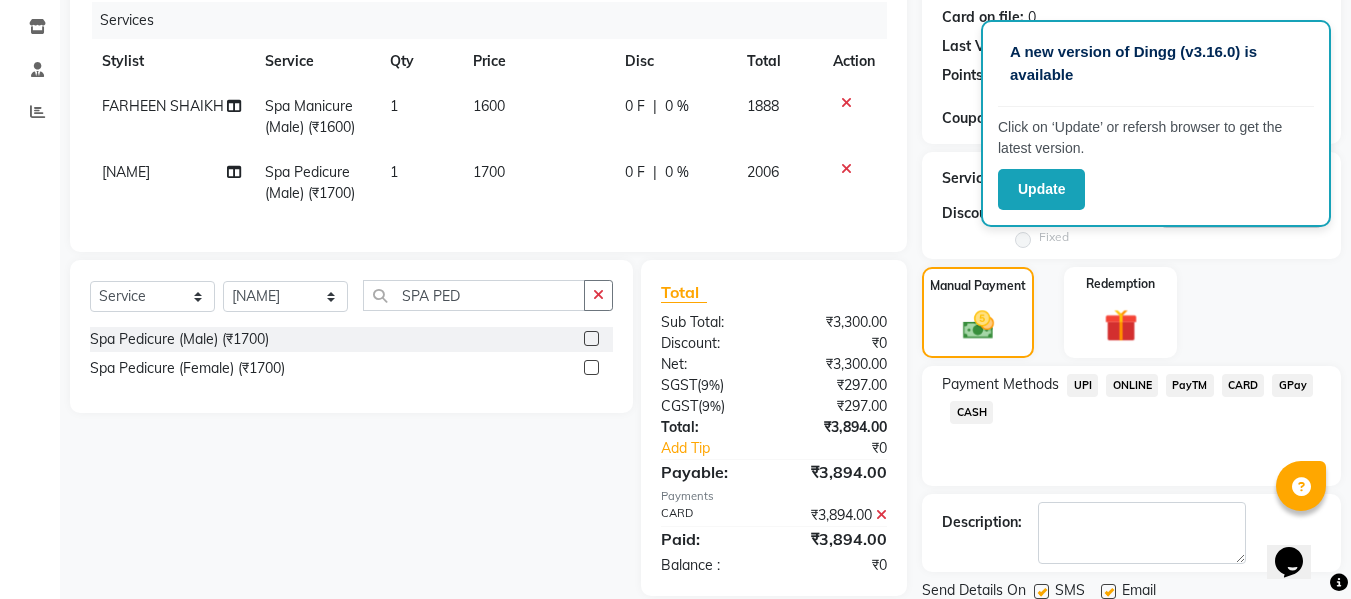 scroll, scrollTop: 317, scrollLeft: 0, axis: vertical 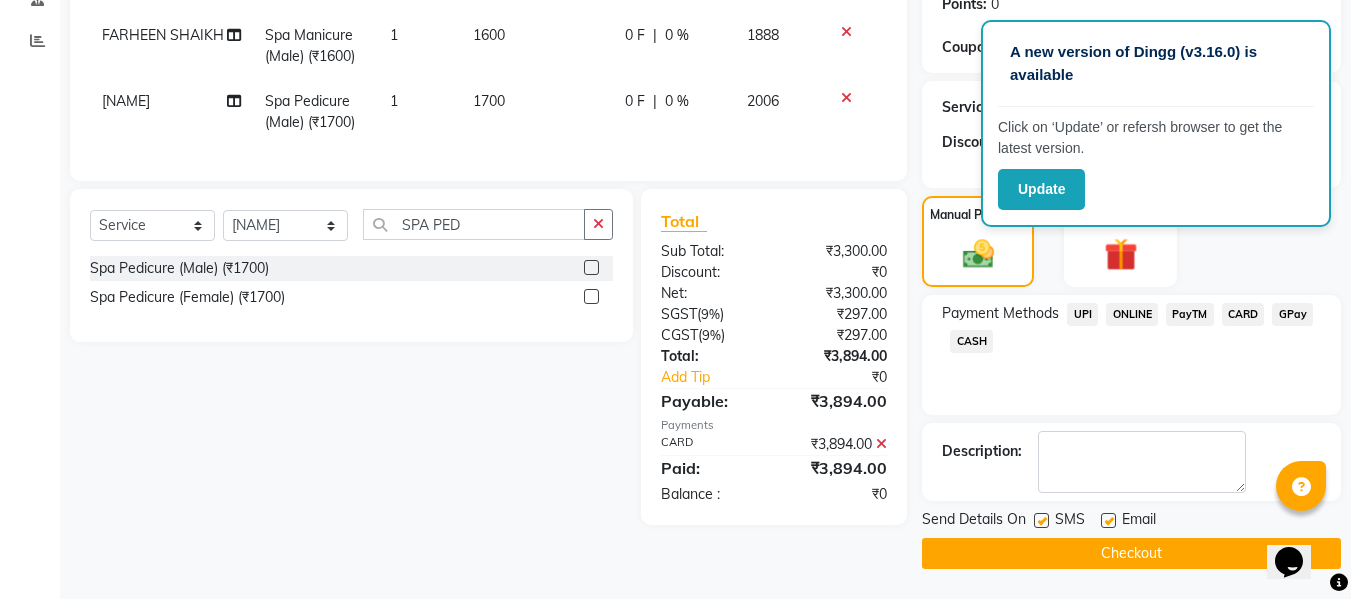 click on "Checkout" 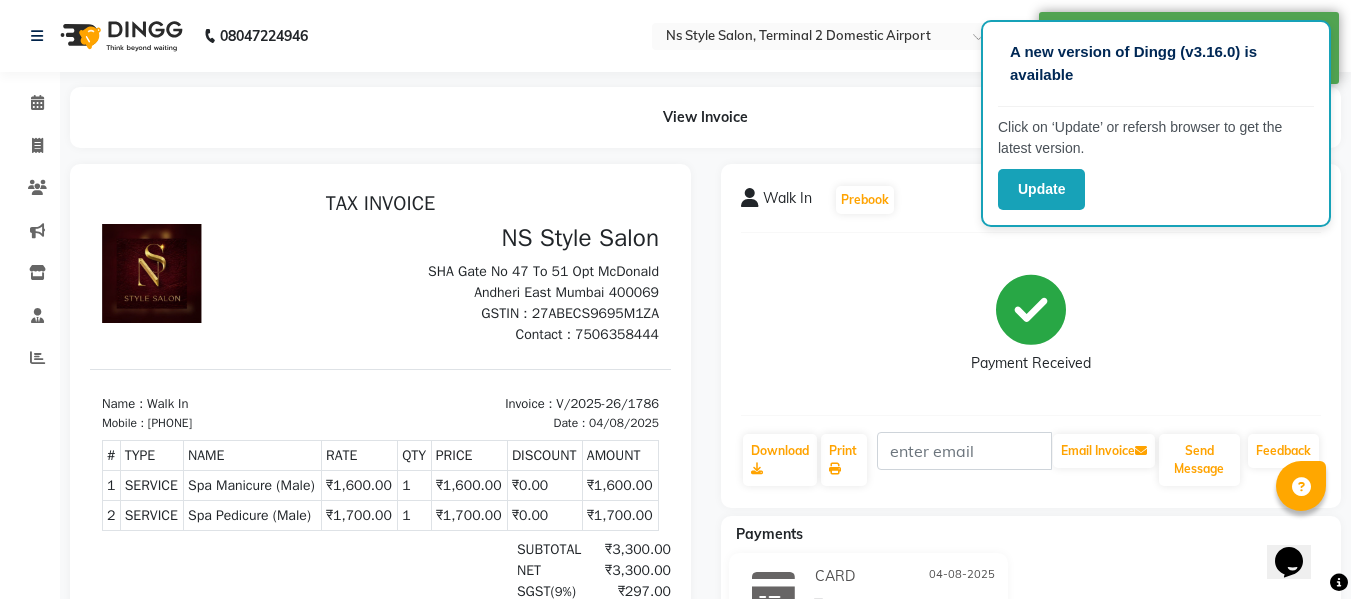 scroll, scrollTop: 0, scrollLeft: 0, axis: both 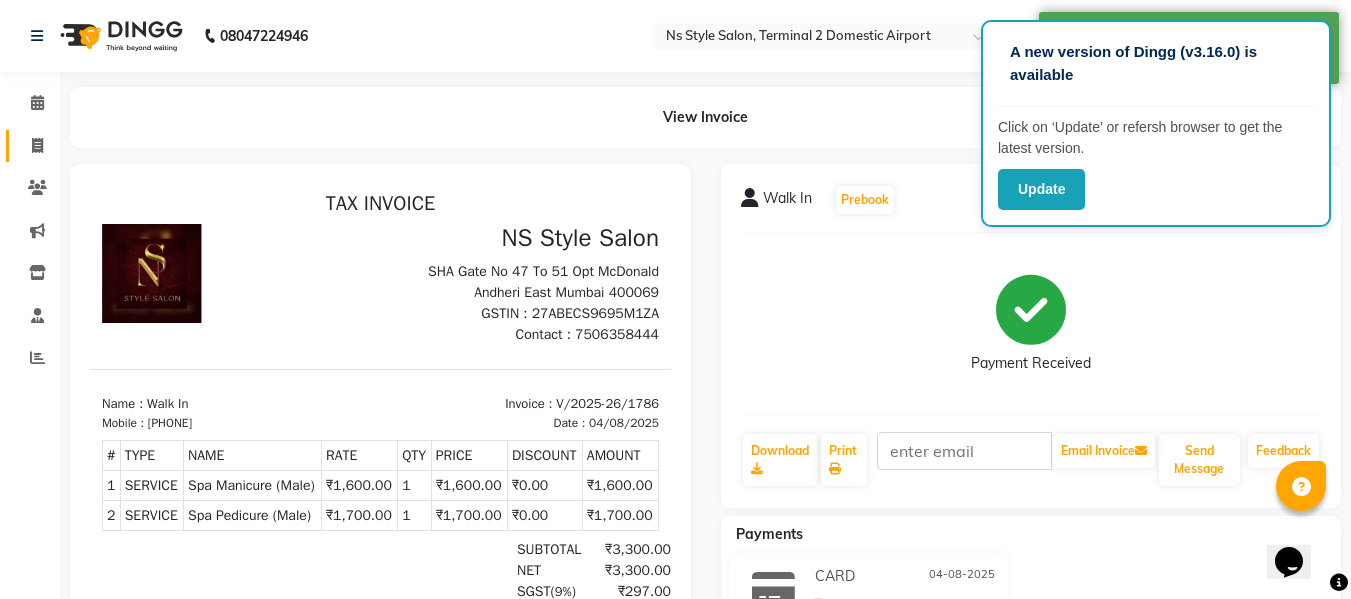 click on "Invoice" 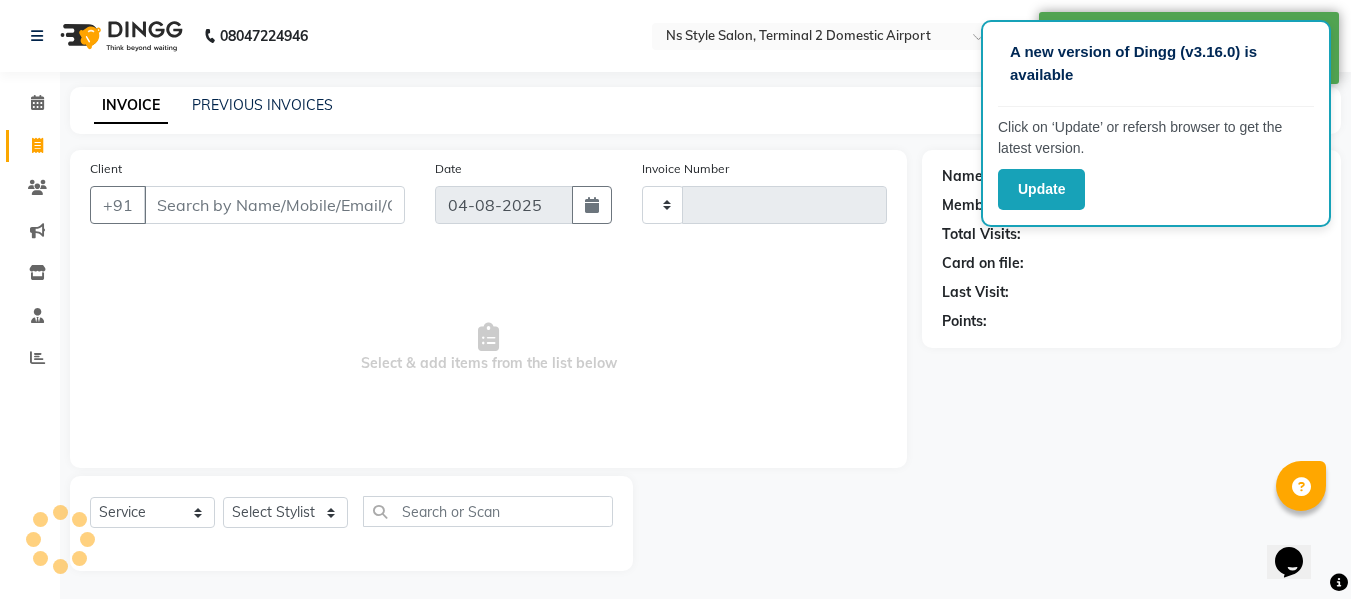 scroll, scrollTop: 2, scrollLeft: 0, axis: vertical 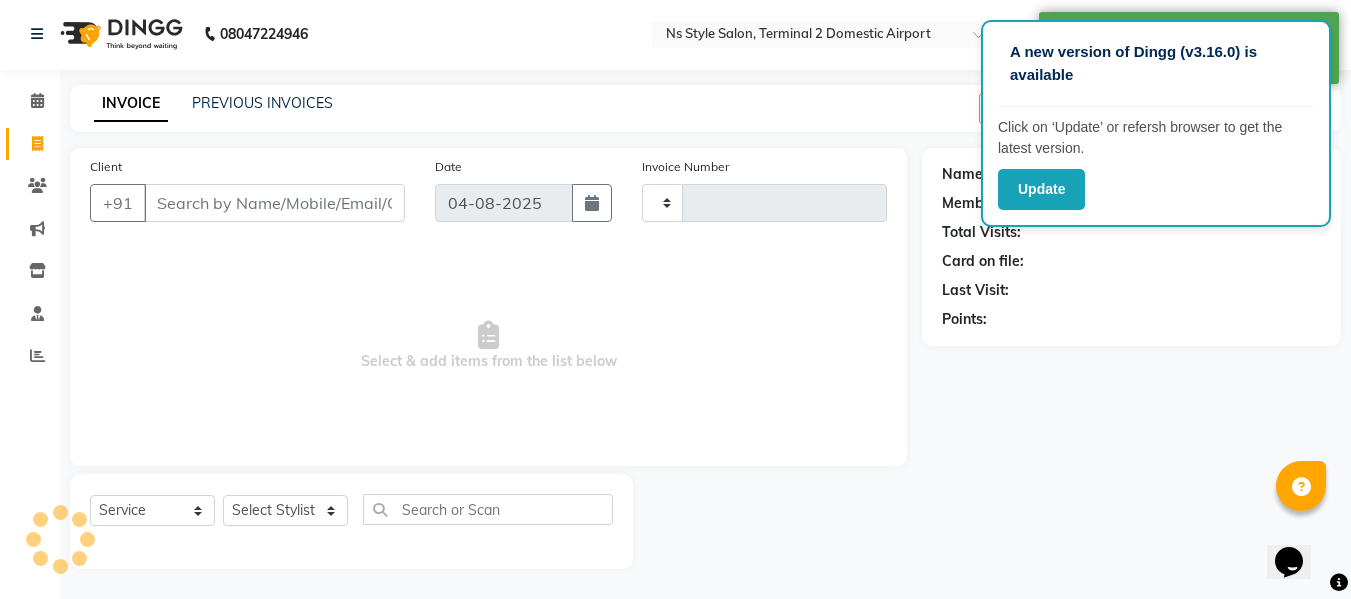 type on "W" 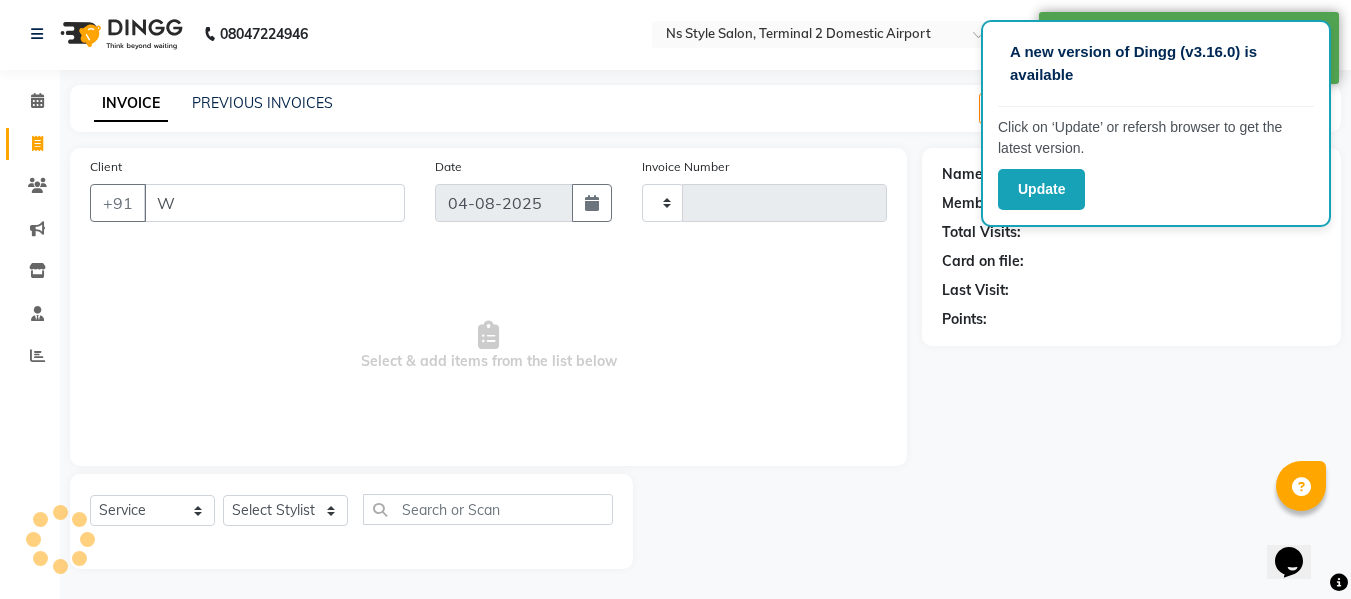 type on "1787" 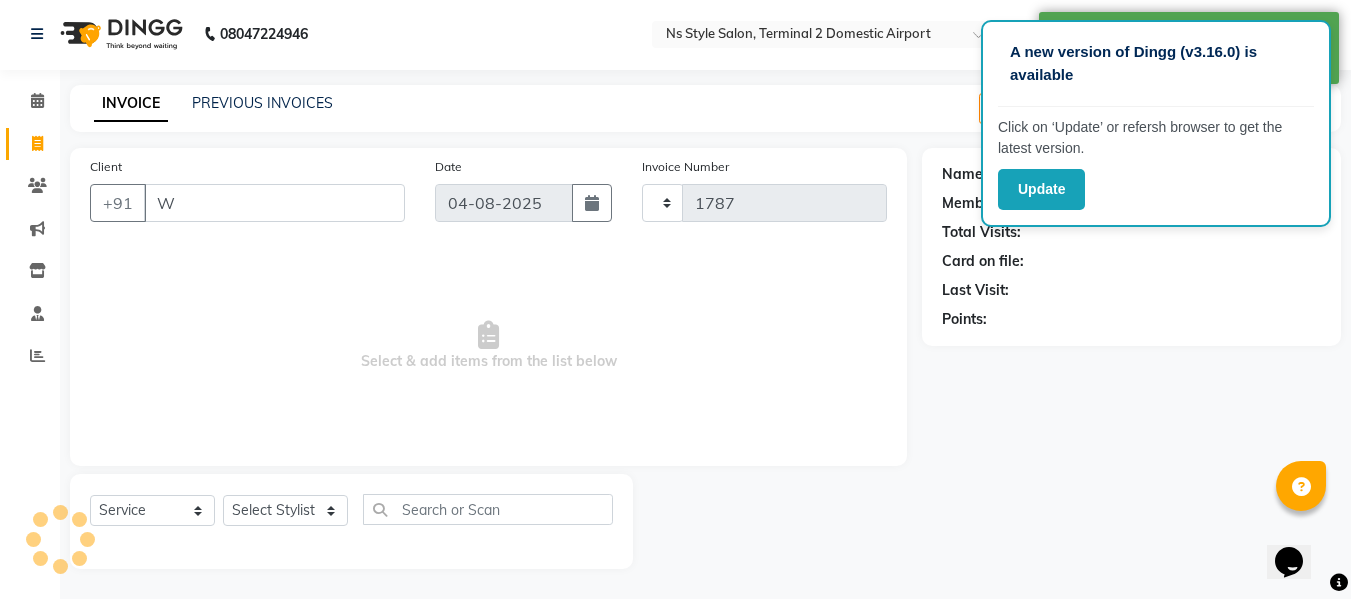 select on "5661" 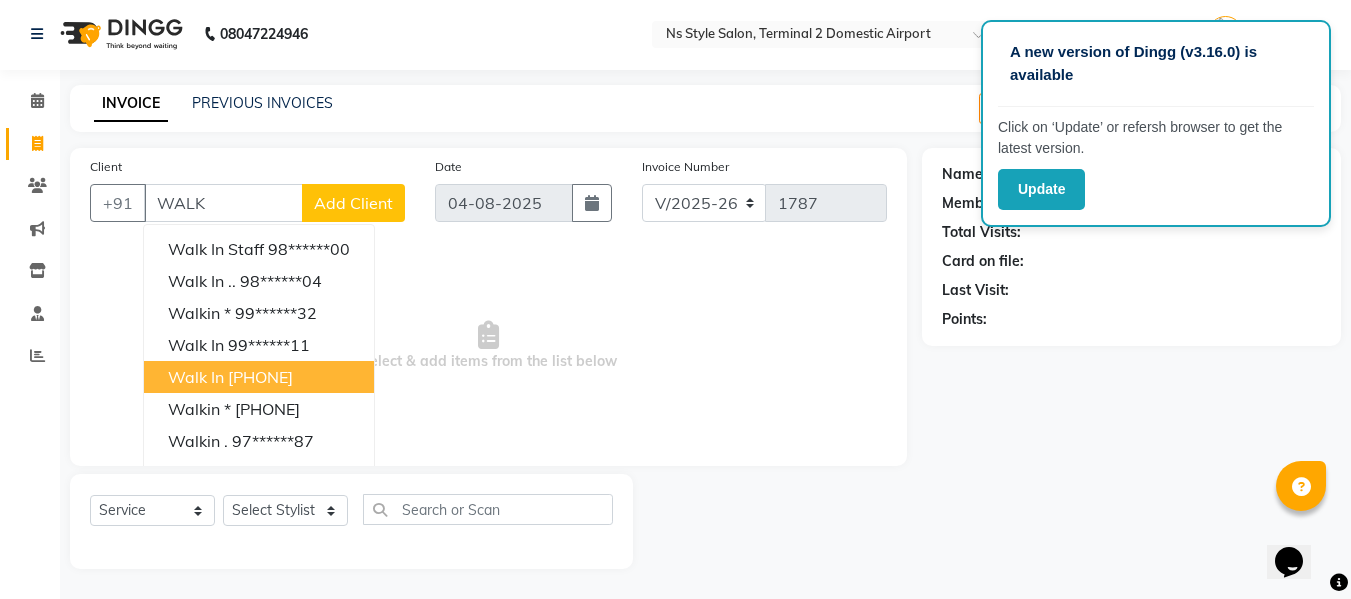 click on "[PHONE]" at bounding box center [260, 377] 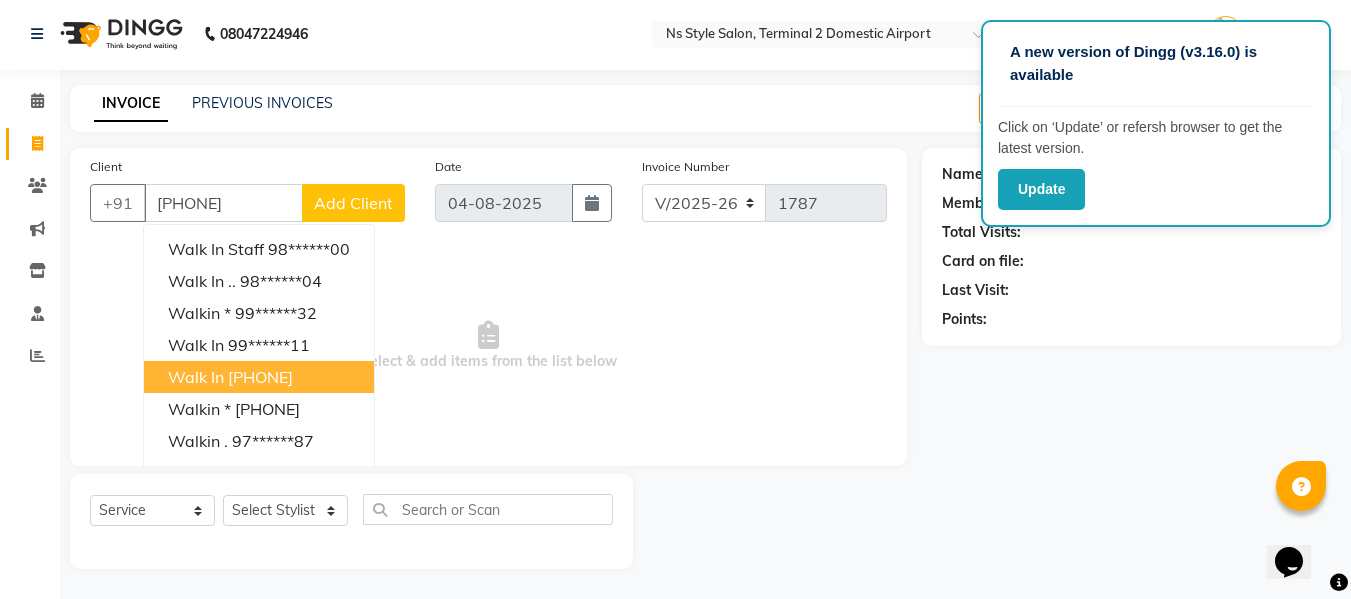 type on "[PHONE]" 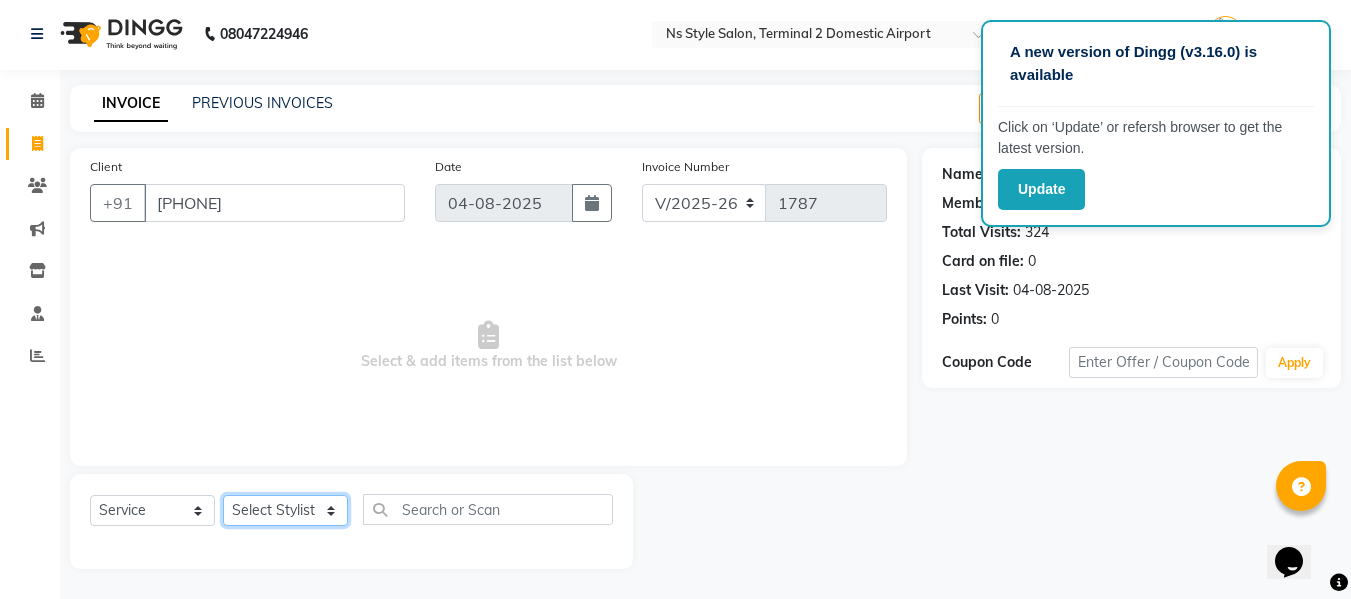 click on "Select Stylist ASHA ANIL JADHAV Dilshad Ahmad EHATESHAM ALI EVVA FARHEEN SHAIKH HEEBA ARIF SHAIKH HEER BAROT IMRAN SHAIKH Mamta  Manager MANISHA MD RAJ KHAN  MD SAMEER PARWEZ MOHAMMAD ALI RUPS SAKIB SUNENA TAK ZAREENA KHAN" 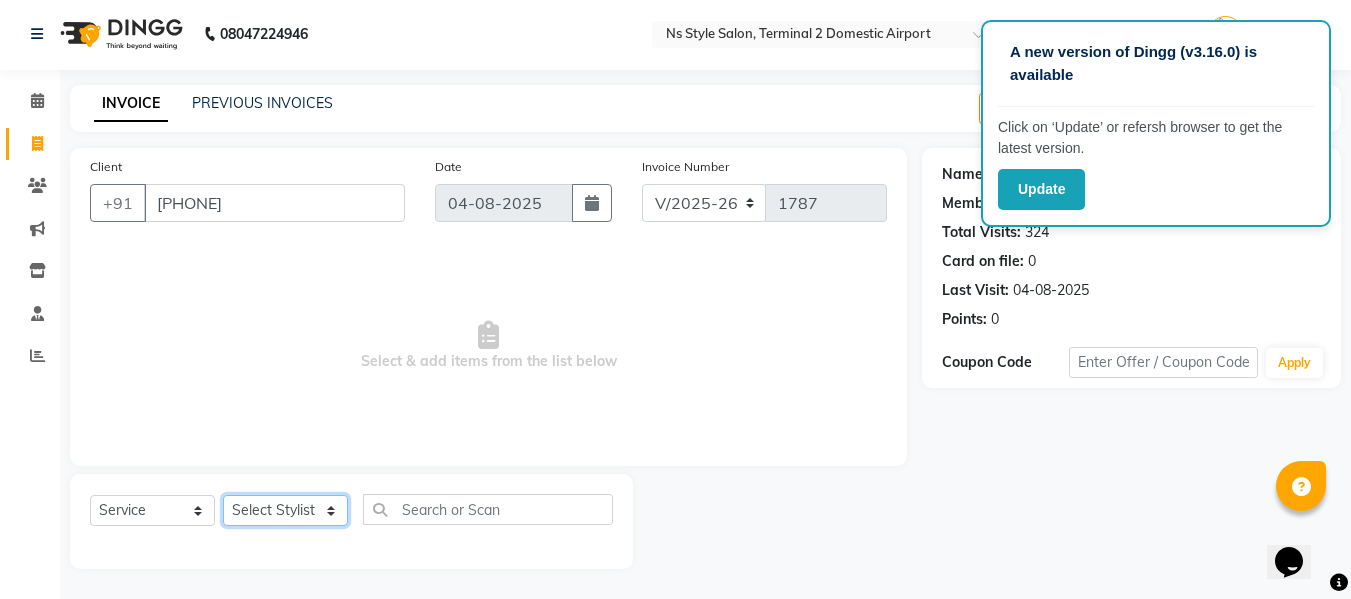 select on "39699" 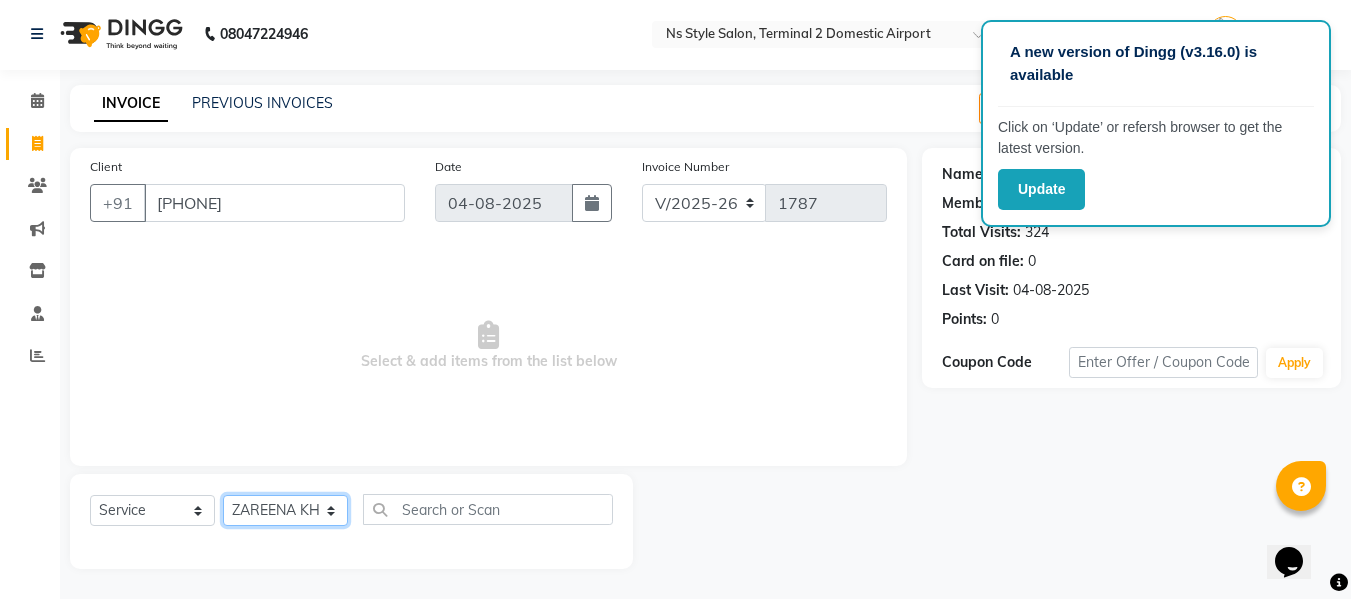 click on "Select Stylist ASHA ANIL JADHAV Dilshad Ahmad EHATESHAM ALI EVVA FARHEEN SHAIKH HEEBA ARIF SHAIKH HEER BAROT IMRAN SHAIKH Mamta  Manager MANISHA MD RAJ KHAN  MD SAMEER PARWEZ MOHAMMAD ALI RUPS SAKIB SUNENA TAK ZAREENA KHAN" 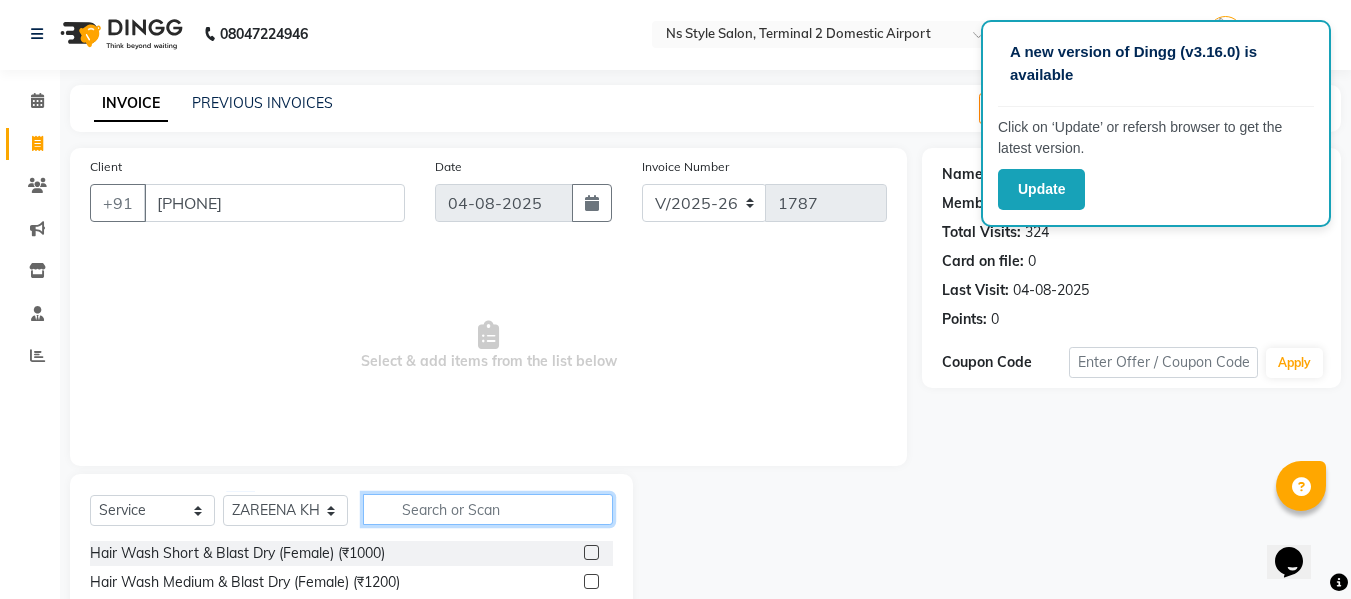 click 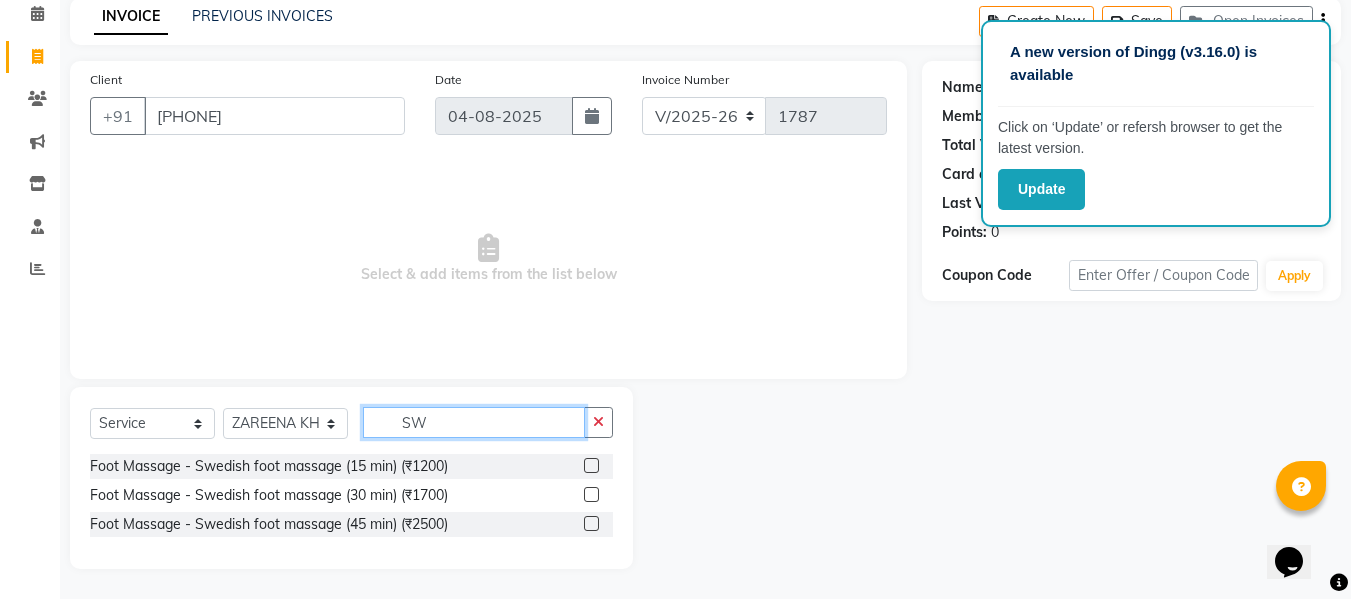scroll, scrollTop: 89, scrollLeft: 0, axis: vertical 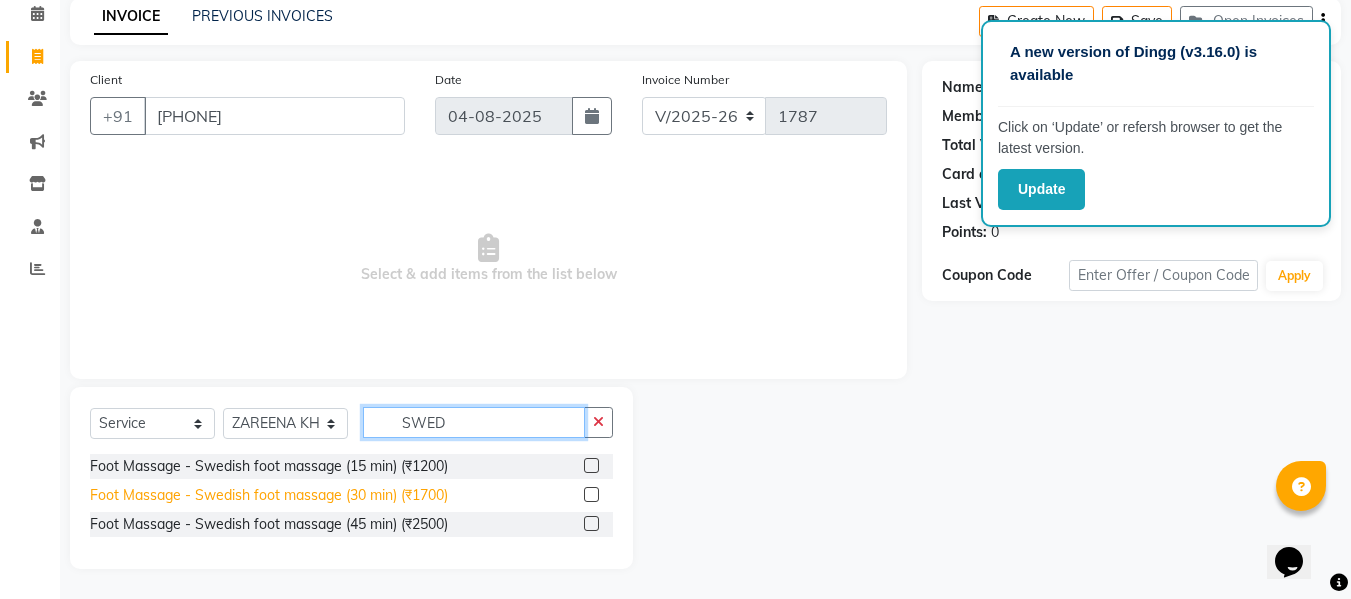 type on "SWED" 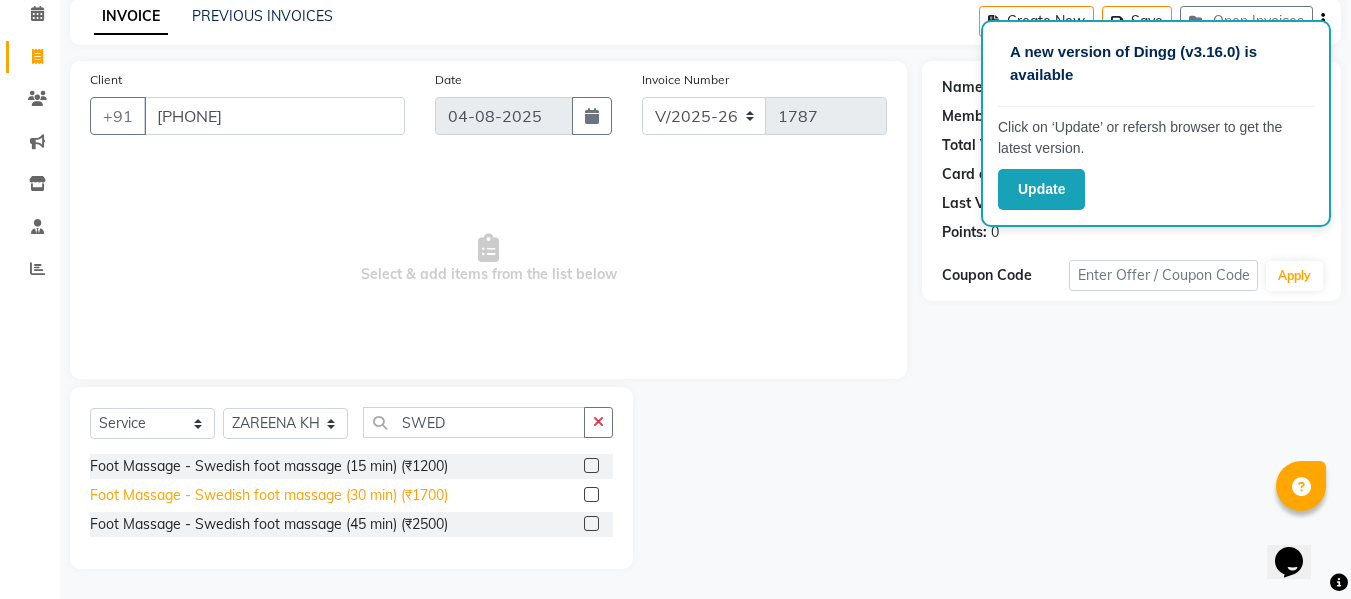 click on "Foot Massage - Swedish foot massage (30 min) (₹1700)" 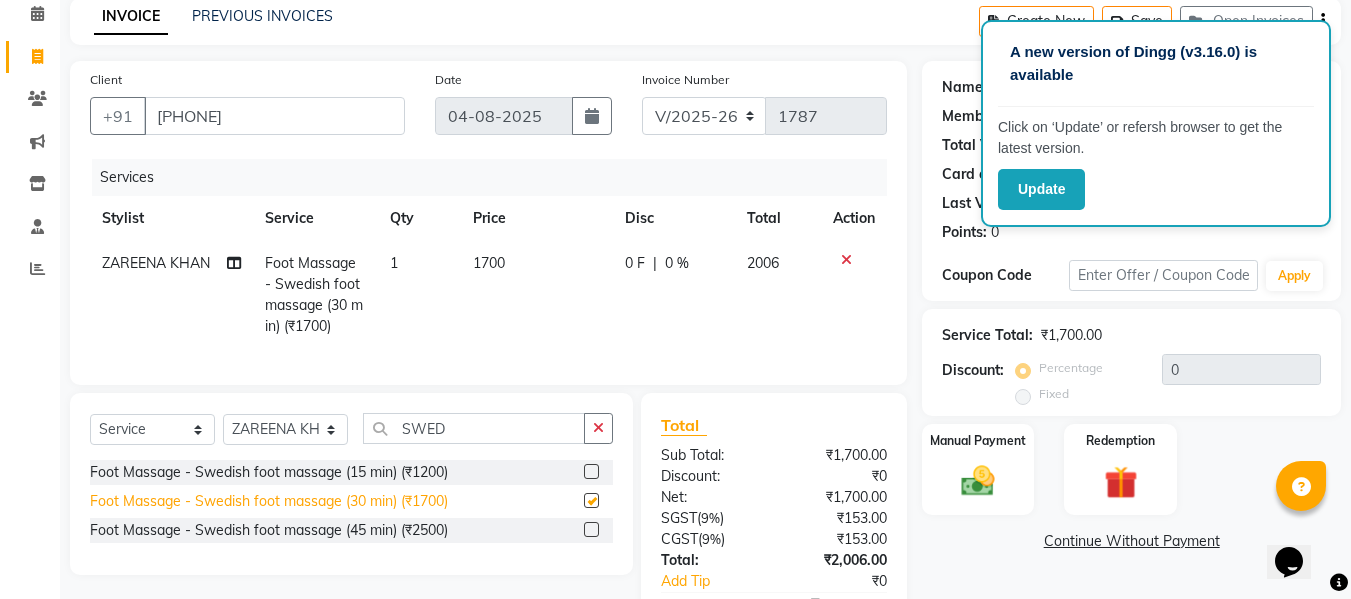 checkbox on "false" 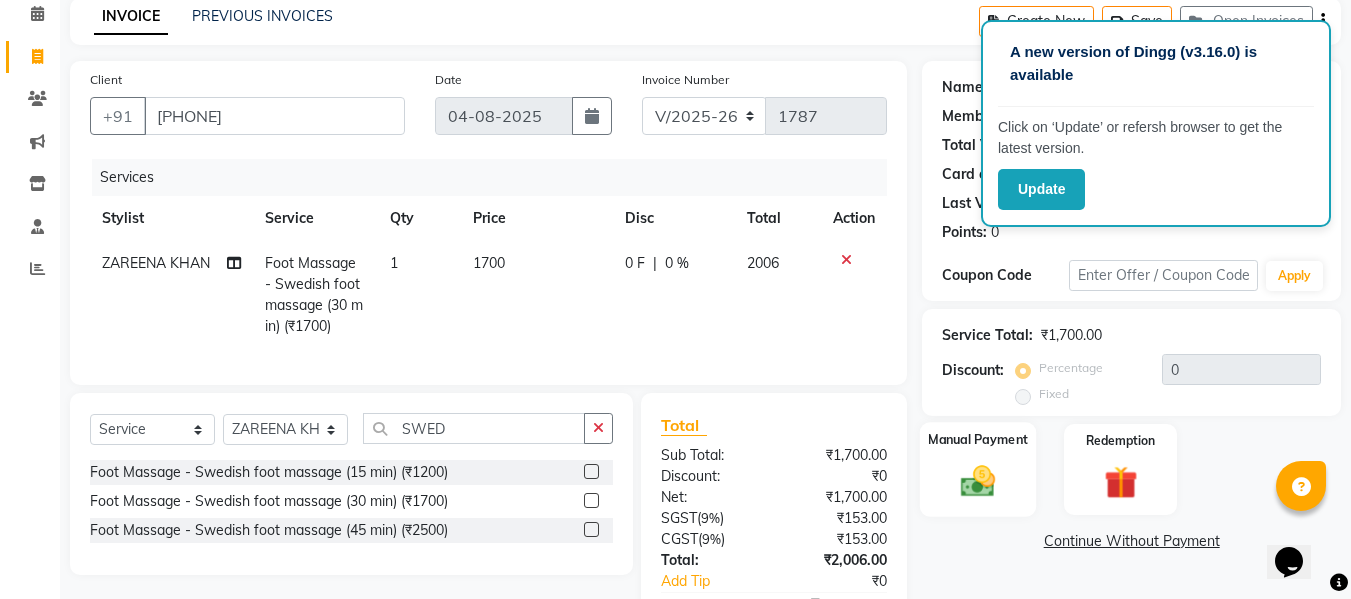 click 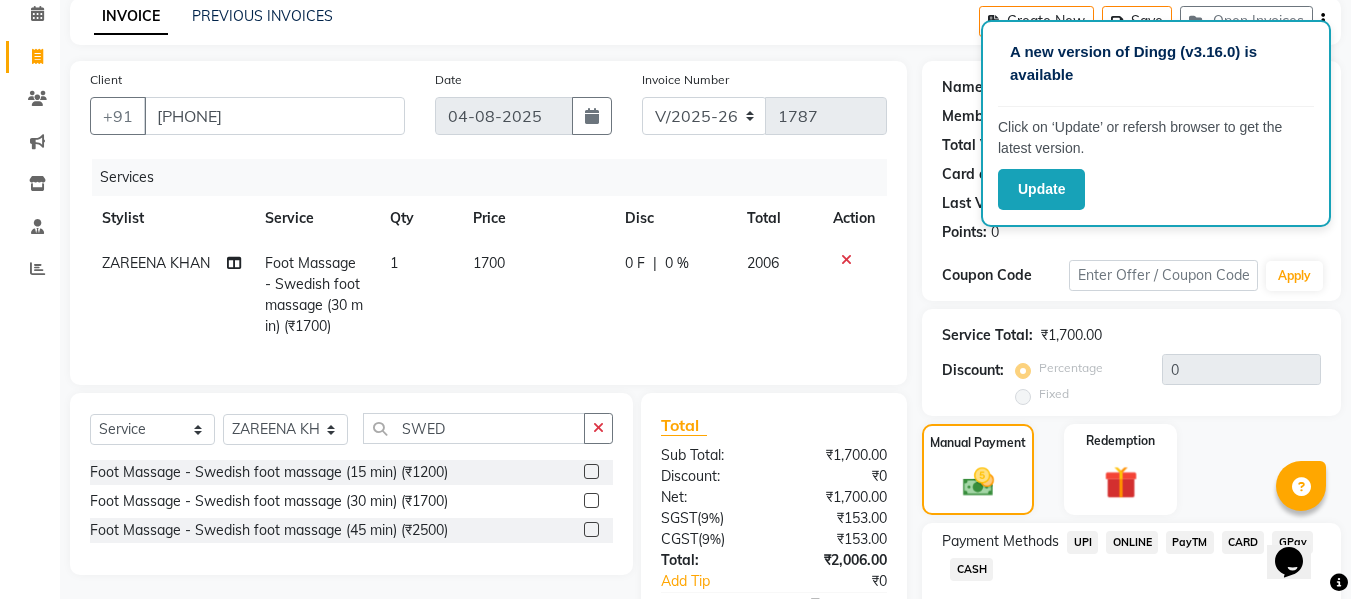 click on "CASH" 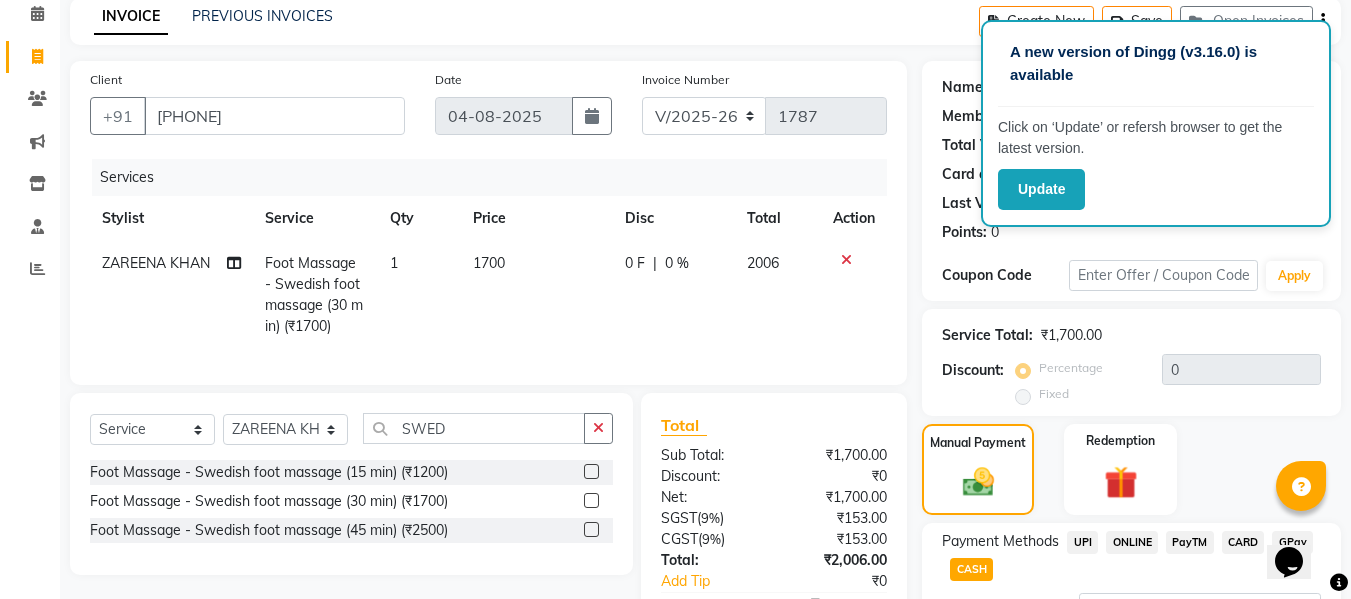 scroll, scrollTop: 260, scrollLeft: 0, axis: vertical 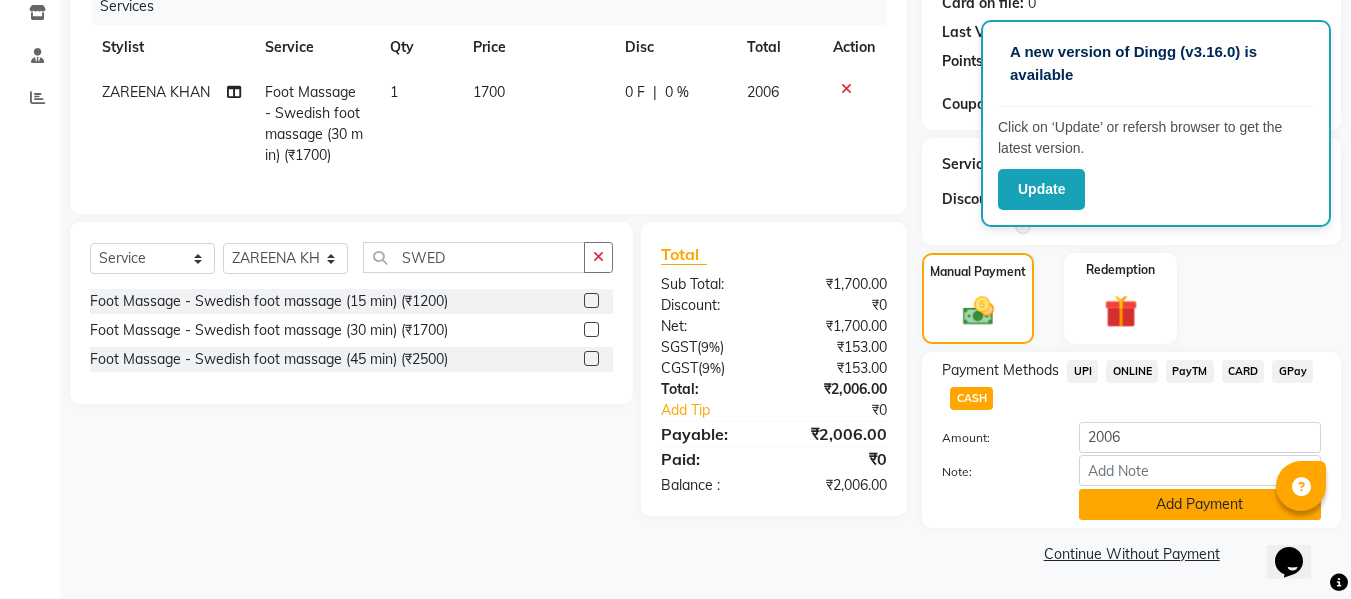 click on "Add Payment" 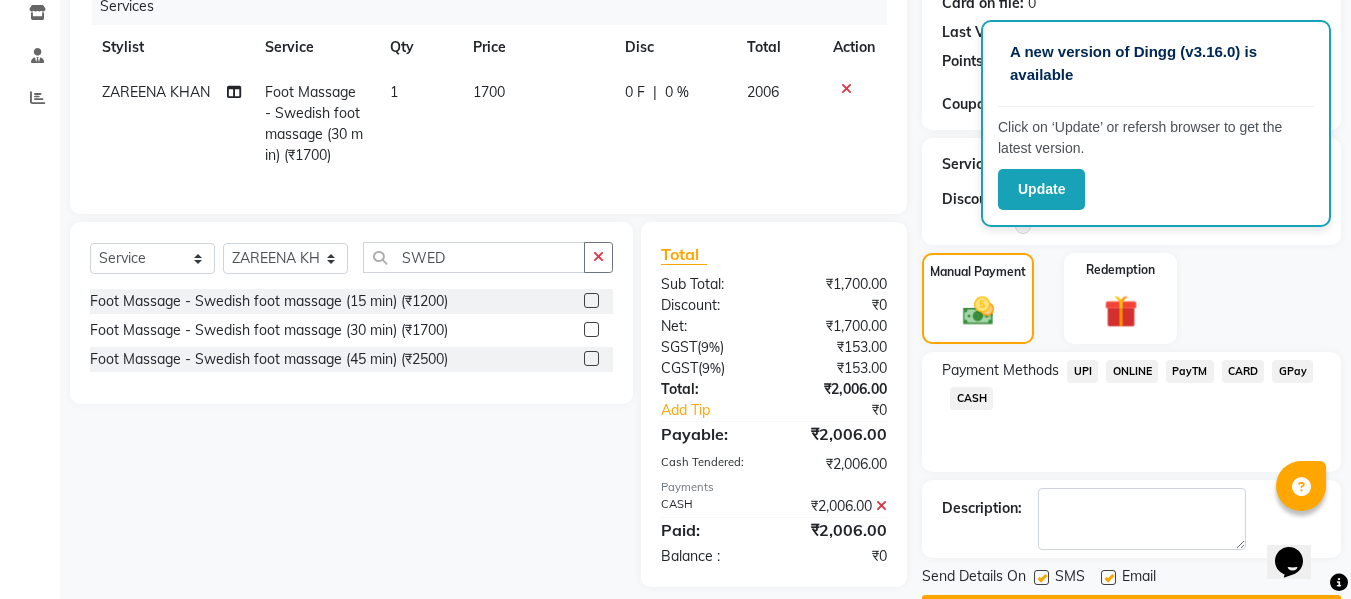 scroll, scrollTop: 317, scrollLeft: 0, axis: vertical 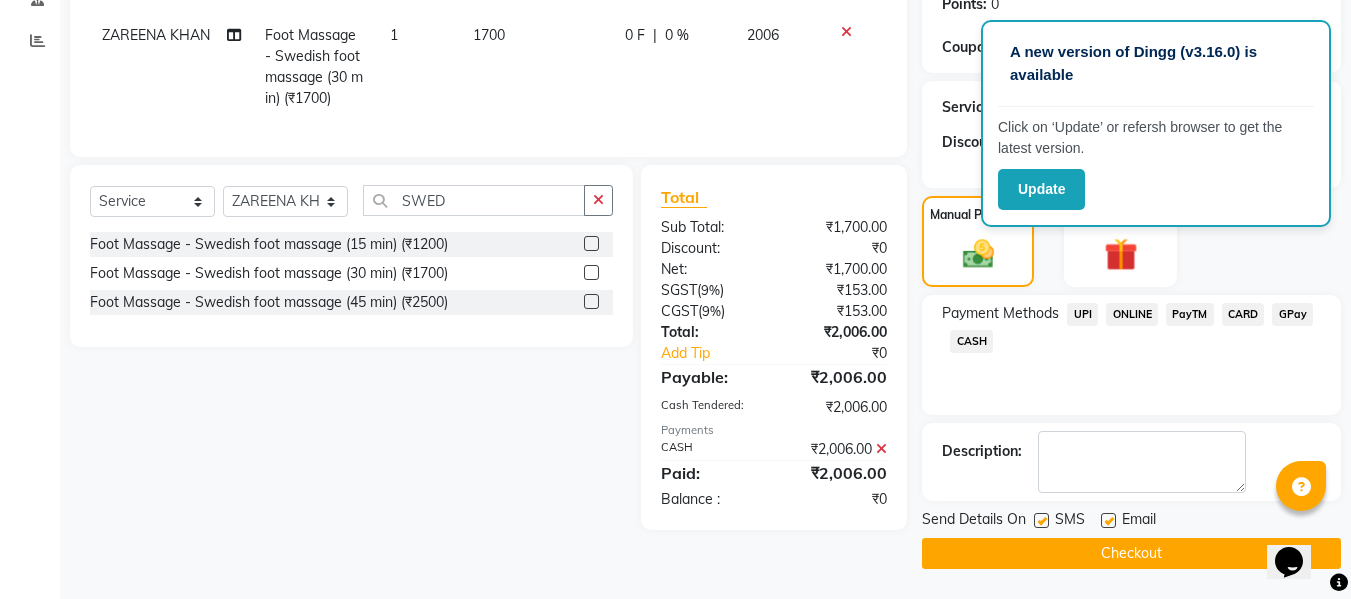 click on "Checkout" 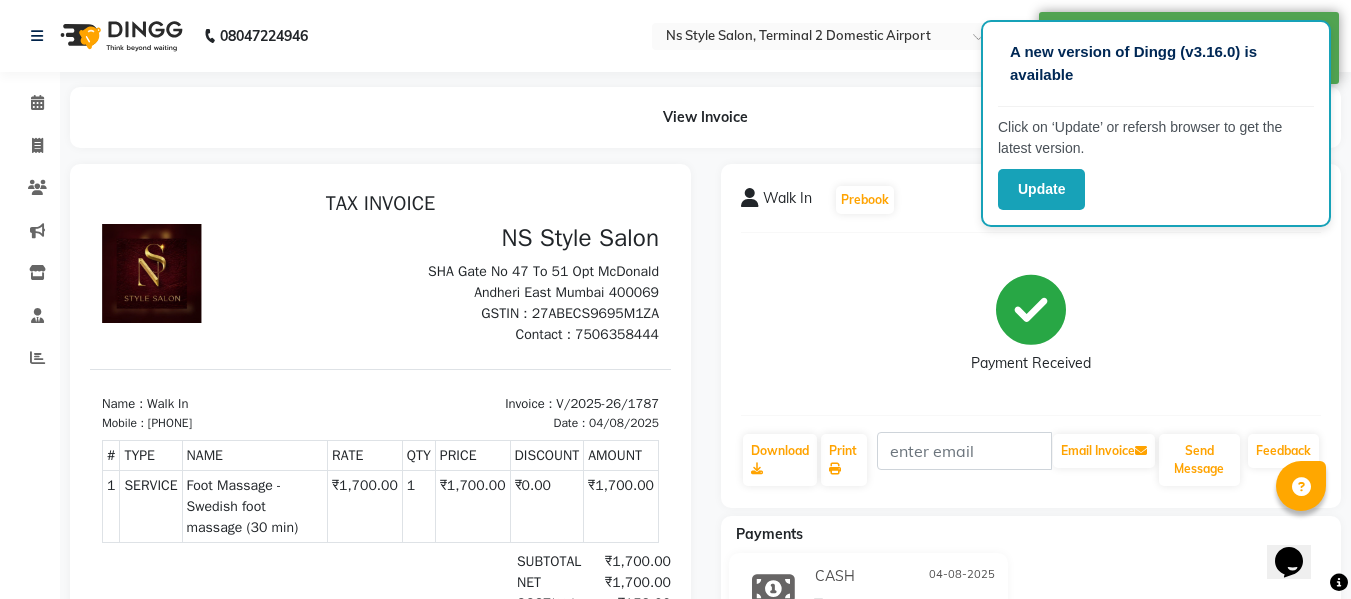 scroll, scrollTop: 0, scrollLeft: 0, axis: both 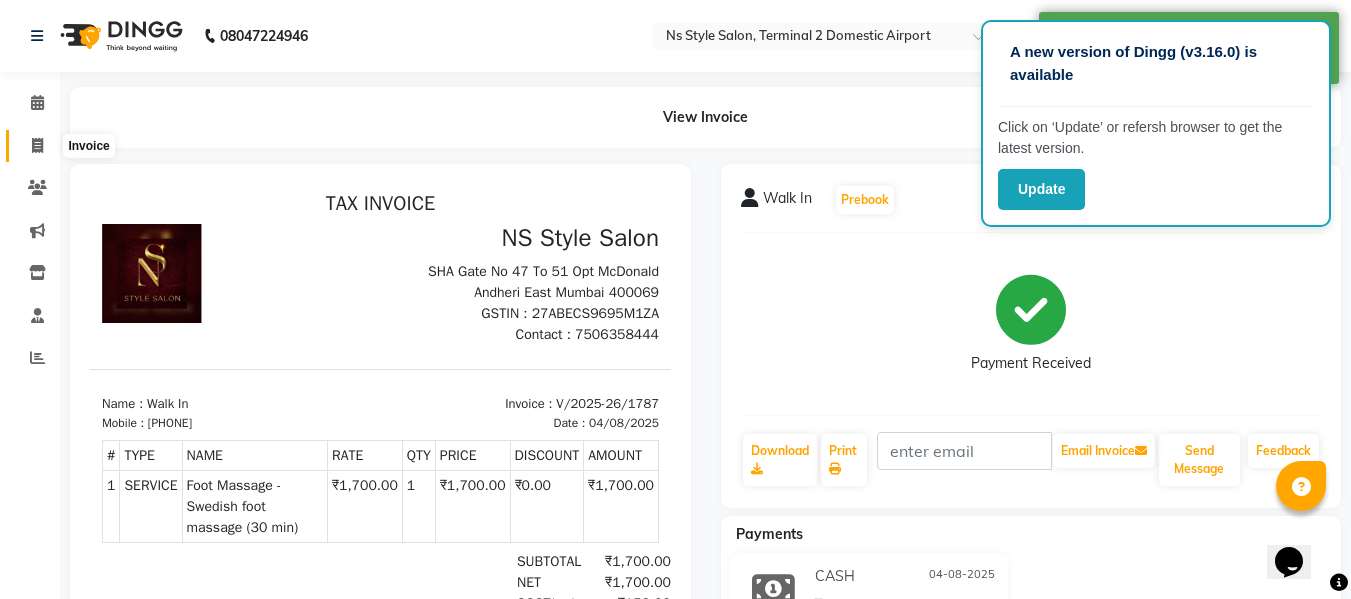 click 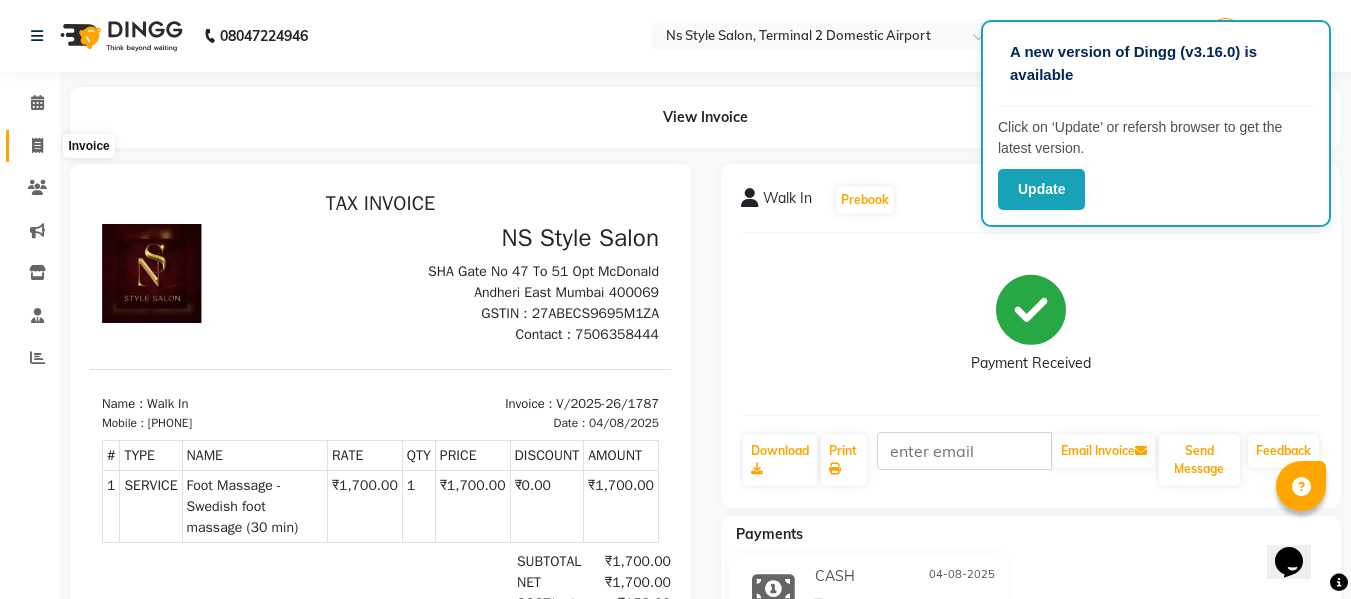 select on "5661" 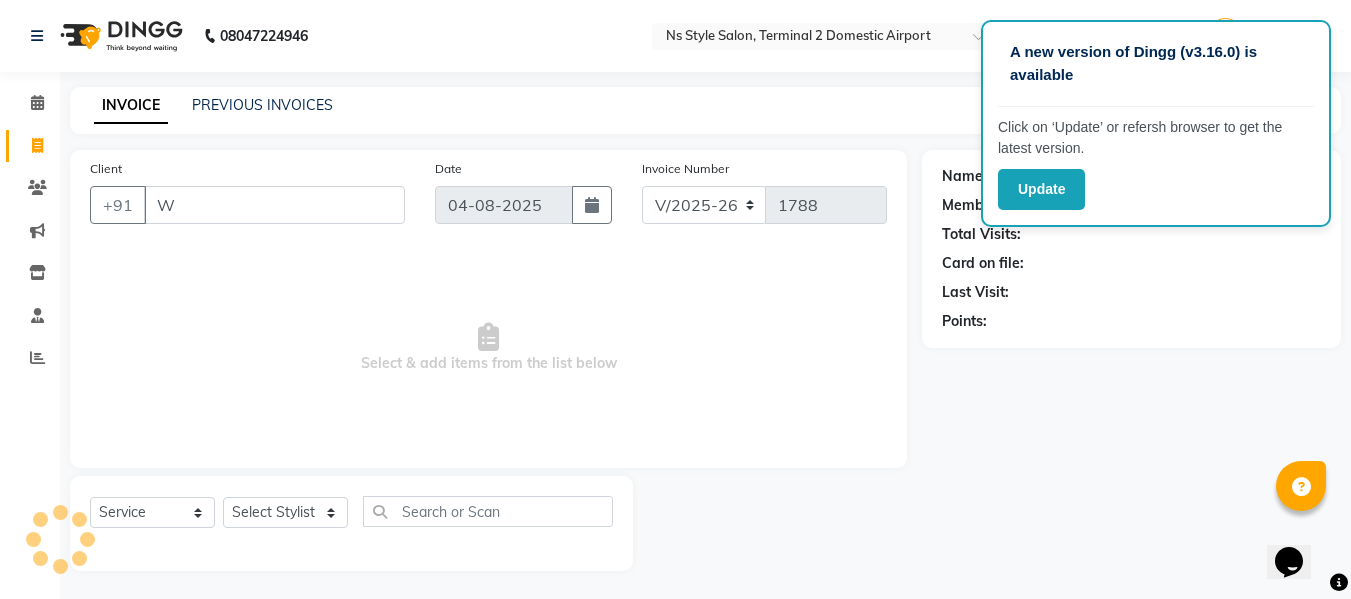 scroll, scrollTop: 2, scrollLeft: 0, axis: vertical 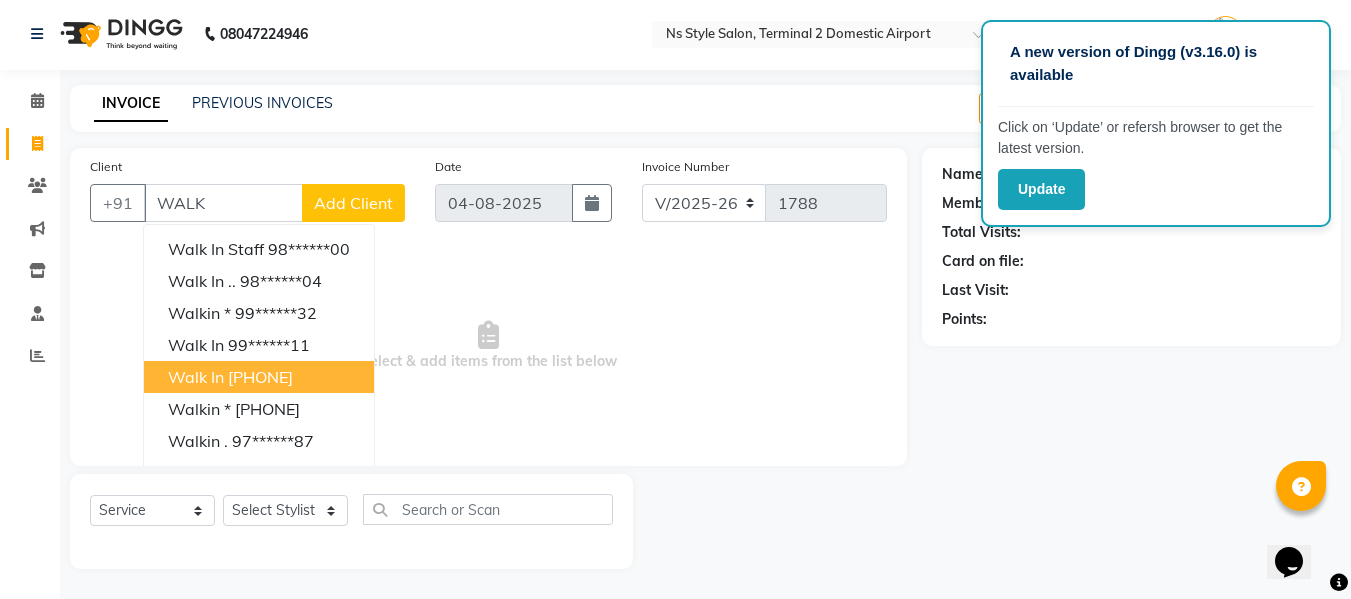 click on "[PHONE]" at bounding box center [260, 377] 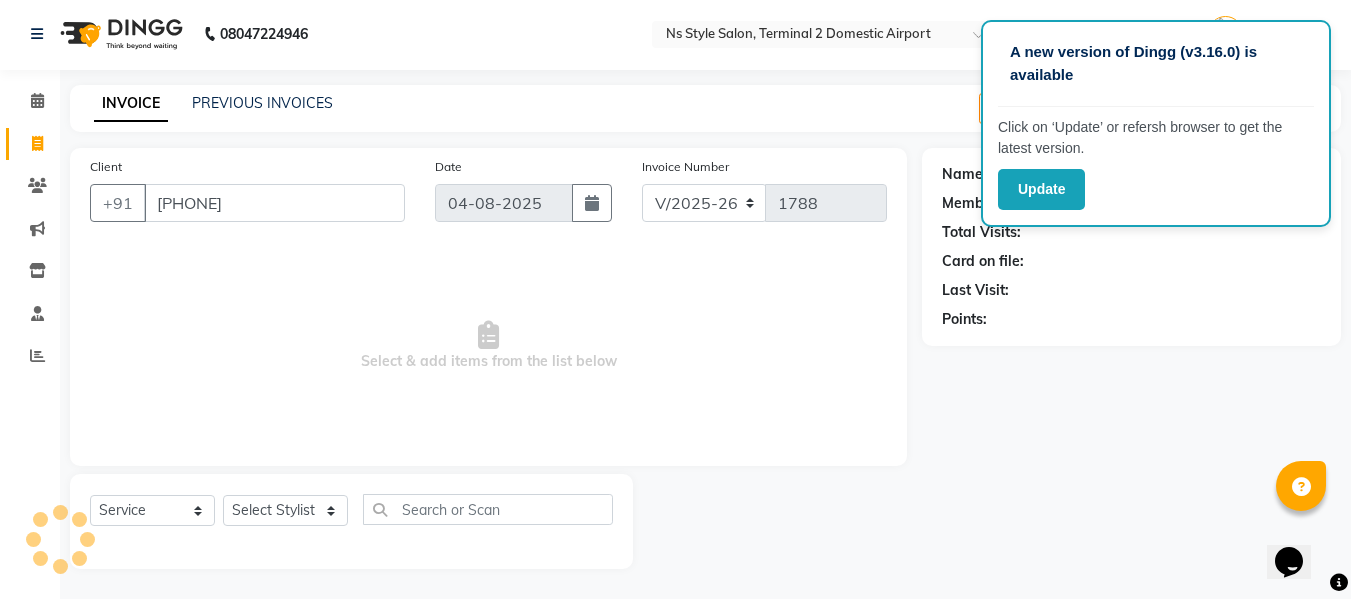 type on "[PHONE]" 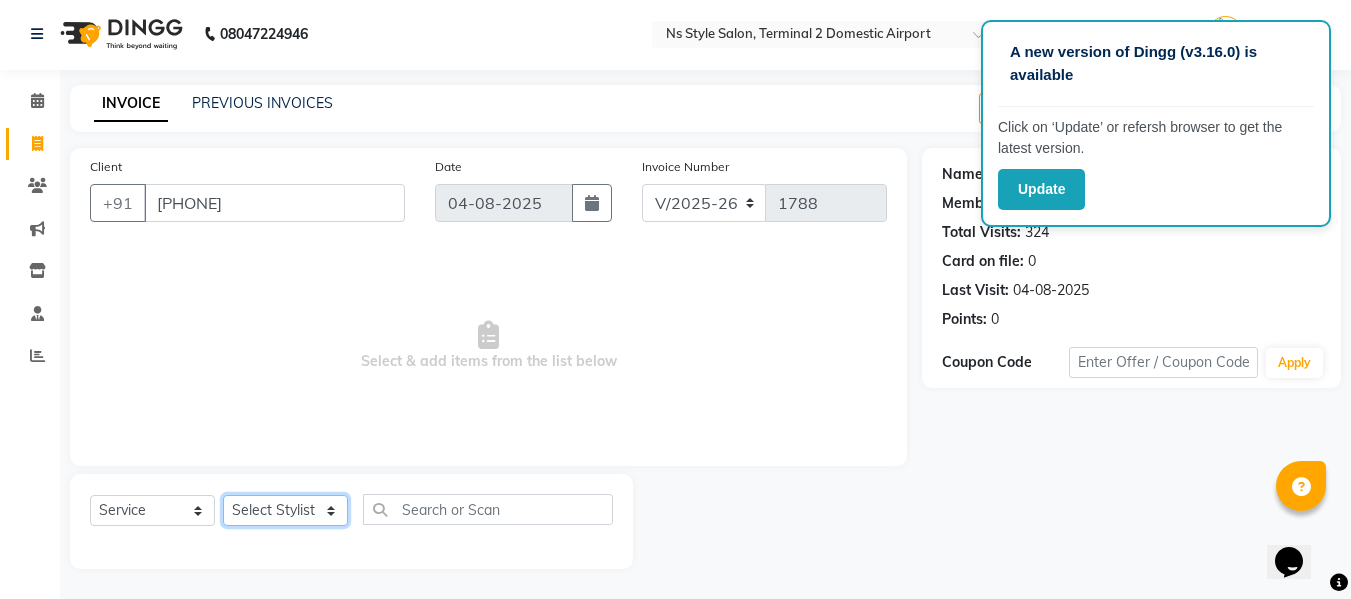click on "Select Stylist ASHA ANIL JADHAV Dilshad Ahmad EHATESHAM ALI EVVA FARHEEN SHAIKH HEEBA ARIF SHAIKH HEER BAROT IMRAN SHAIKH Mamta  Manager MANISHA MD RAJ KHAN  MD SAMEER PARWEZ MOHAMMAD ALI RUPS SAKIB SUNENA TAK ZAREENA KHAN" 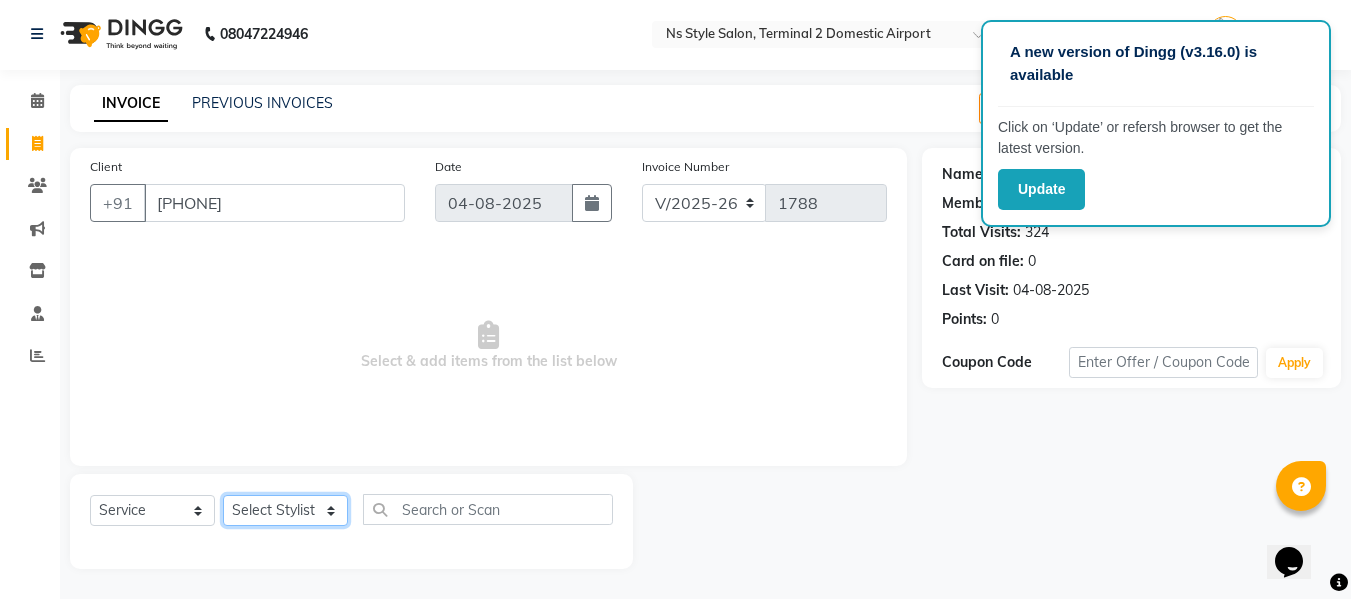 select on "39706" 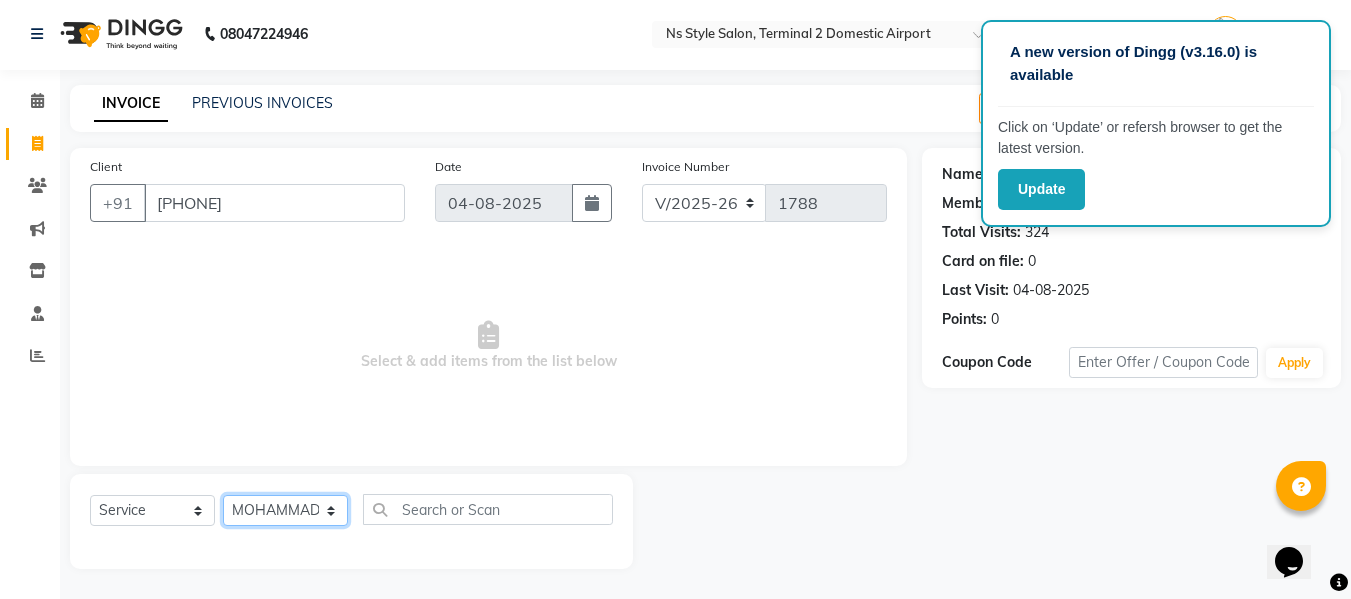 click on "Select Stylist ASHA ANIL JADHAV Dilshad Ahmad EHATESHAM ALI EVVA FARHEEN SHAIKH HEEBA ARIF SHAIKH HEER BAROT IMRAN SHAIKH Mamta  Manager MANISHA MD RAJ KHAN  MD SAMEER PARWEZ MOHAMMAD ALI RUPS SAKIB SUNENA TAK ZAREENA KHAN" 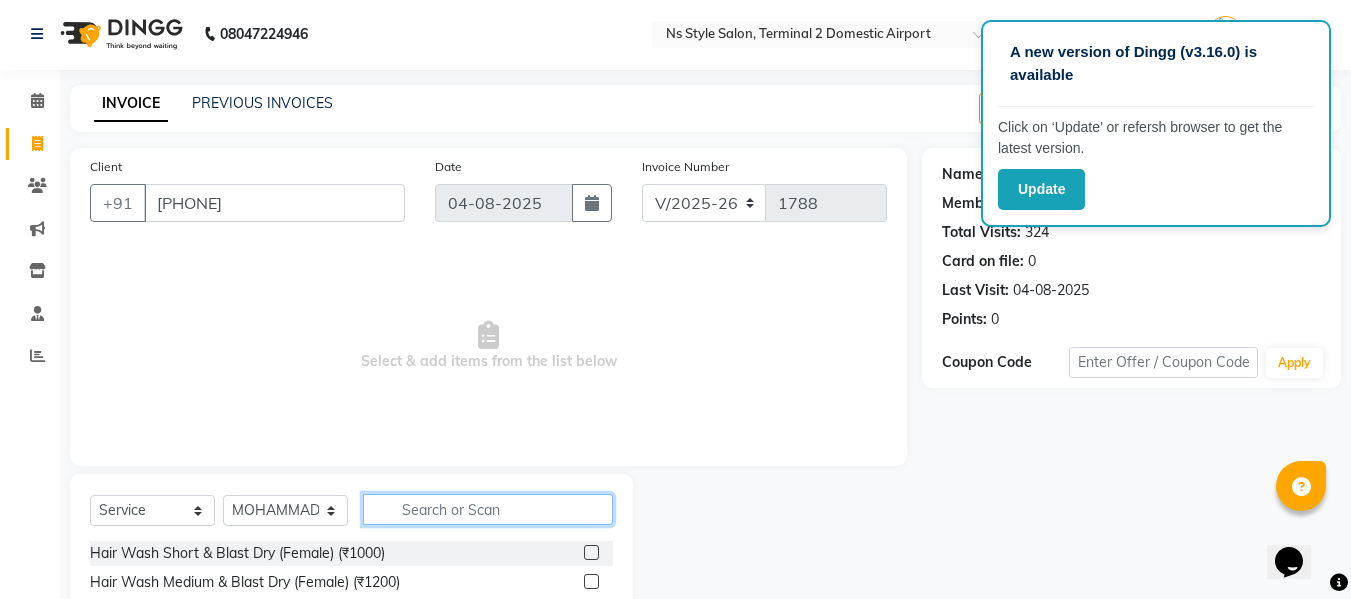 click 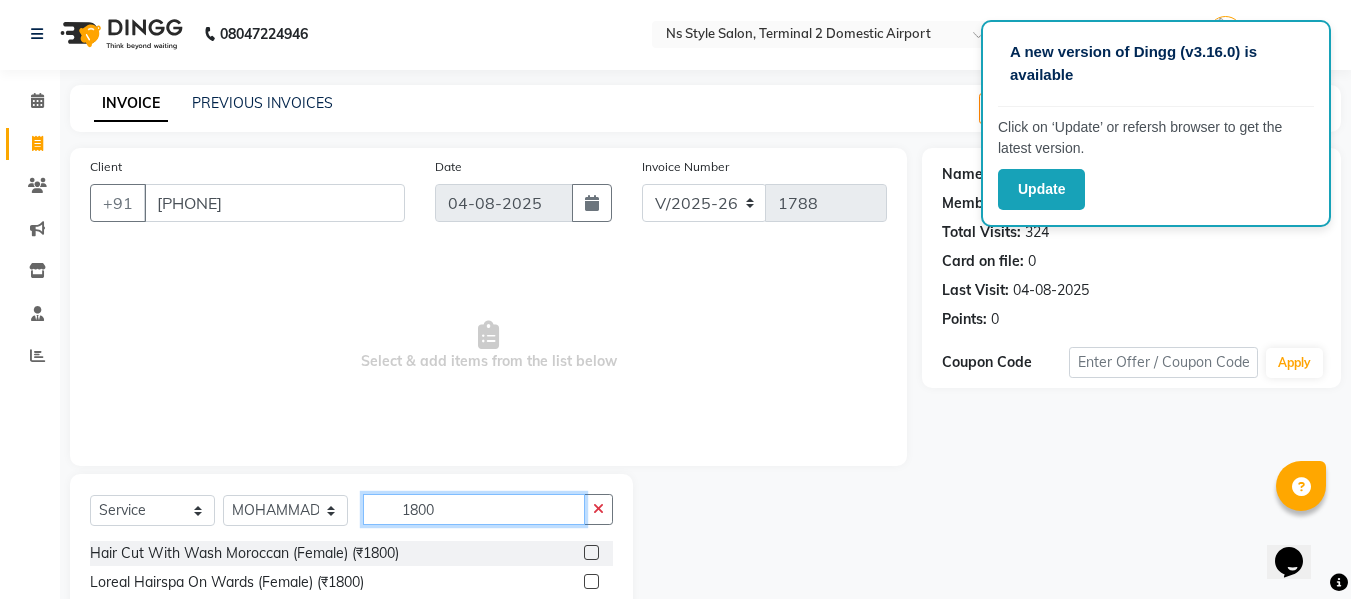 scroll, scrollTop: 202, scrollLeft: 0, axis: vertical 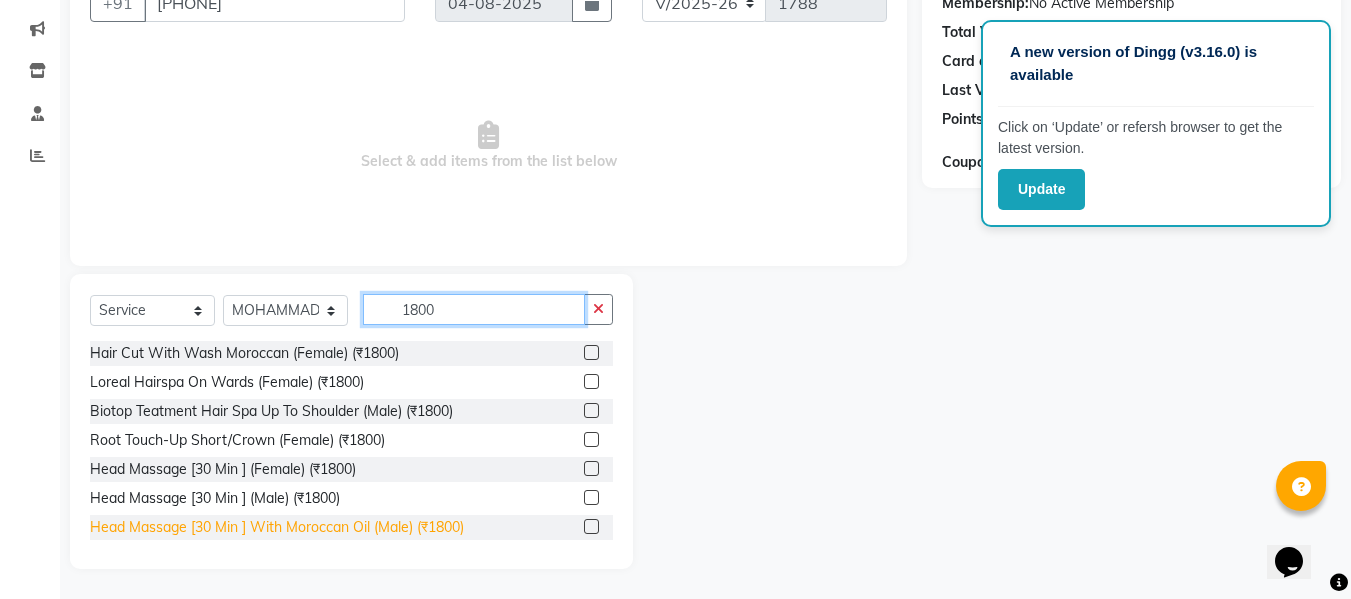 type on "1800" 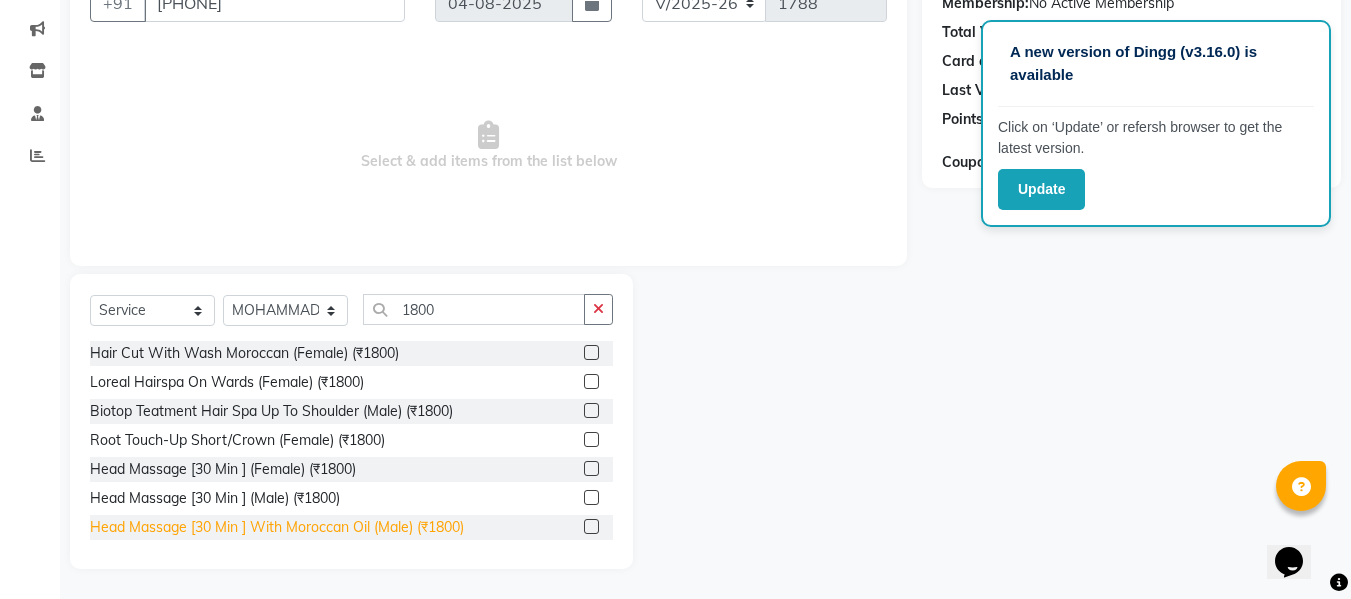 click on "Head Massage [30 Min ] With Moroccan Oil (Male) (₹1800)" 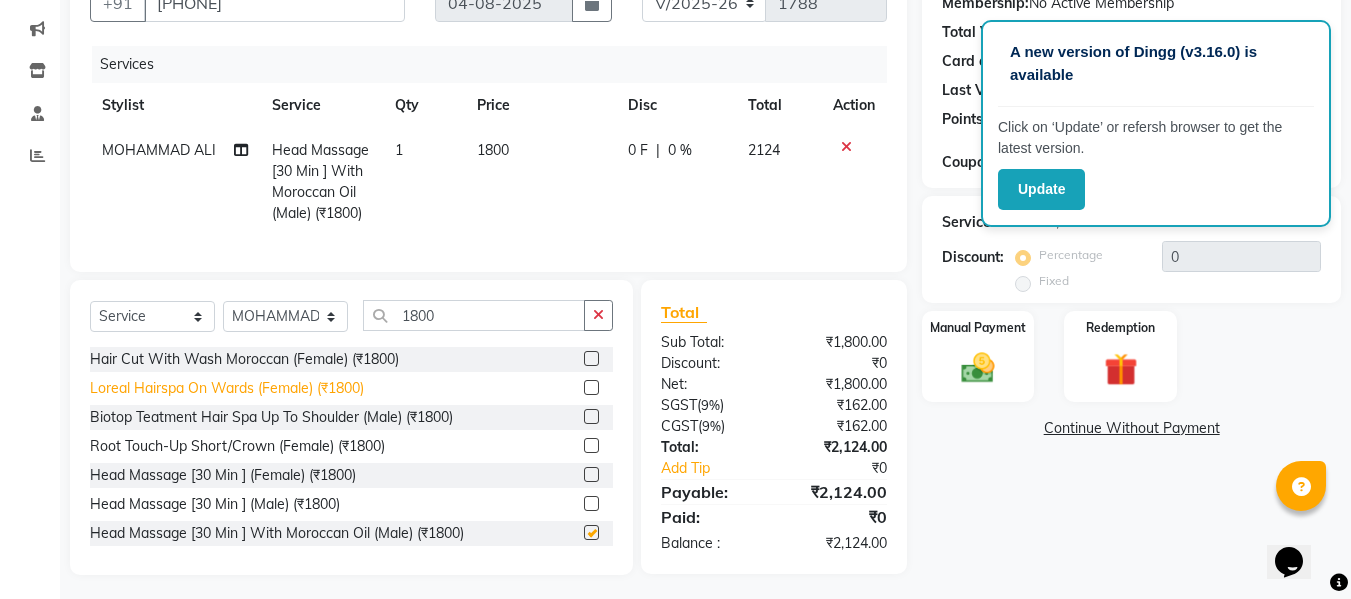 checkbox on "false" 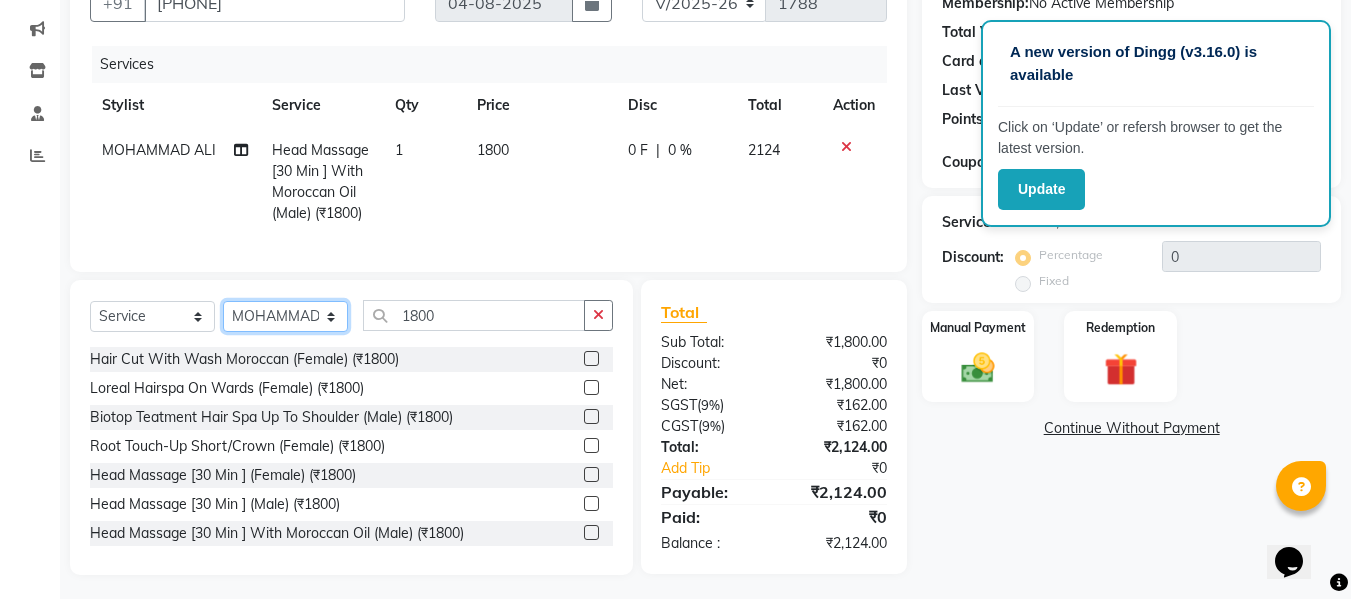click on "Select Stylist ASHA ANIL JADHAV Dilshad Ahmad EHATESHAM ALI EVVA FARHEEN SHAIKH HEEBA ARIF SHAIKH HEER BAROT IMRAN SHAIKH Mamta  Manager MANISHA MD RAJ KHAN  MD SAMEER PARWEZ MOHAMMAD ALI RUPS SAKIB SUNENA TAK ZAREENA KHAN" 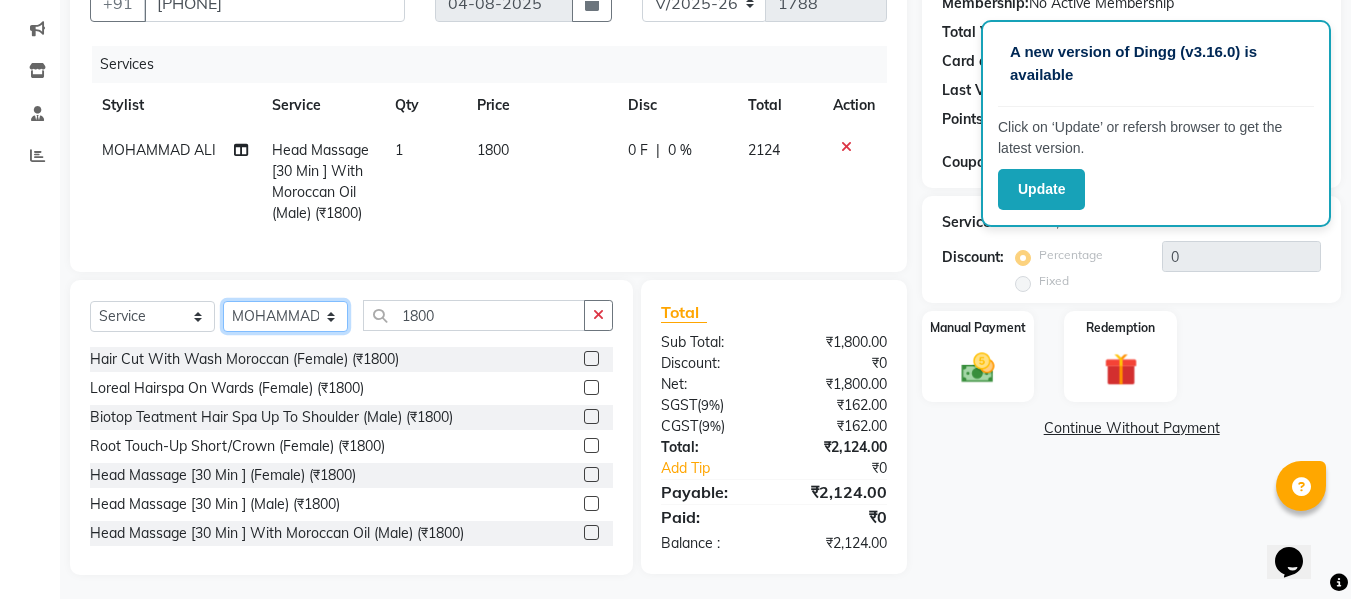 select on "39702" 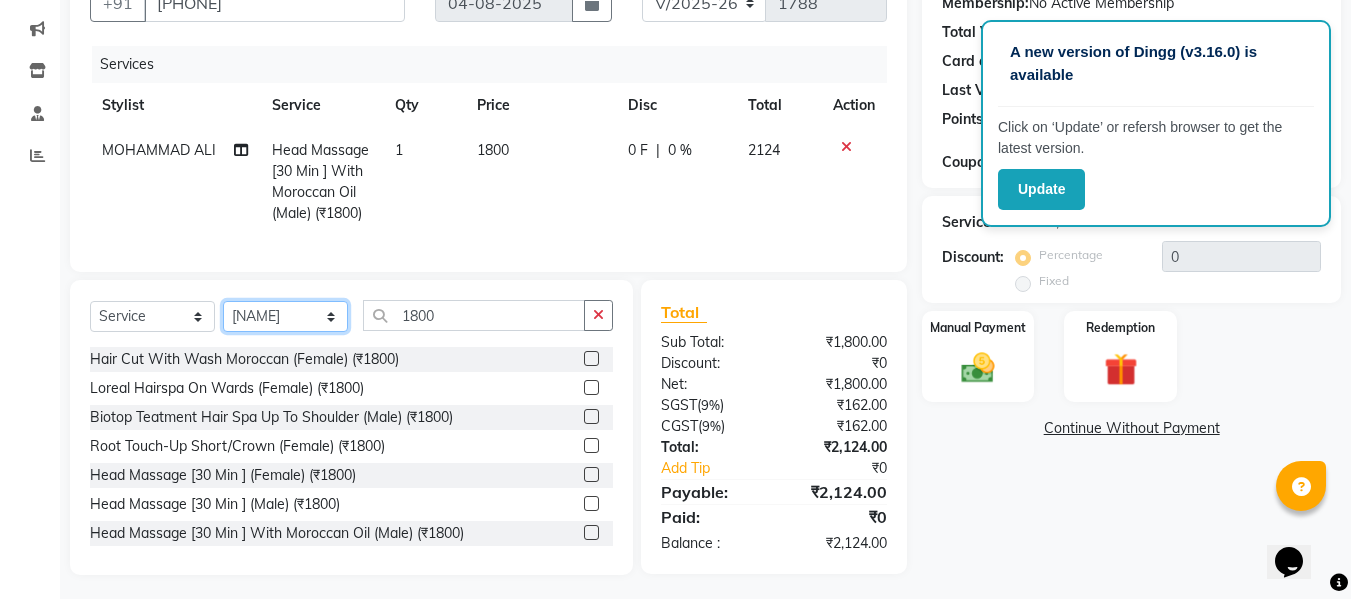 click on "Select Stylist ASHA ANIL JADHAV Dilshad Ahmad EHATESHAM ALI EVVA FARHEEN SHAIKH HEEBA ARIF SHAIKH HEER BAROT IMRAN SHAIKH Mamta  Manager MANISHA MD RAJ KHAN  MD SAMEER PARWEZ MOHAMMAD ALI RUPS SAKIB SUNENA TAK ZAREENA KHAN" 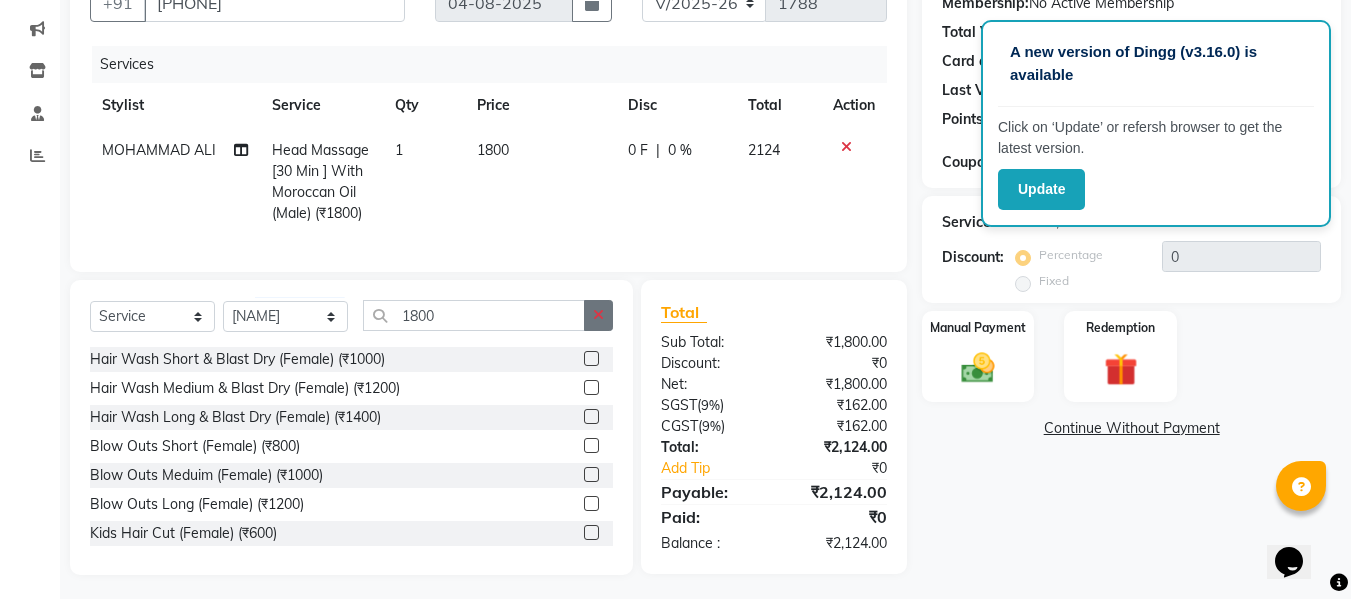click 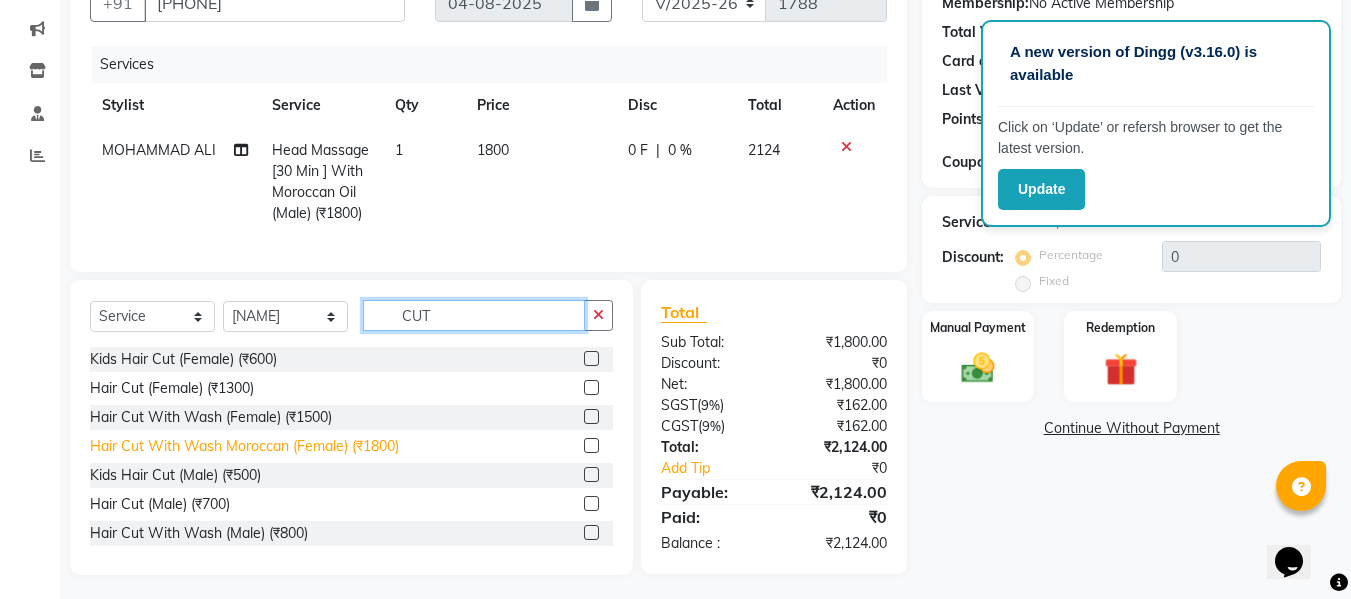 scroll, scrollTop: 177, scrollLeft: 0, axis: vertical 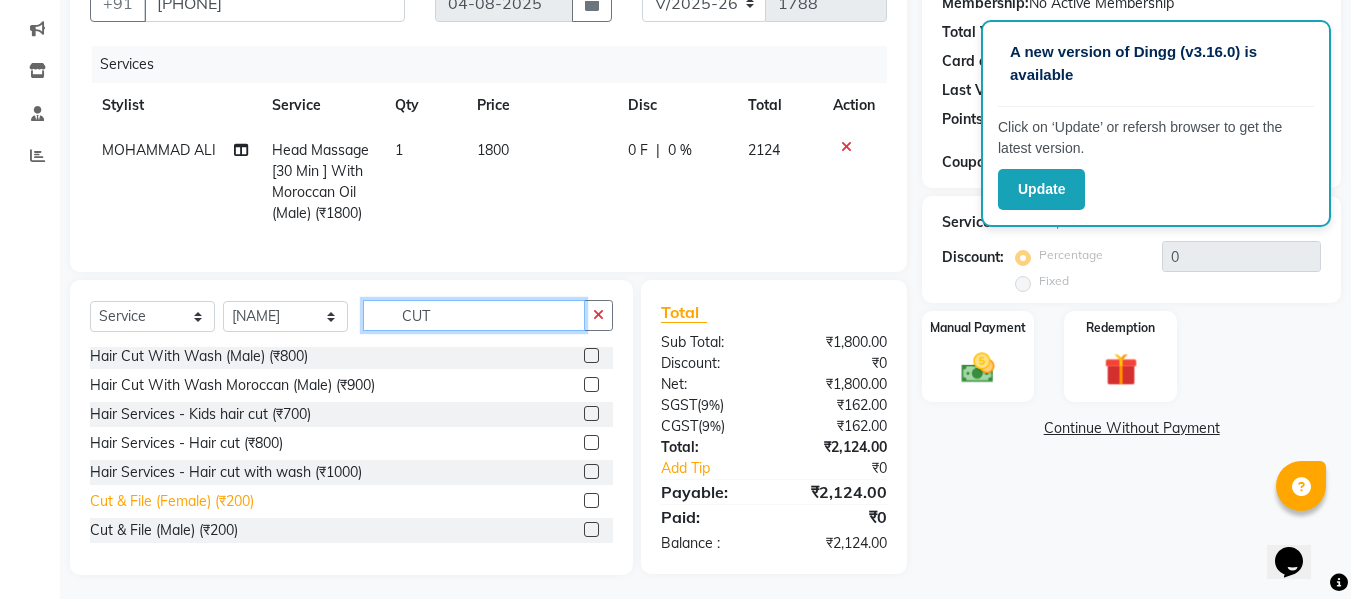 type on "CUT" 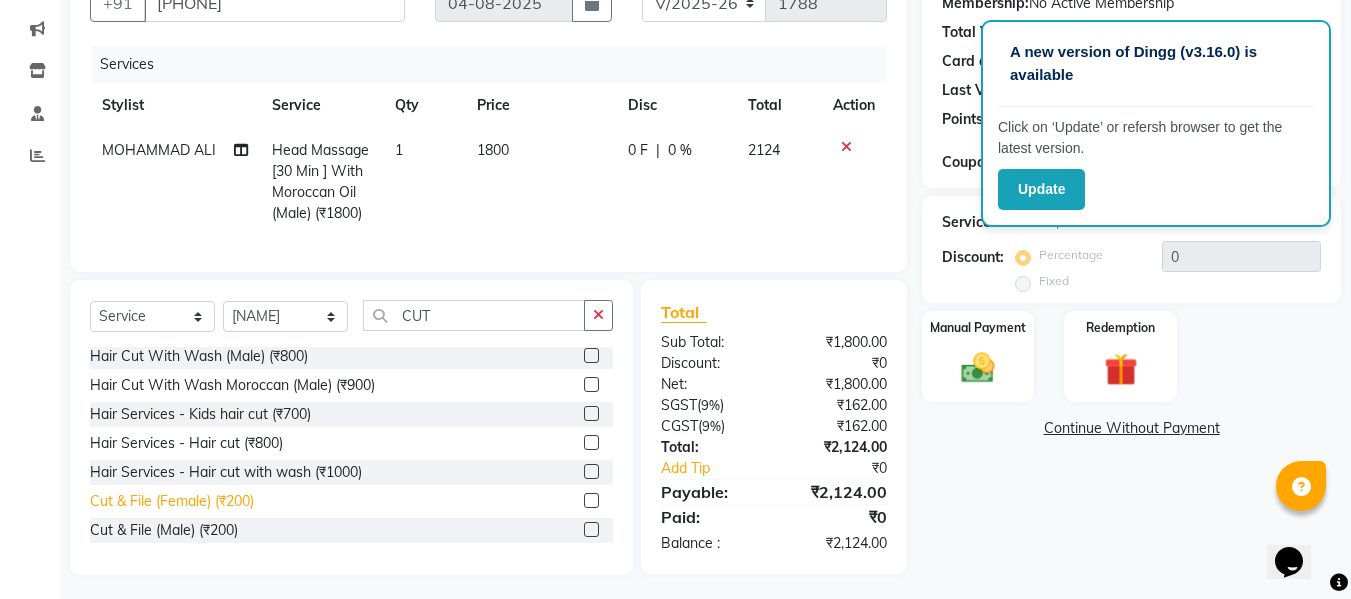 click on "Cut & File (Female) (₹200)" 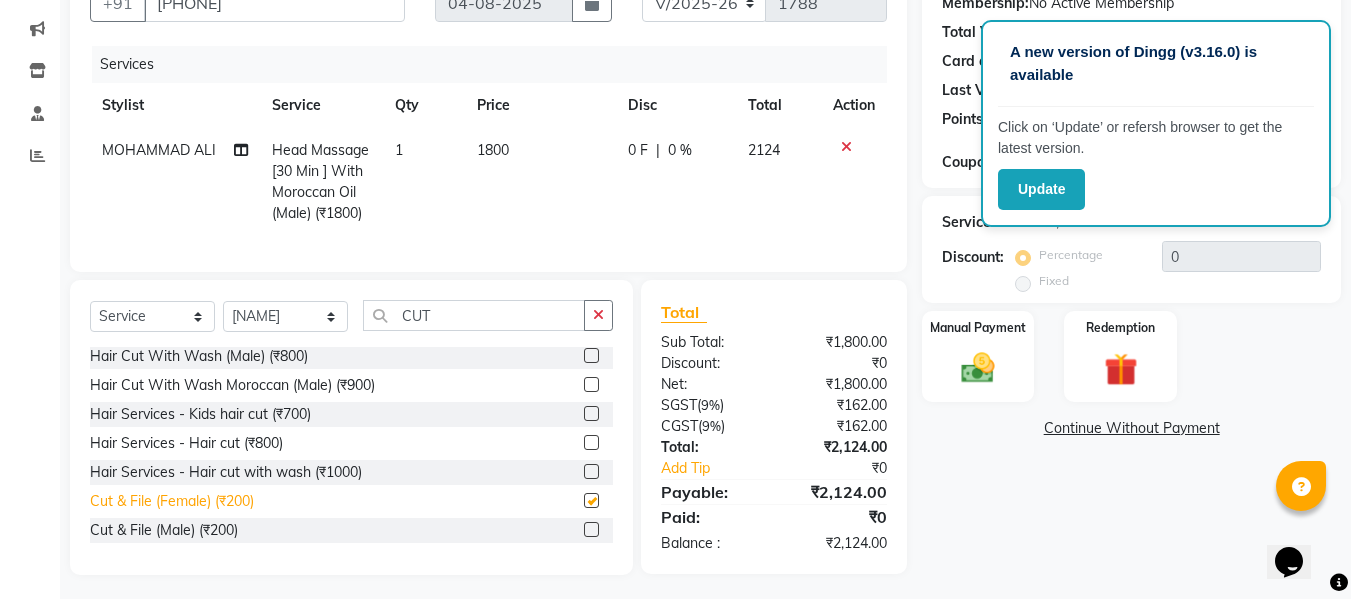 checkbox on "false" 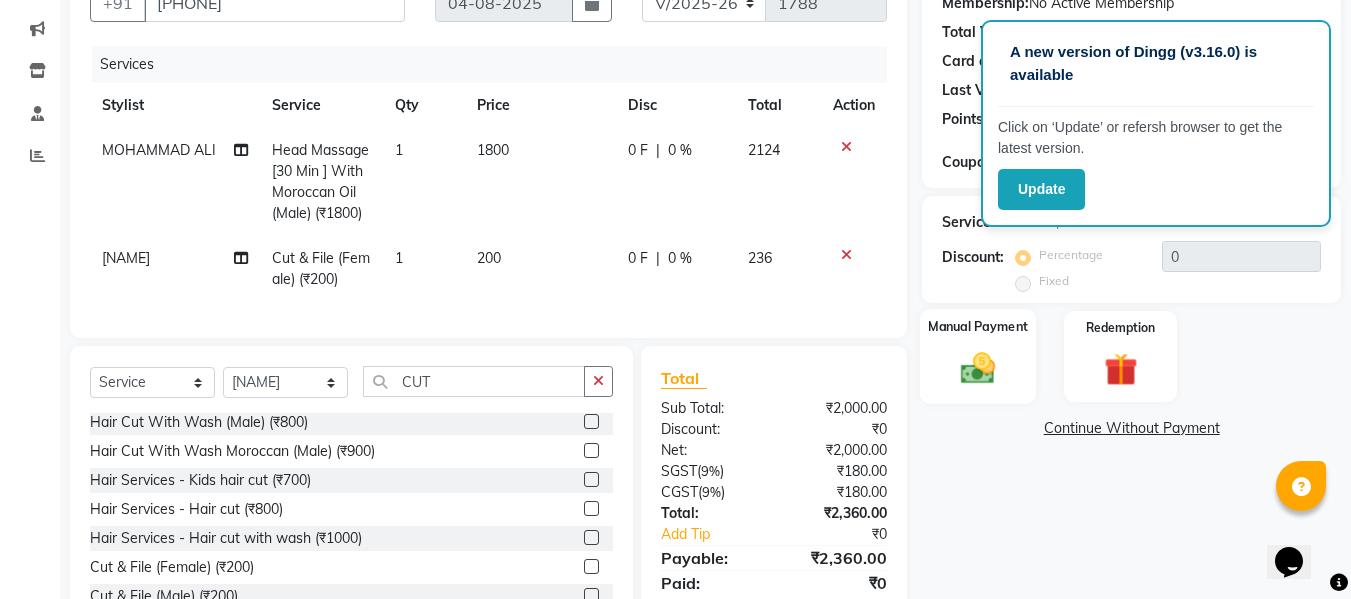 click on "Manual Payment" 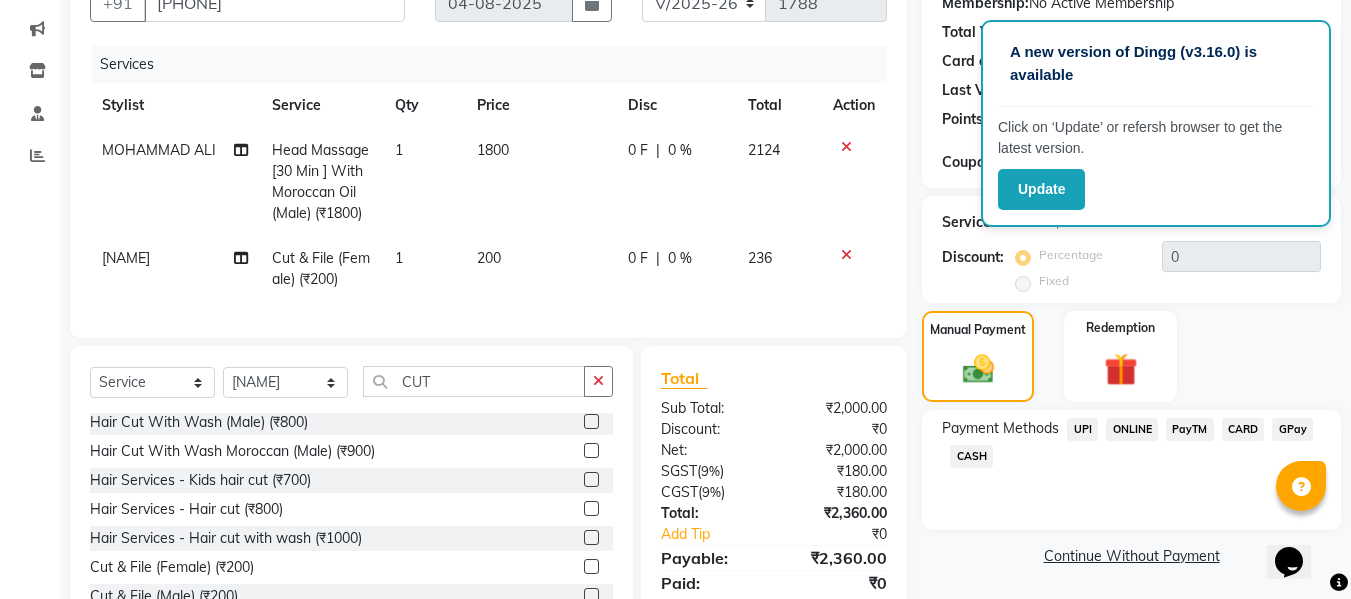 click on "CARD" 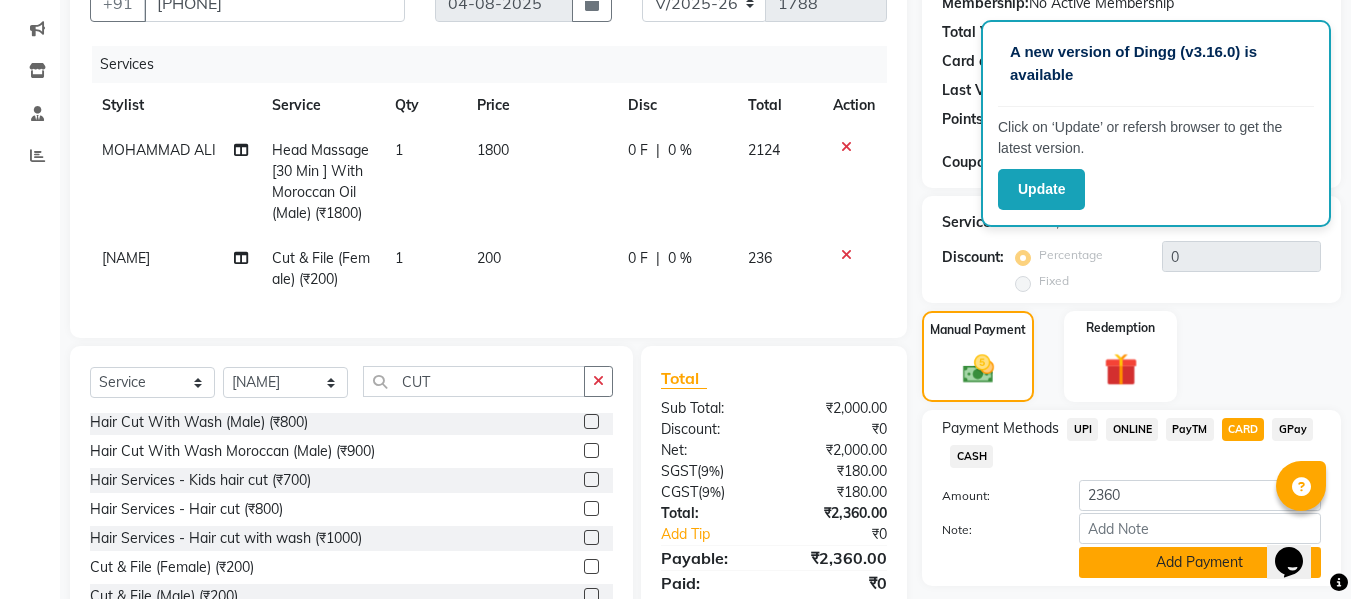 click on "Add Payment" 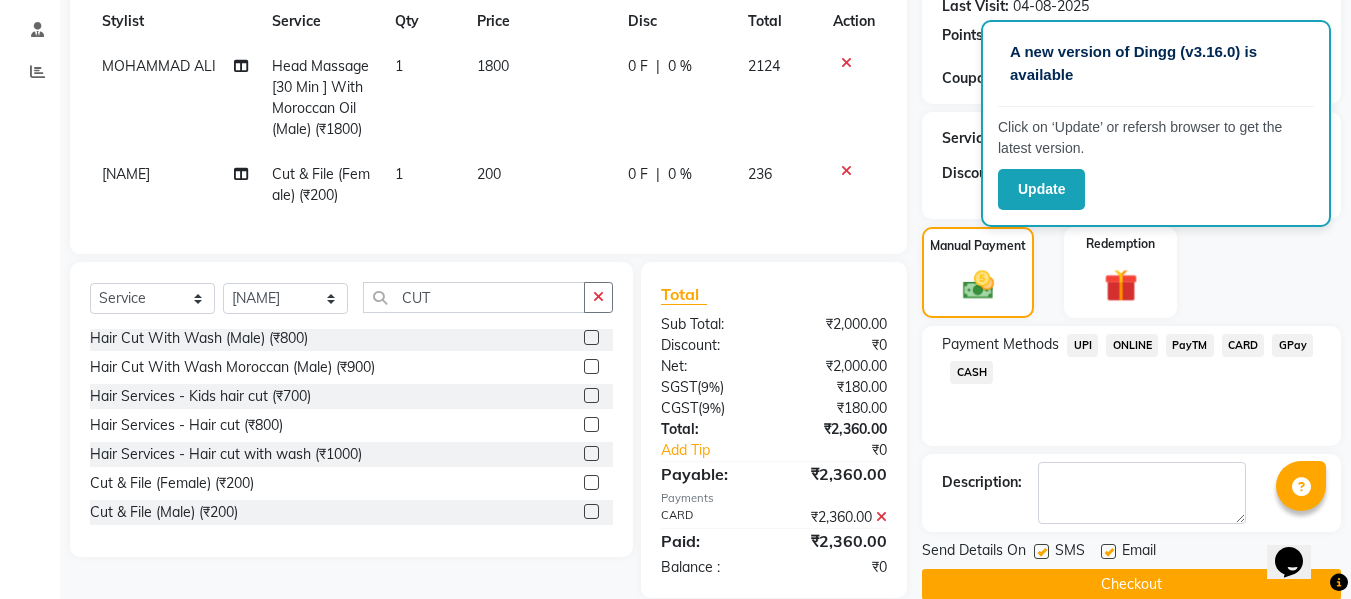 scroll, scrollTop: 288, scrollLeft: 0, axis: vertical 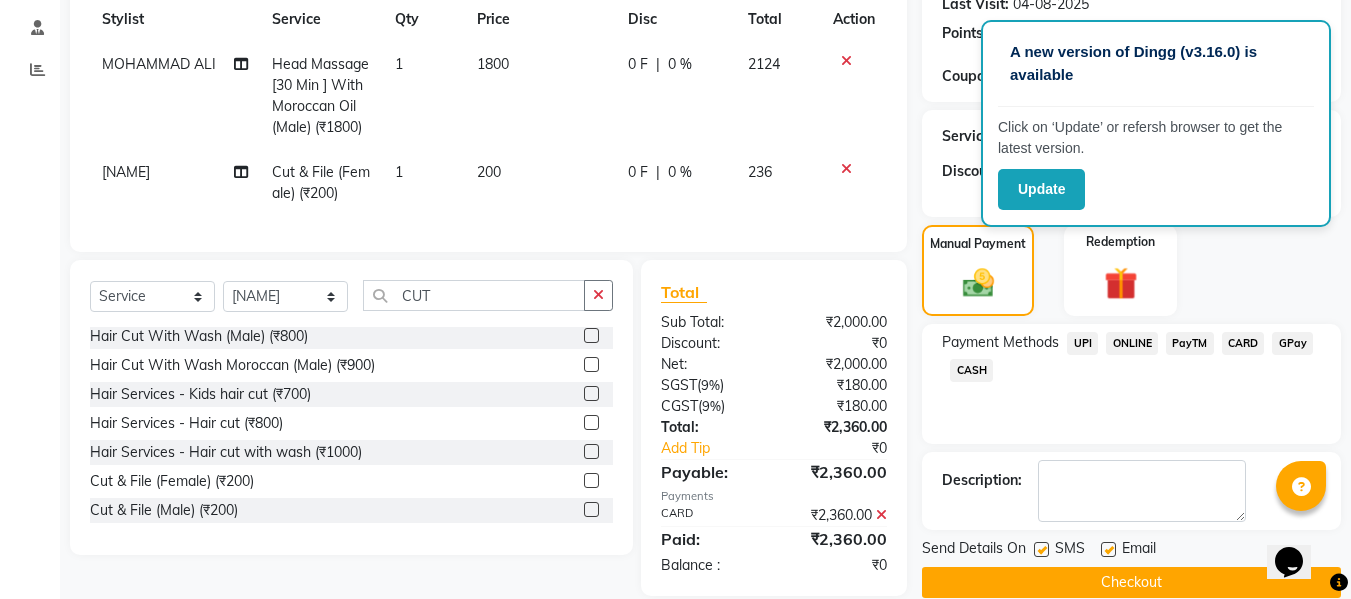 click on "Checkout" 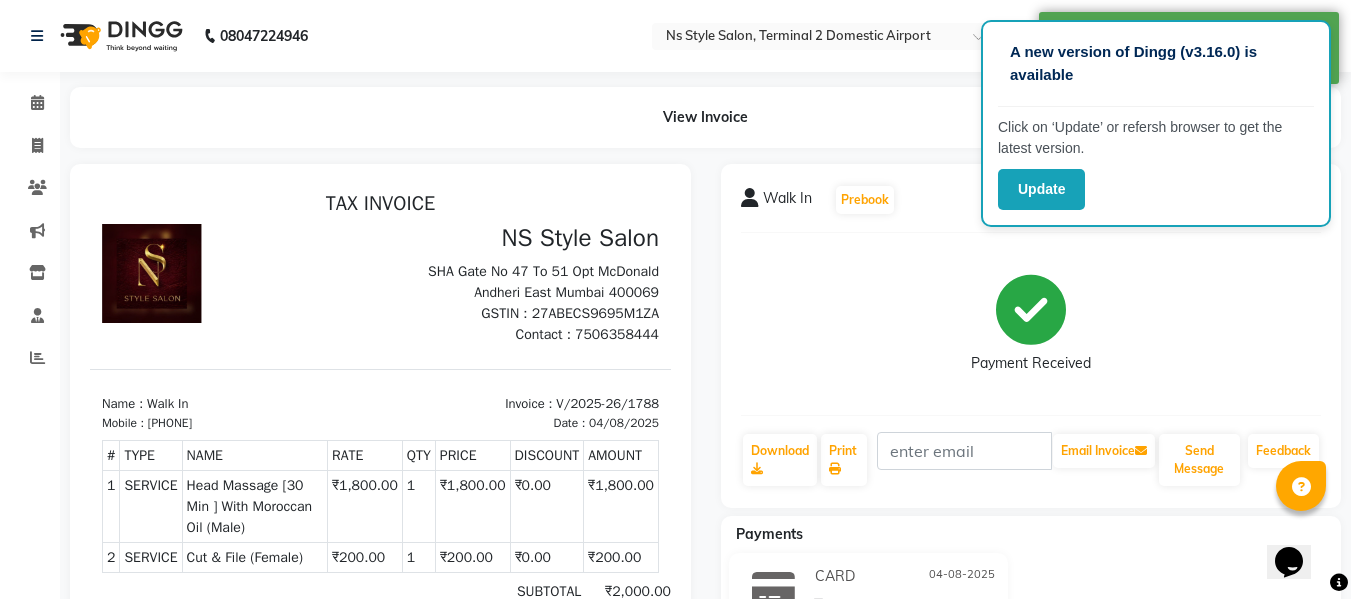 scroll, scrollTop: 0, scrollLeft: 0, axis: both 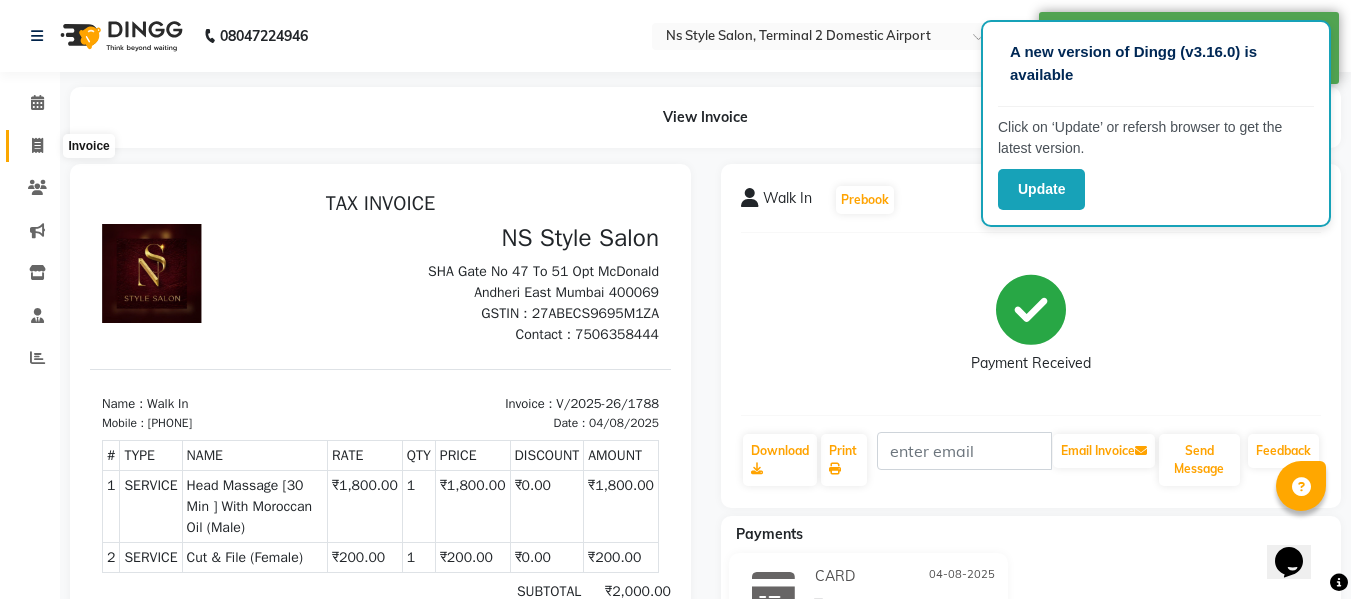 click 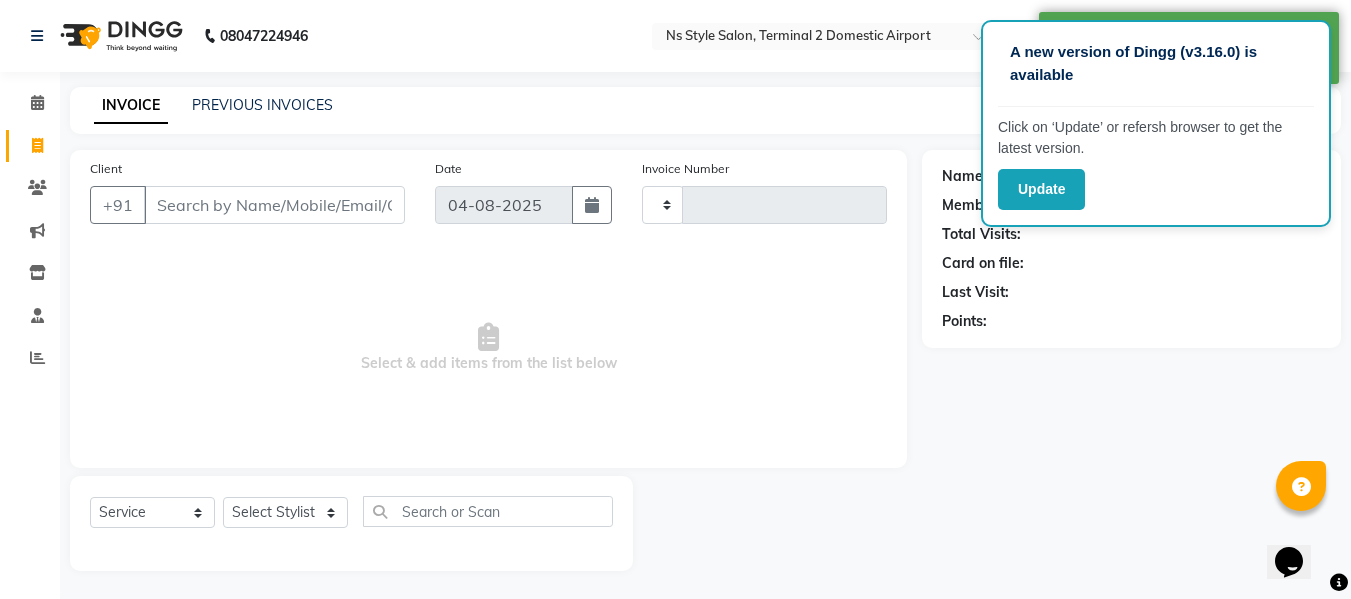 scroll, scrollTop: 2, scrollLeft: 0, axis: vertical 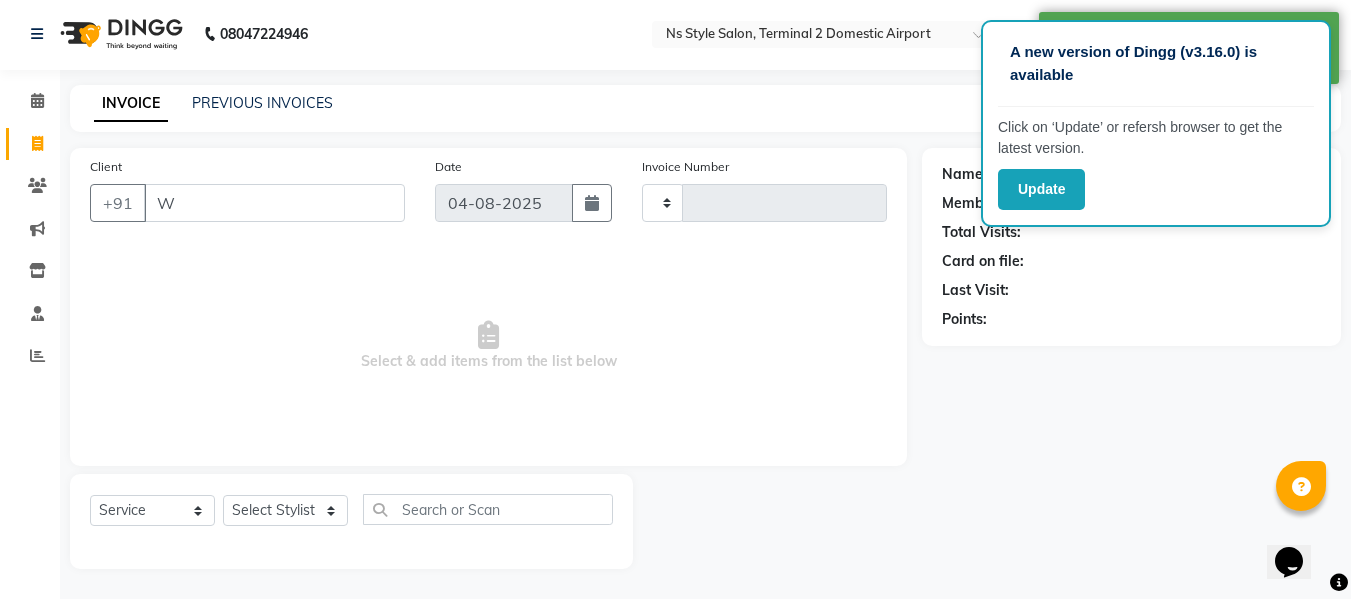 type on "WA" 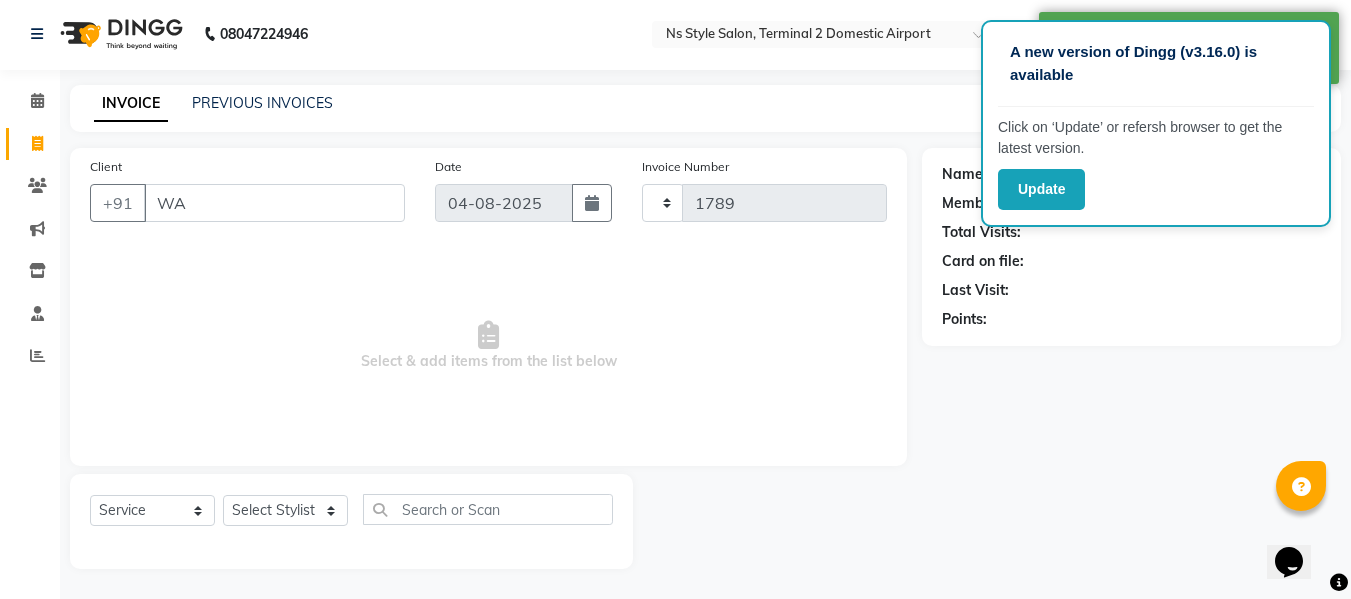 select on "5661" 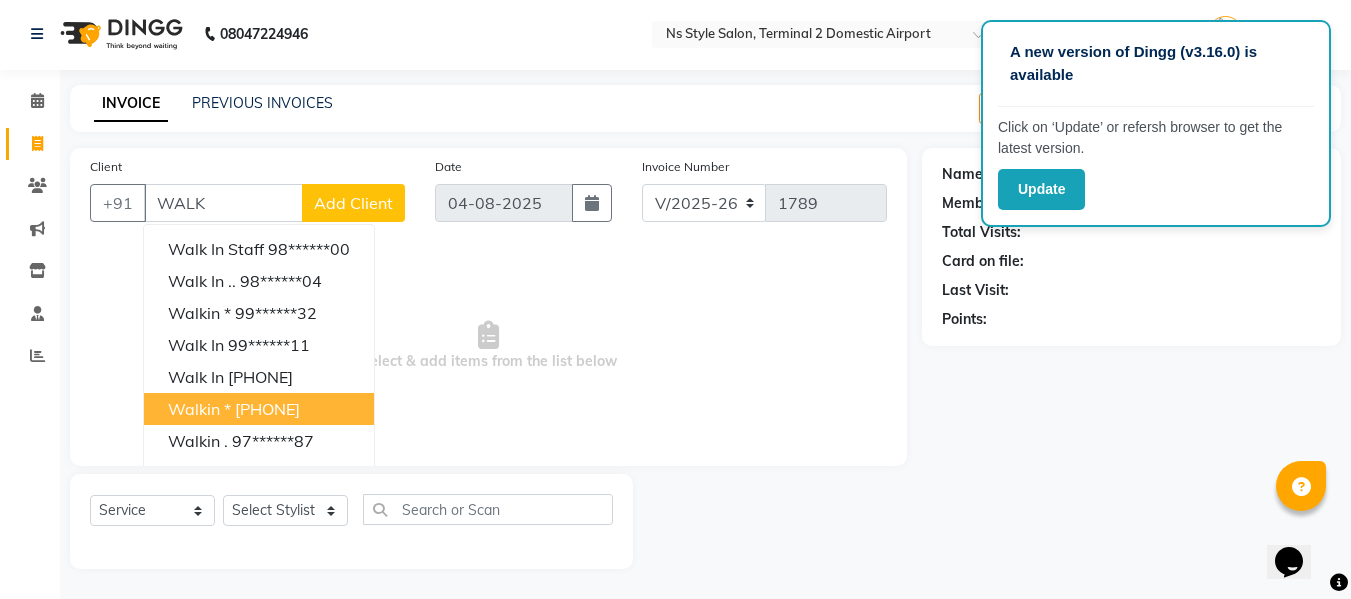 click on "[PHONE]" at bounding box center (267, 409) 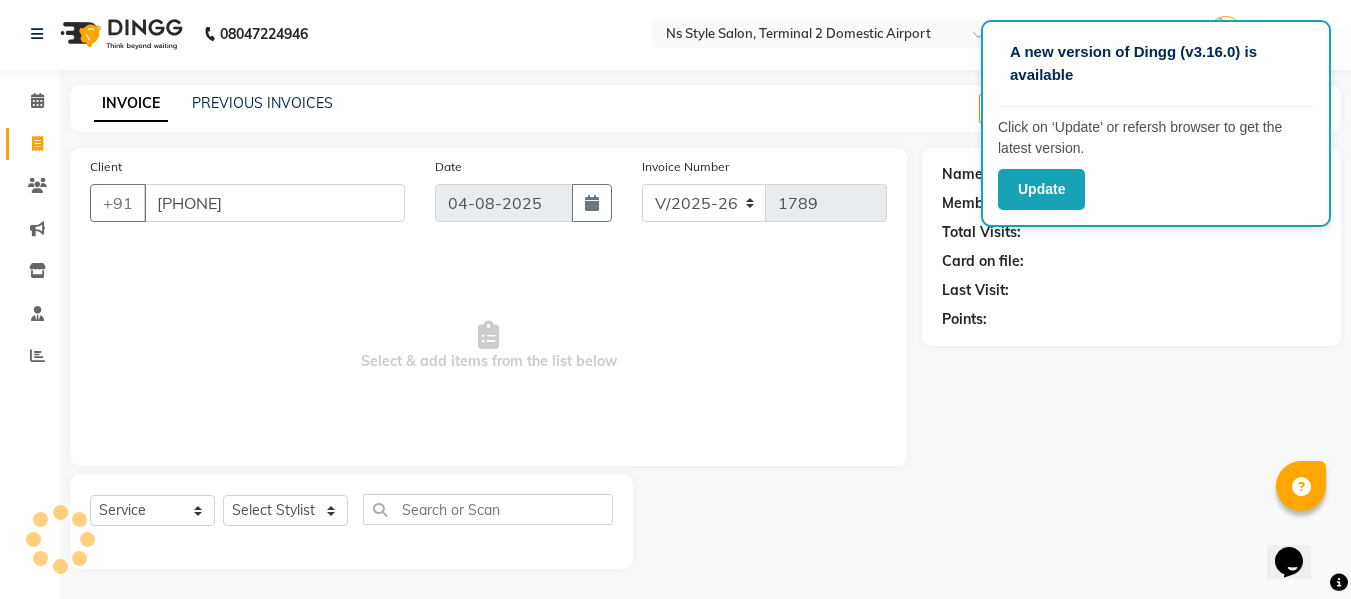 type on "[PHONE]" 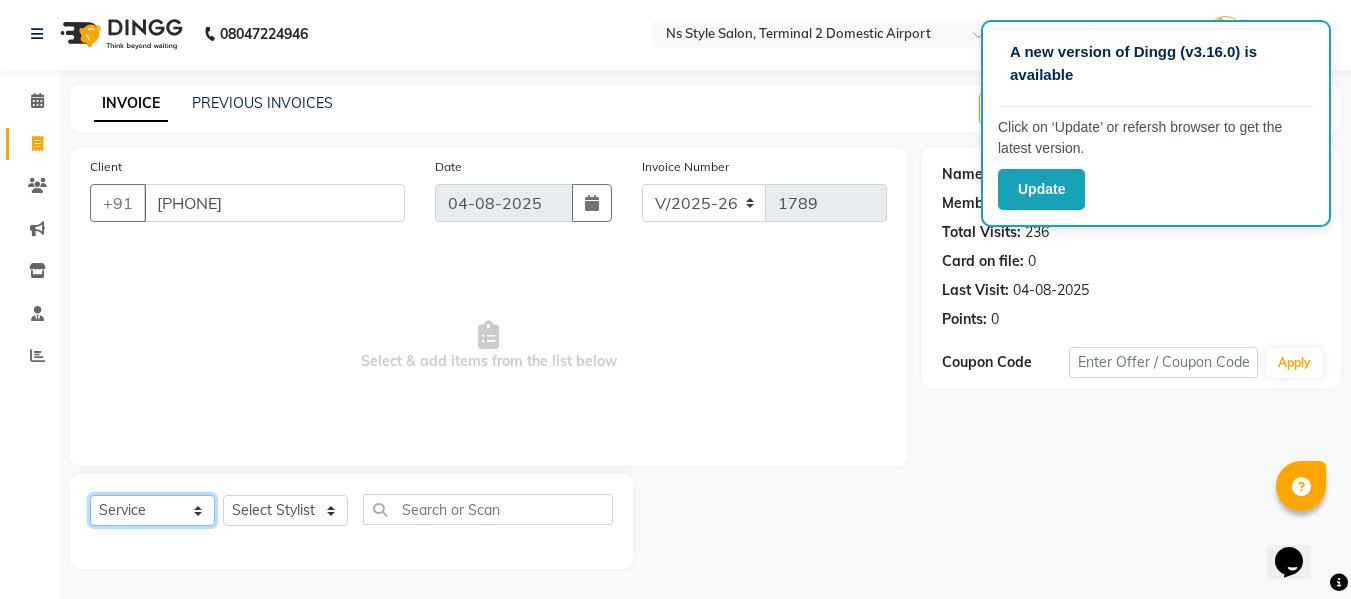 click on "Select  Service  Product  Membership  Package Voucher Prepaid Gift Card" 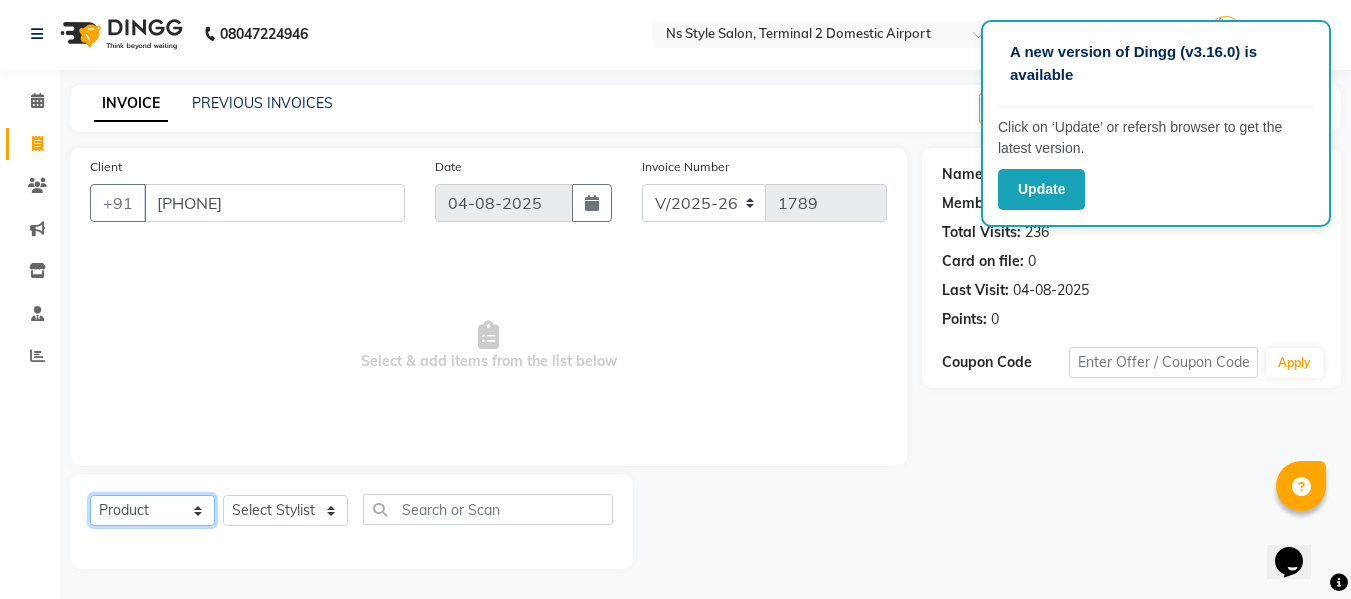 click on "Select  Service  Product  Membership  Package Voucher Prepaid Gift Card" 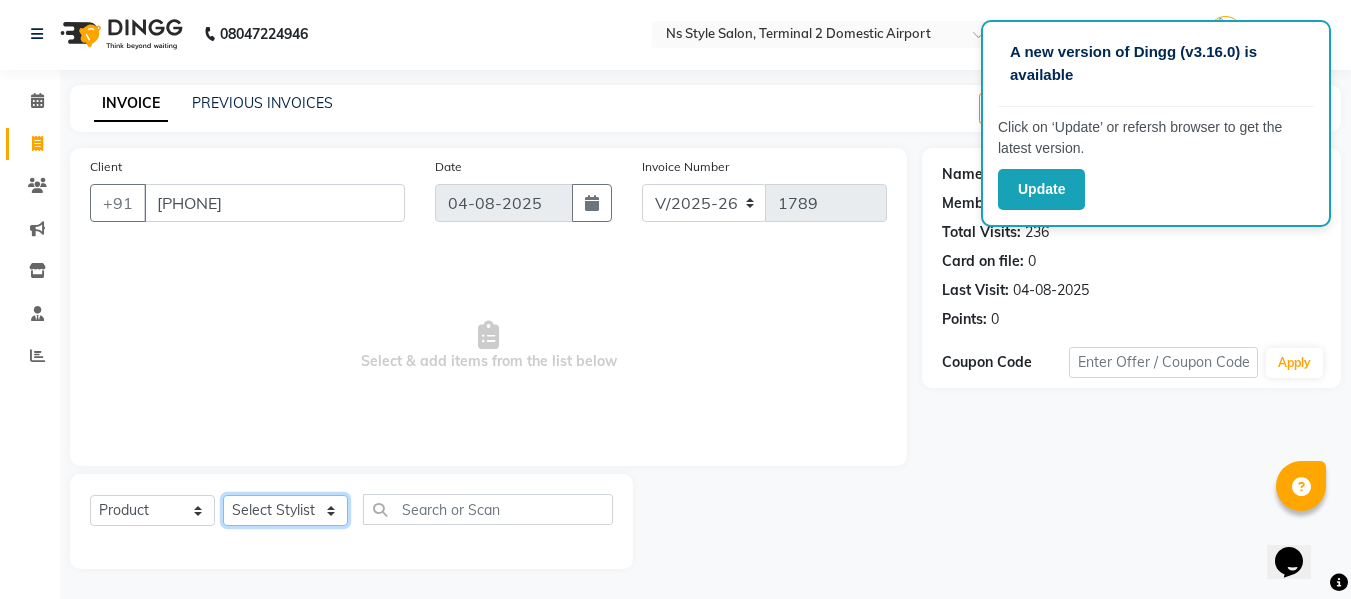 click on "Select Stylist ASHA ANIL JADHAV Dilshad Ahmad EHATESHAM ALI EVVA FARHEEN SHAIKH HEEBA ARIF SHAIKH HEER BAROT IMRAN SHAIKH Mamta  Manager MANISHA MD RAJ KHAN  MD SAMEER PARWEZ MOHAMMAD ALI RUPS SAKIB SUNENA TAK ZAREENA KHAN" 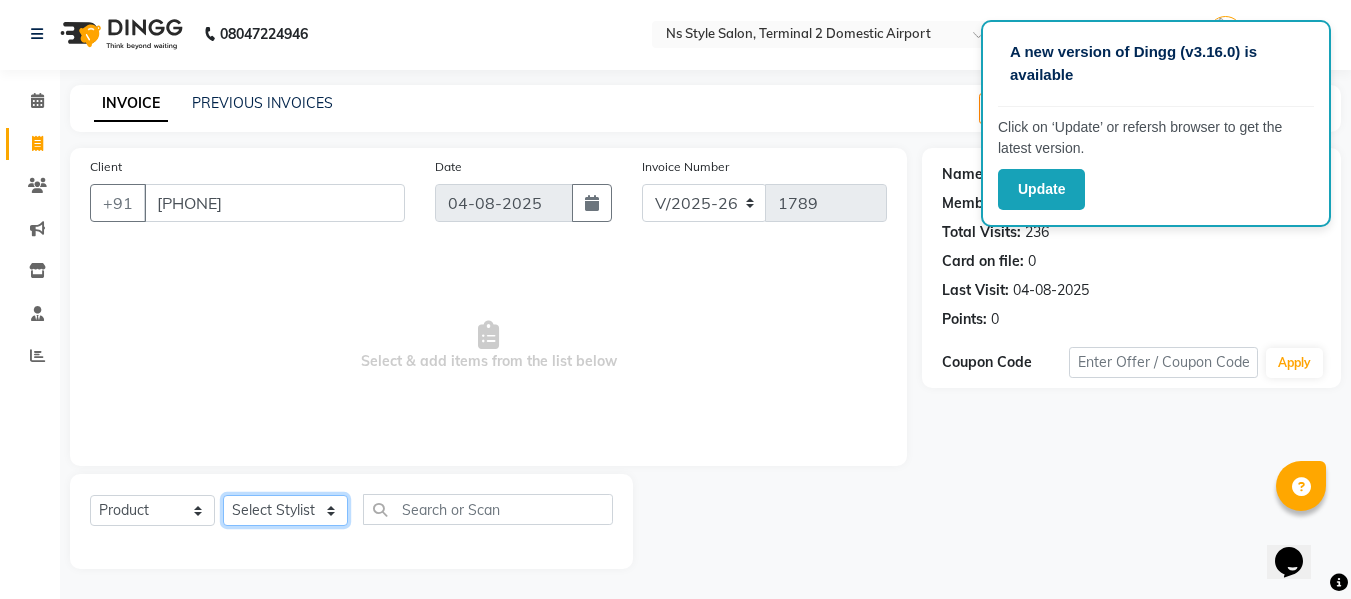 select on "39693" 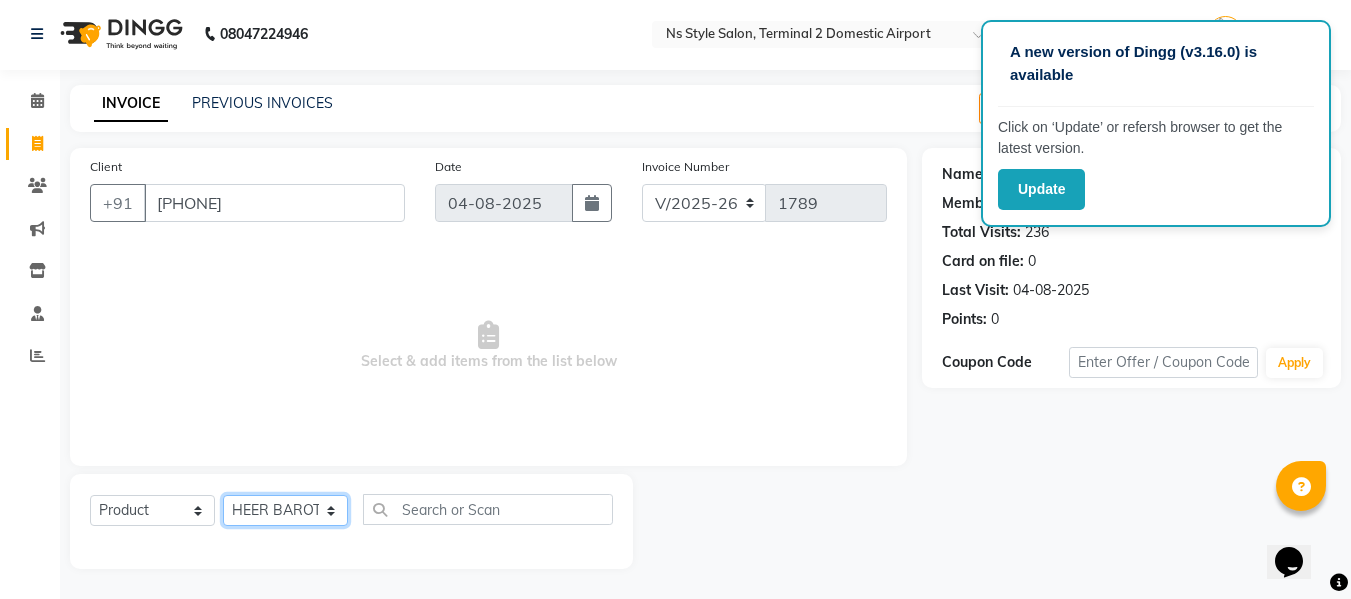 click on "Select Stylist ASHA ANIL JADHAV Dilshad Ahmad EHATESHAM ALI EVVA FARHEEN SHAIKH HEEBA ARIF SHAIKH HEER BAROT IMRAN SHAIKH Mamta  Manager MANISHA MD RAJ KHAN  MD SAMEER PARWEZ MOHAMMAD ALI RUPS SAKIB SUNENA TAK ZAREENA KHAN" 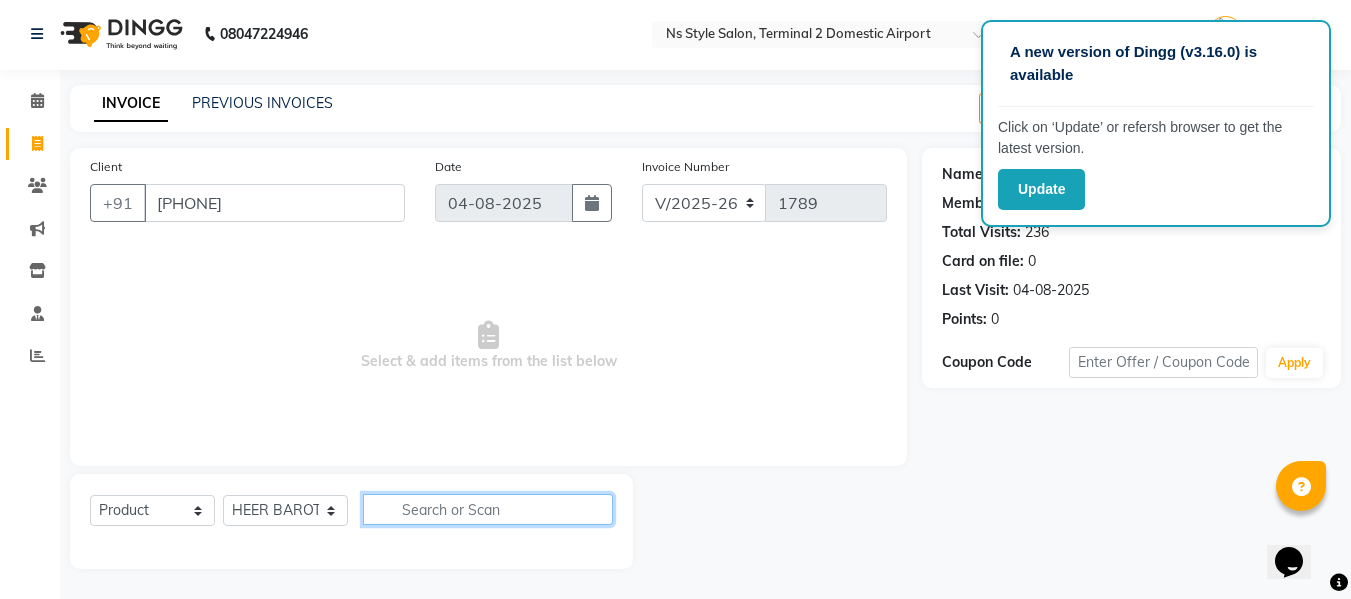 click 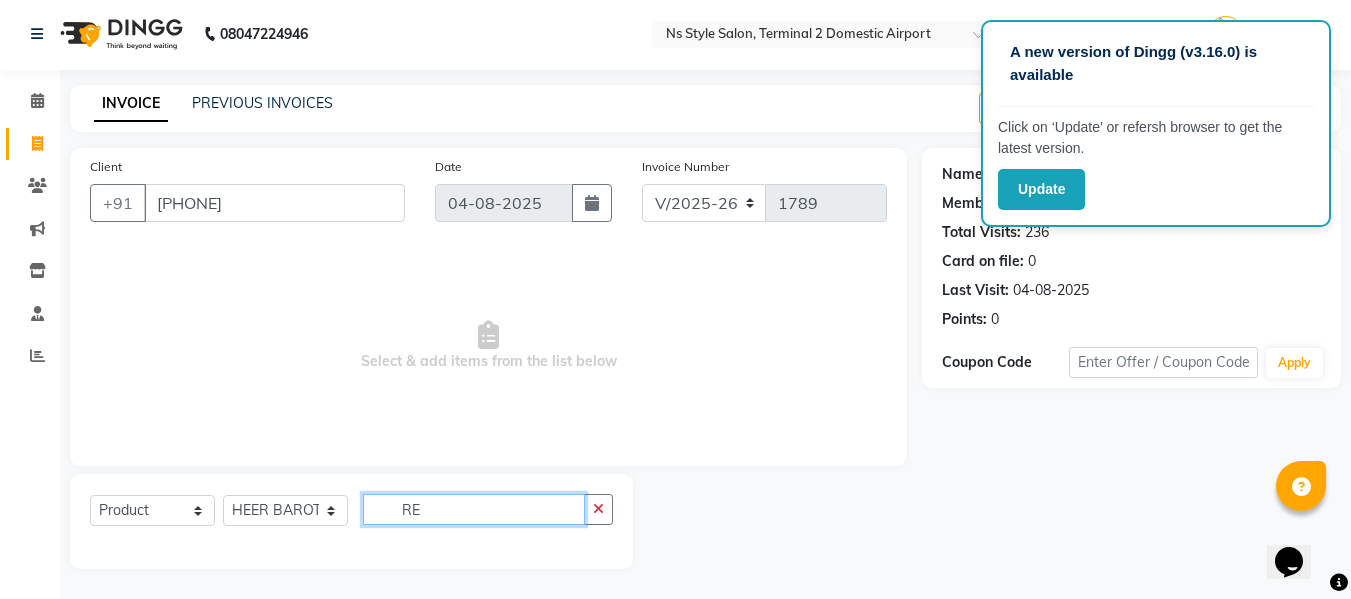 type on "R" 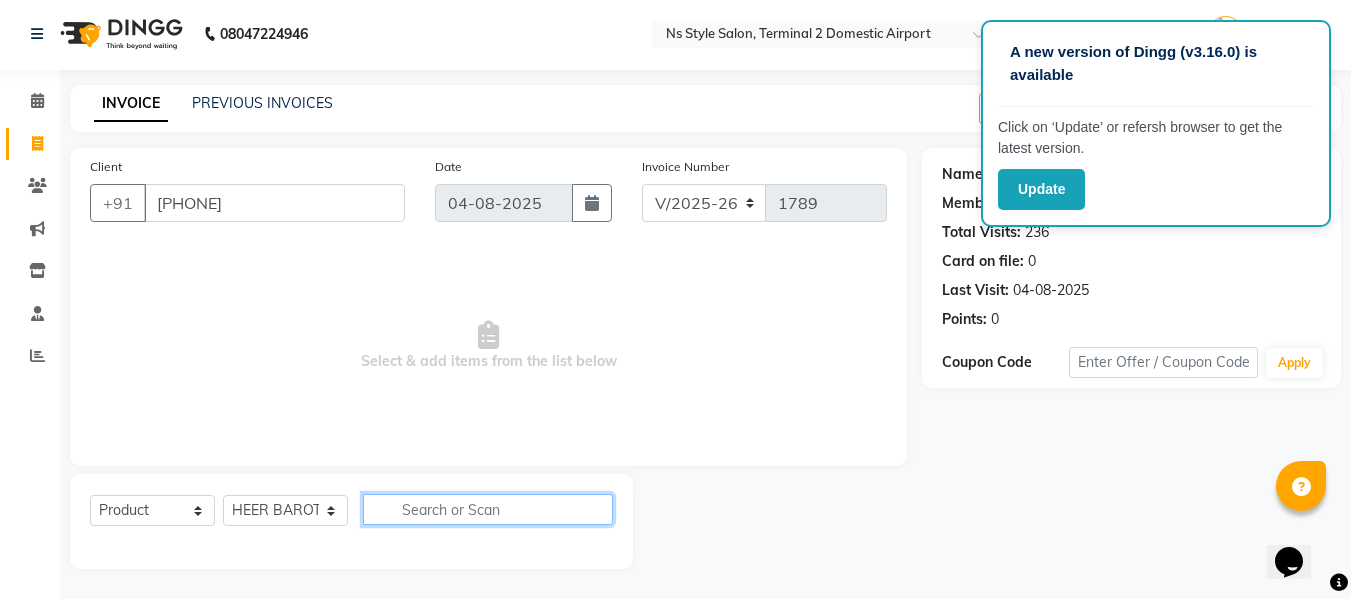 click 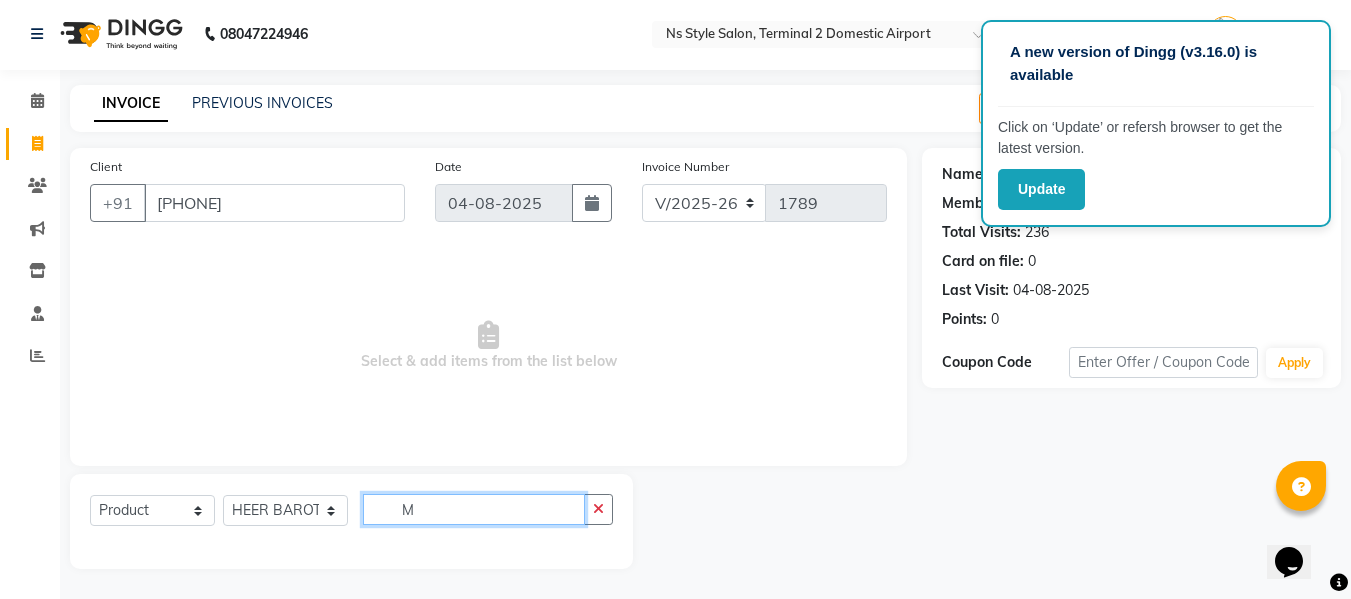 type 